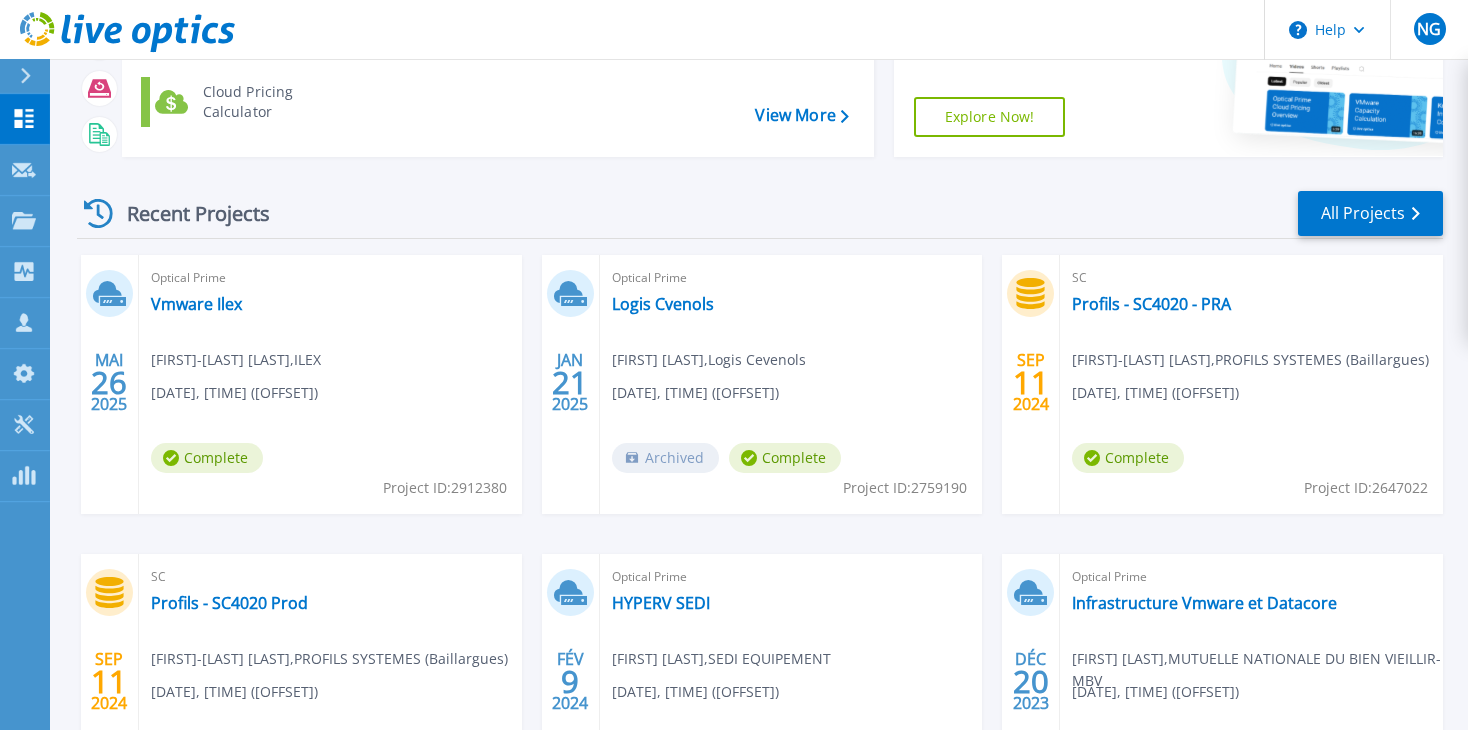 scroll, scrollTop: 200, scrollLeft: 0, axis: vertical 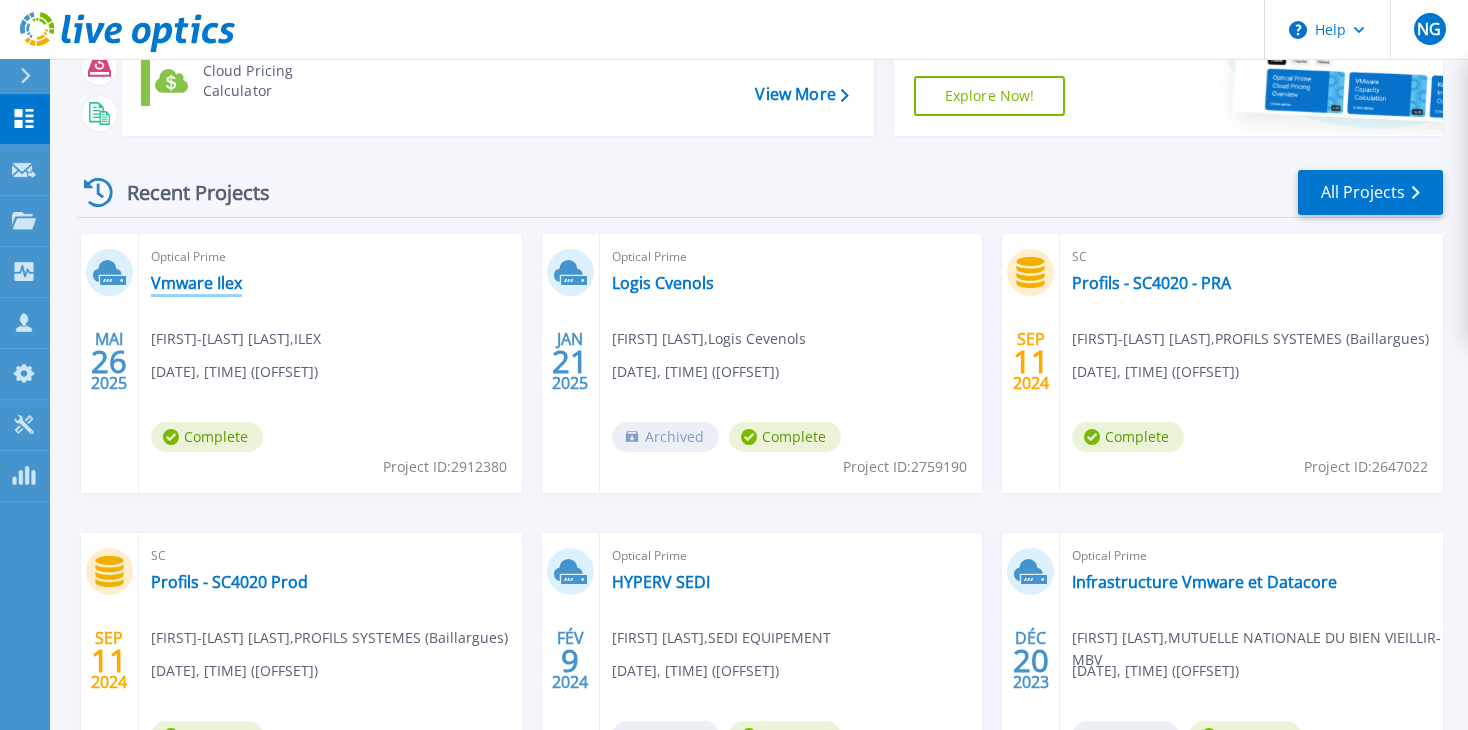 click on "Vmware Ilex" at bounding box center [196, 283] 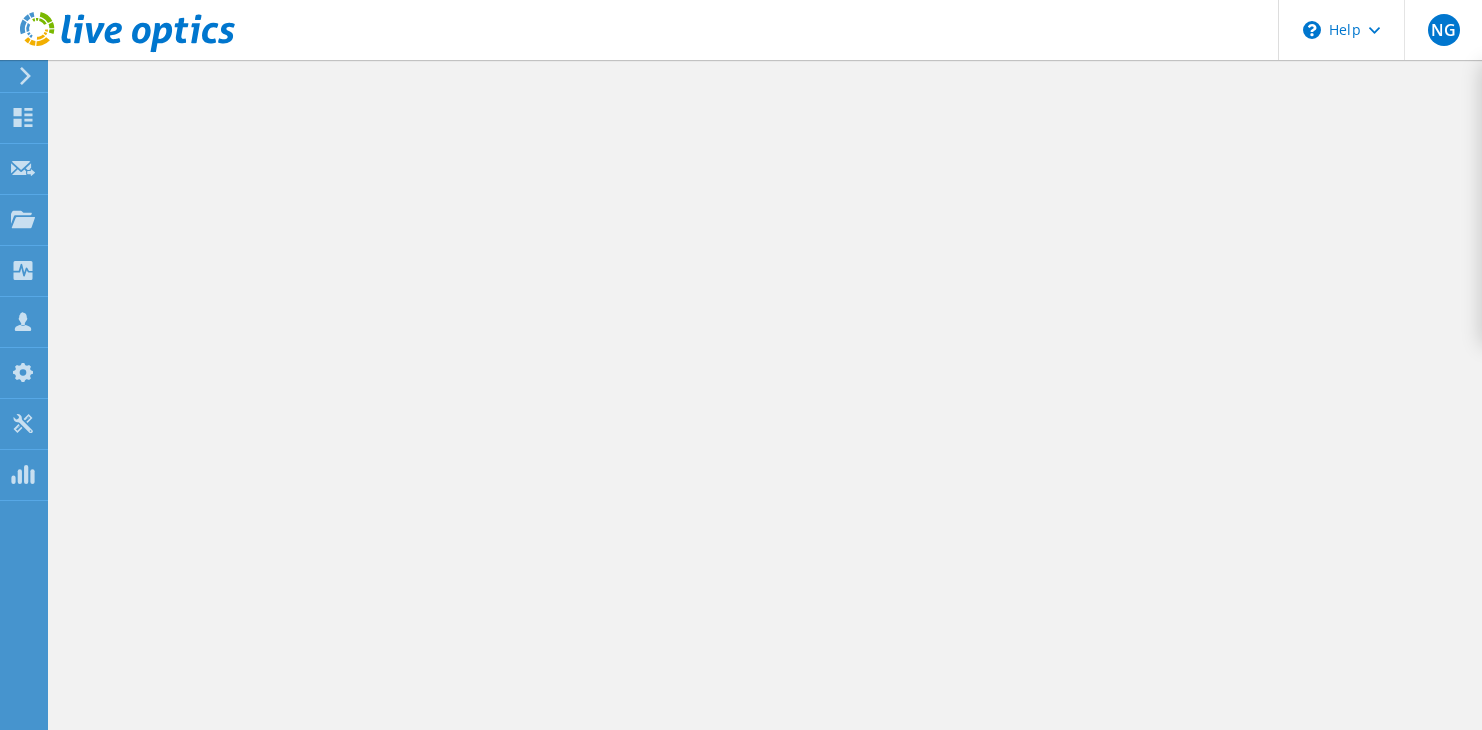 scroll, scrollTop: 0, scrollLeft: 0, axis: both 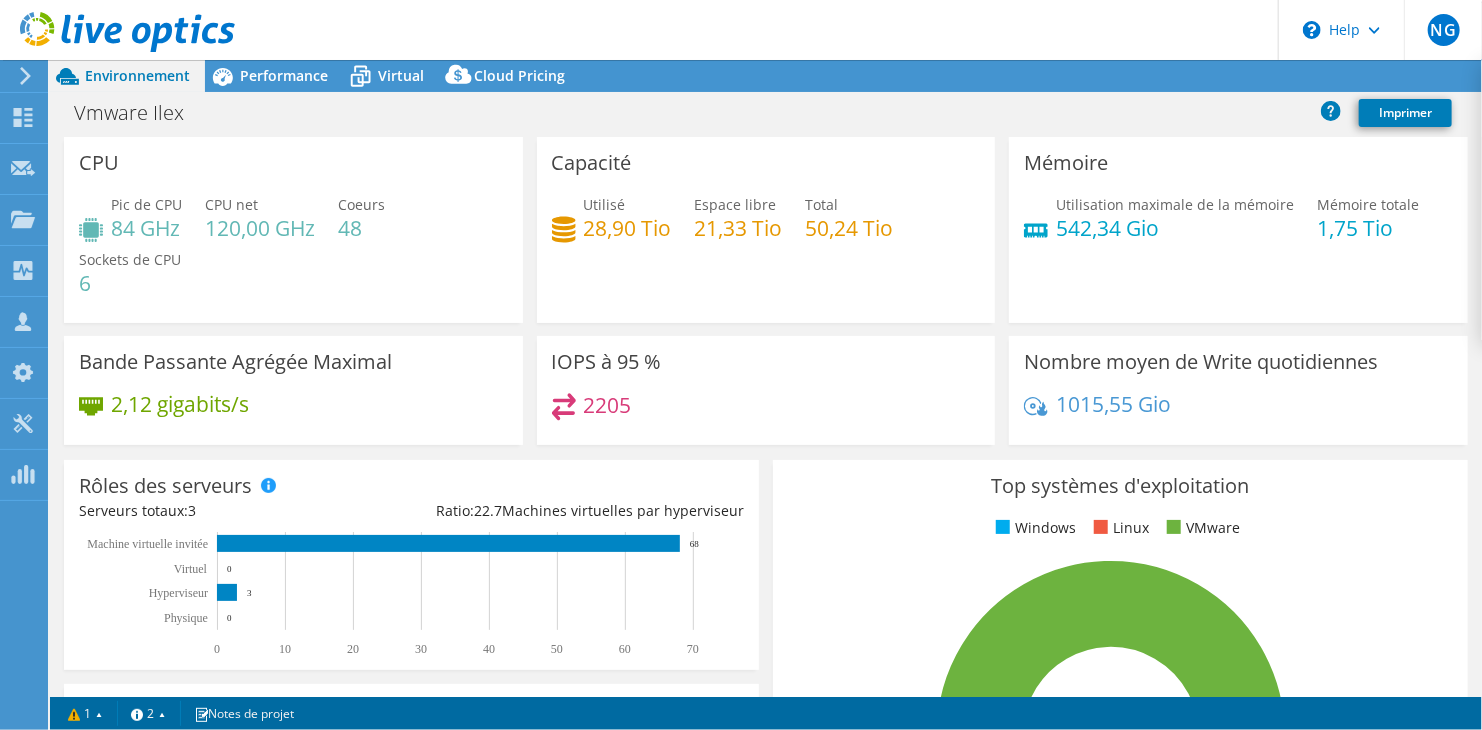 select on "USD" 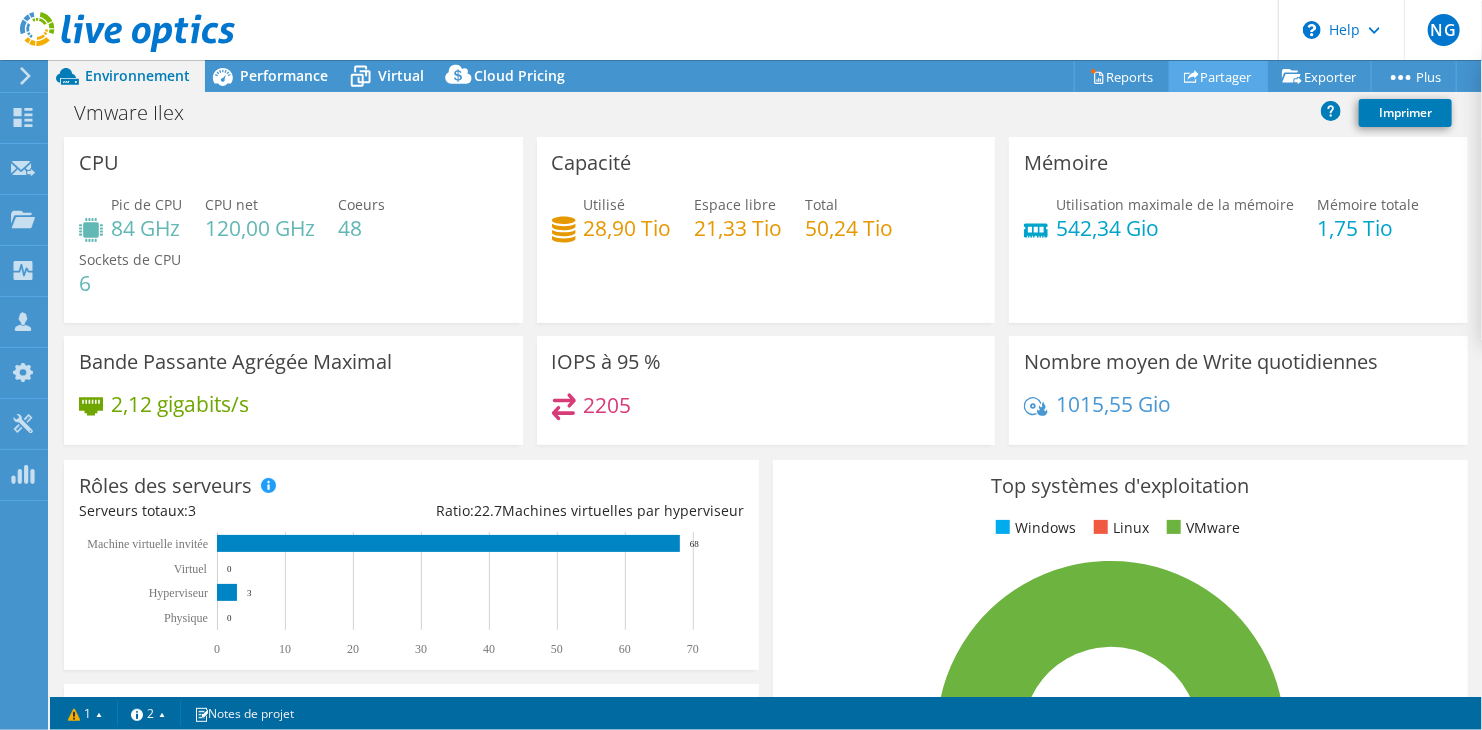 click on "Partager" at bounding box center (1218, 76) 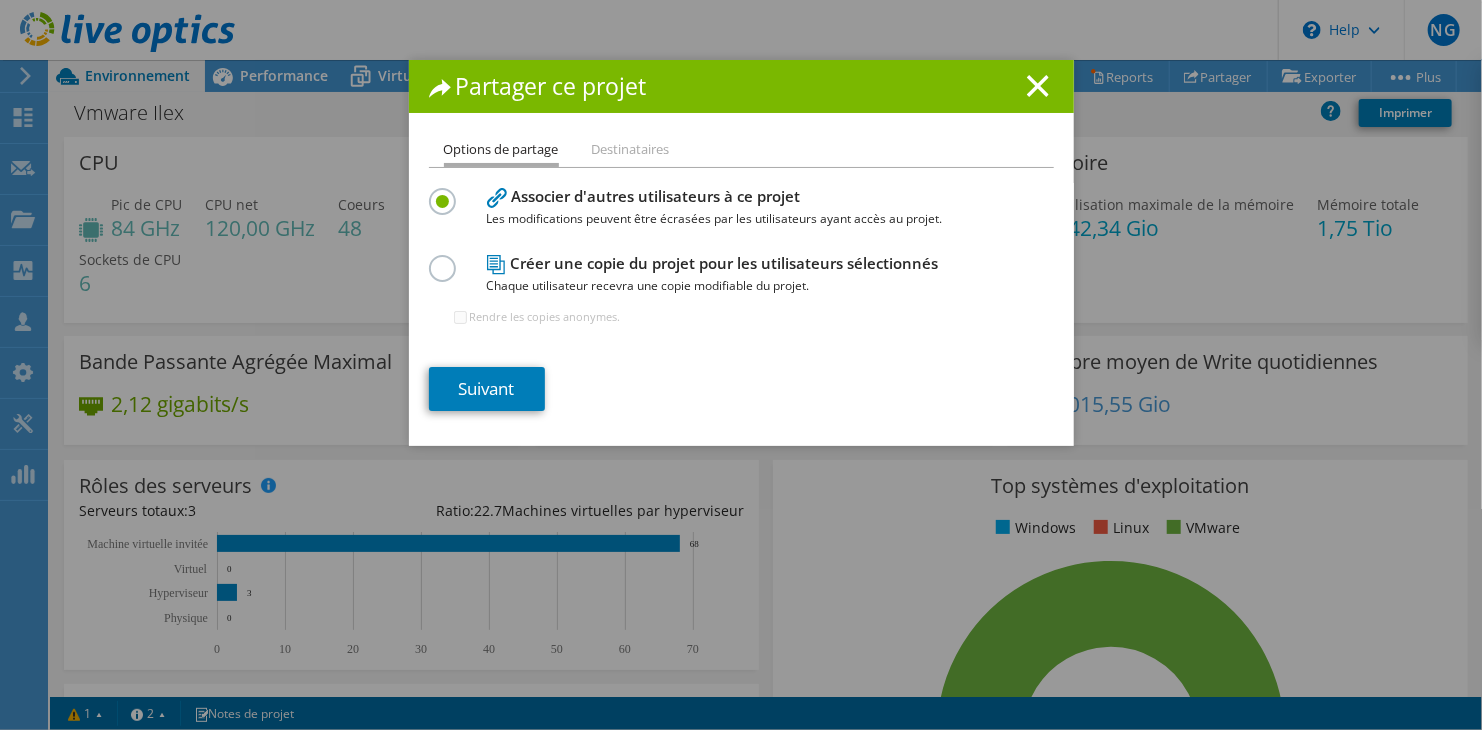 click on "Destinataires" at bounding box center [631, 150] 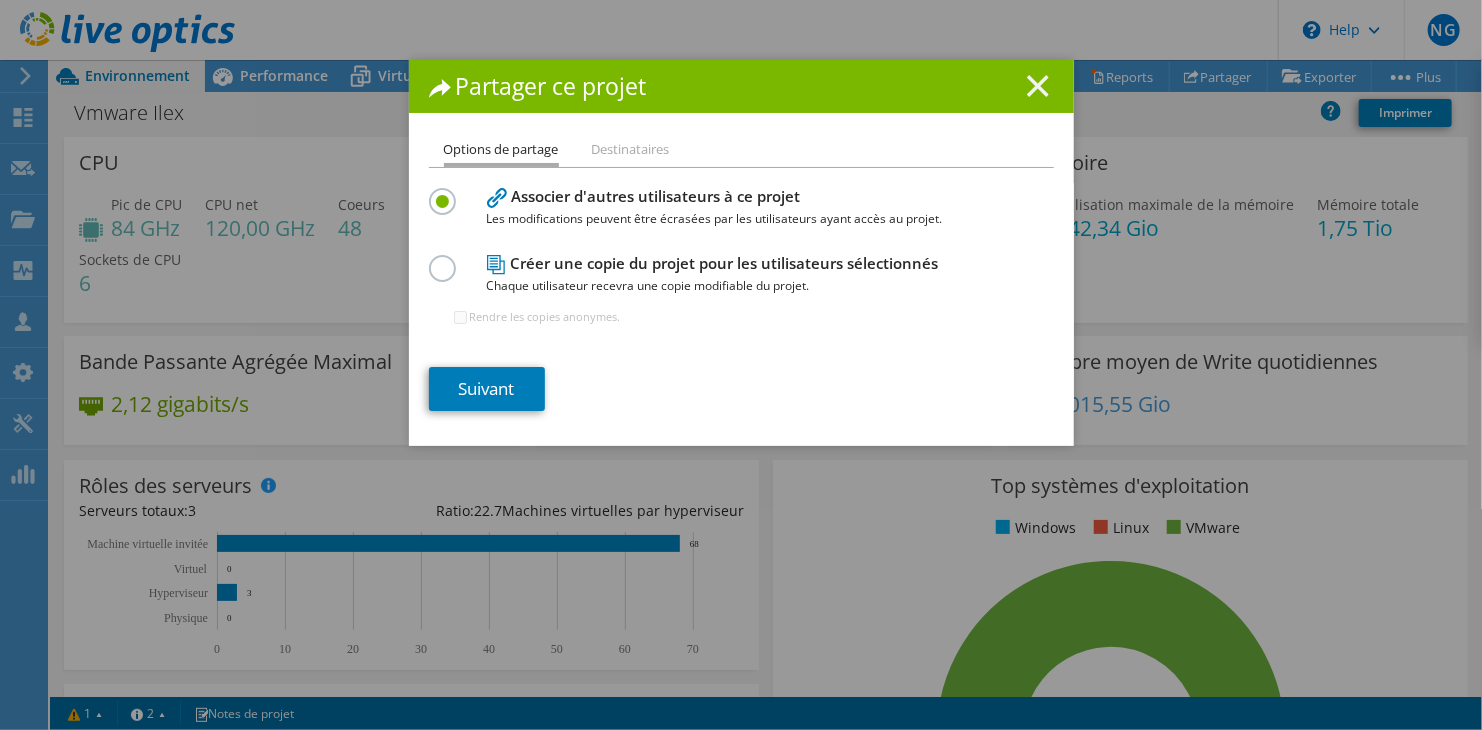 click 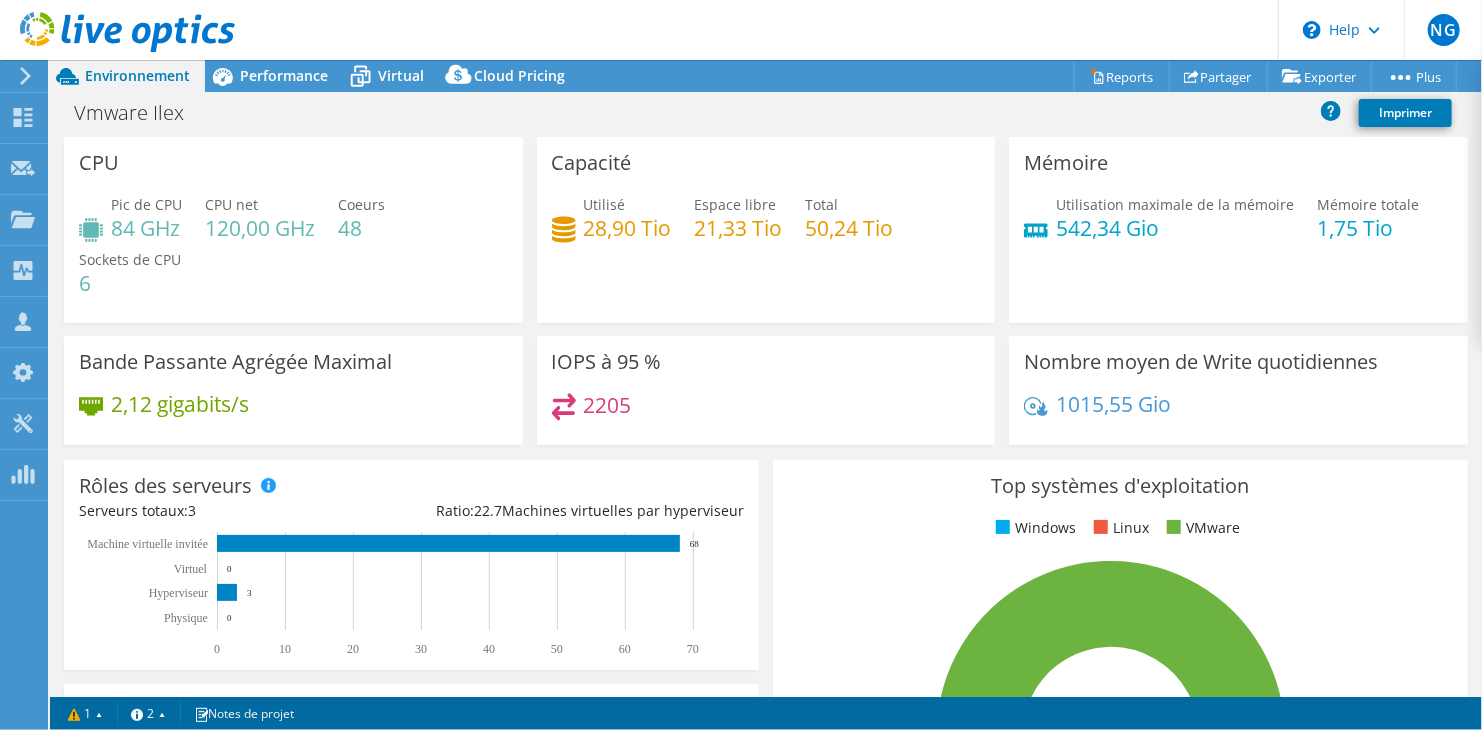 click 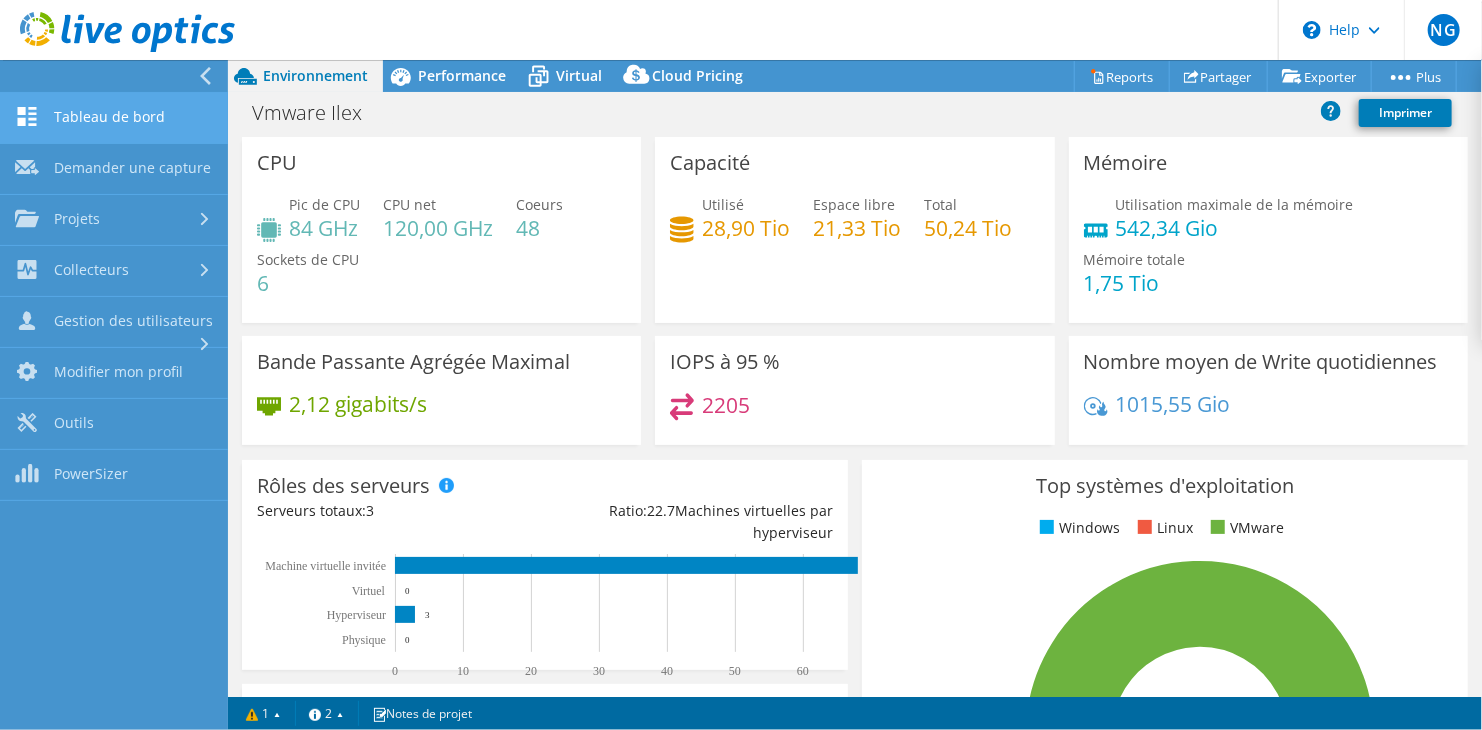 click on "Tableau de bord" at bounding box center (114, 118) 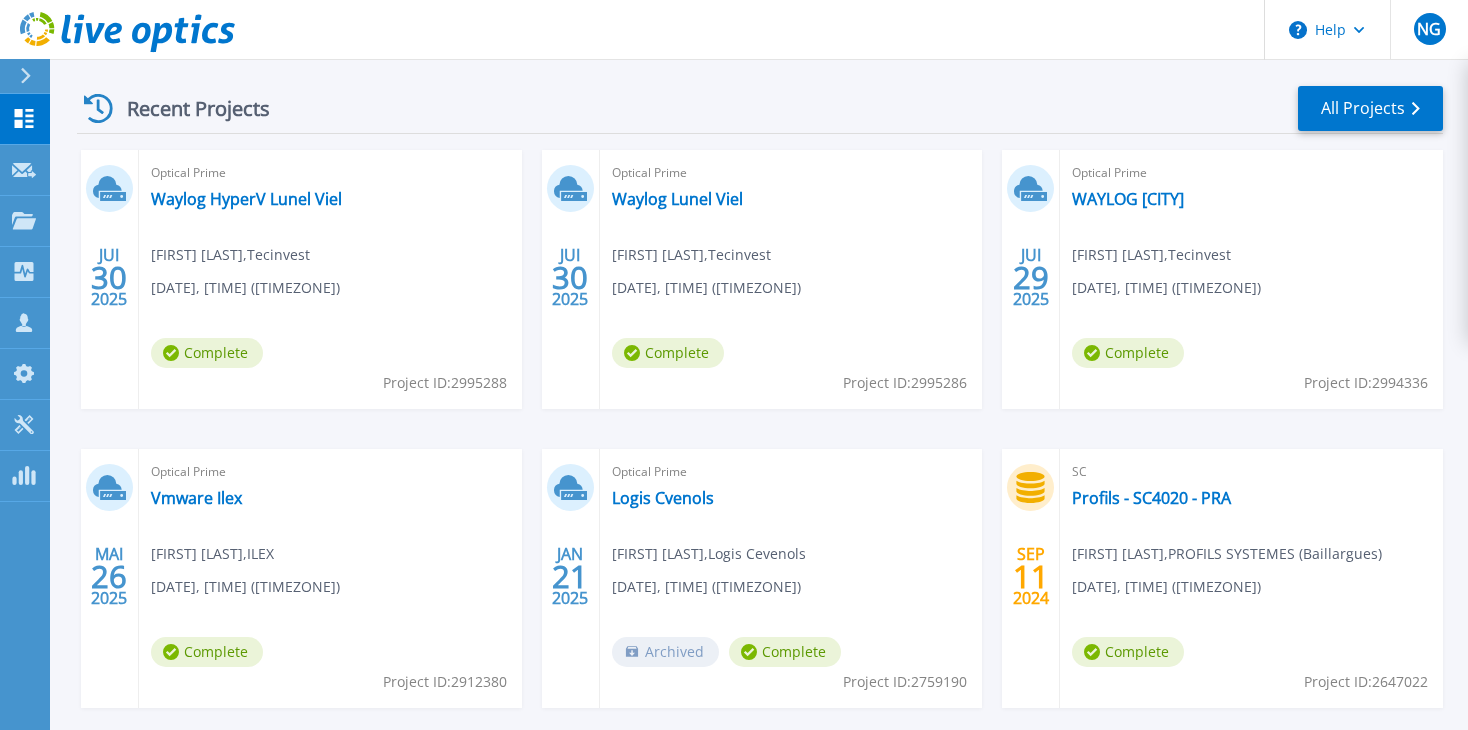 scroll, scrollTop: 300, scrollLeft: 0, axis: vertical 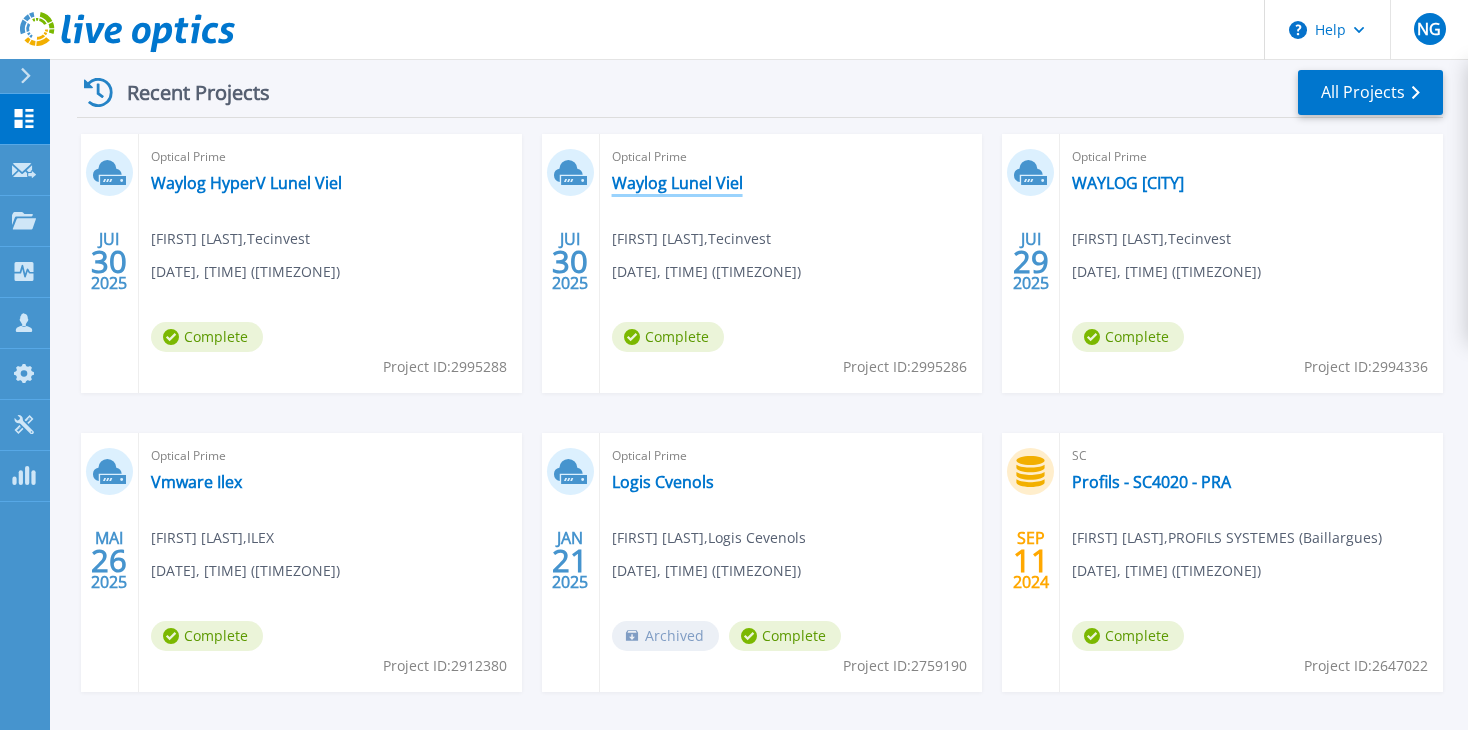 click on "Waylog Lunel Viel" at bounding box center (677, 183) 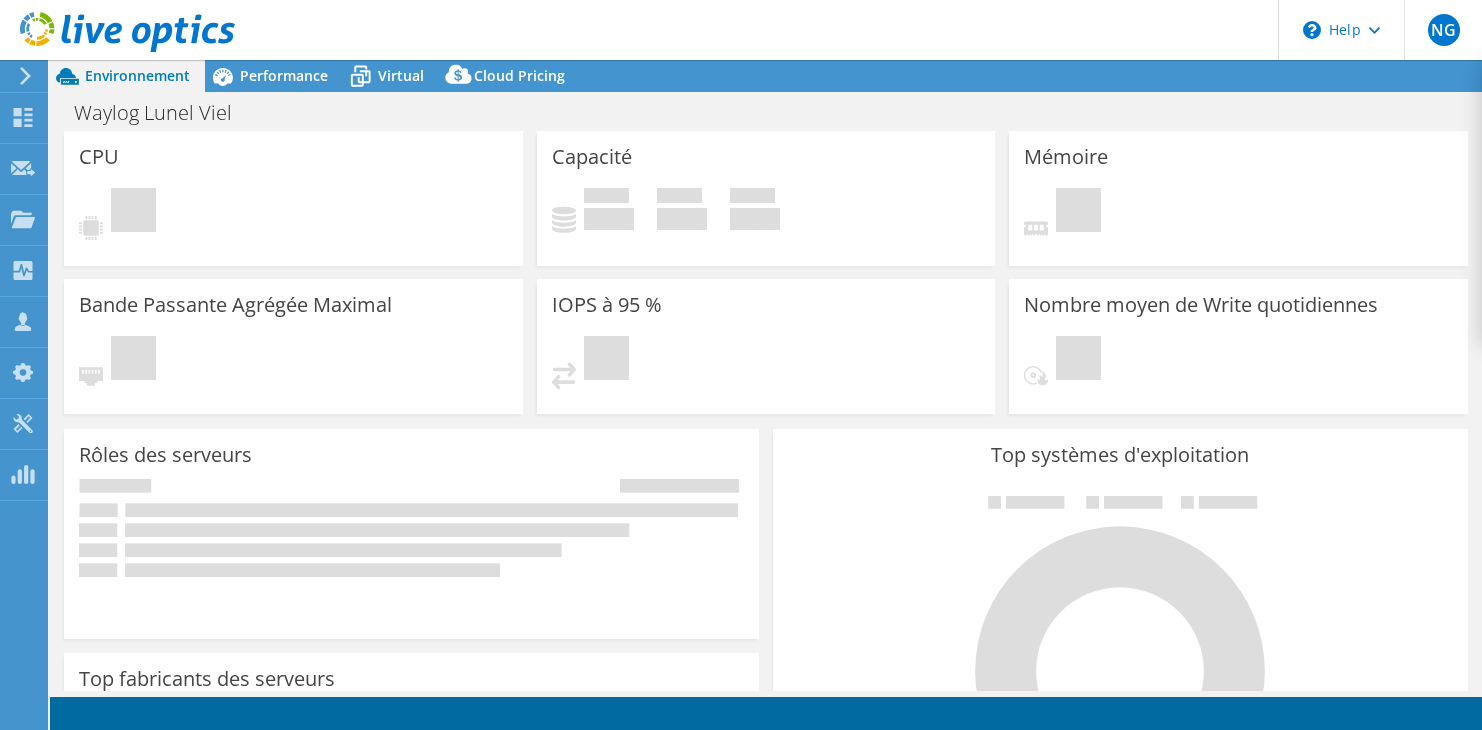 scroll, scrollTop: 0, scrollLeft: 0, axis: both 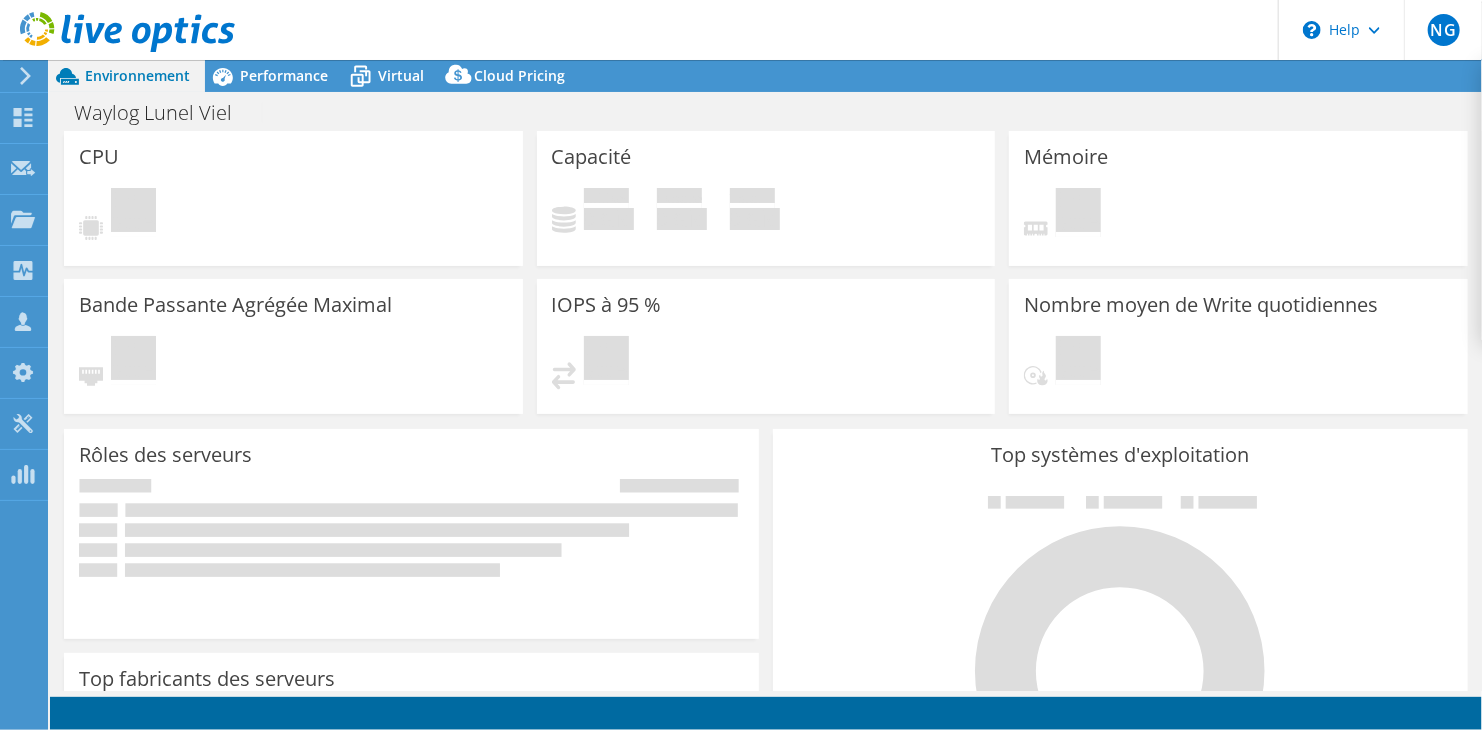select on "USD" 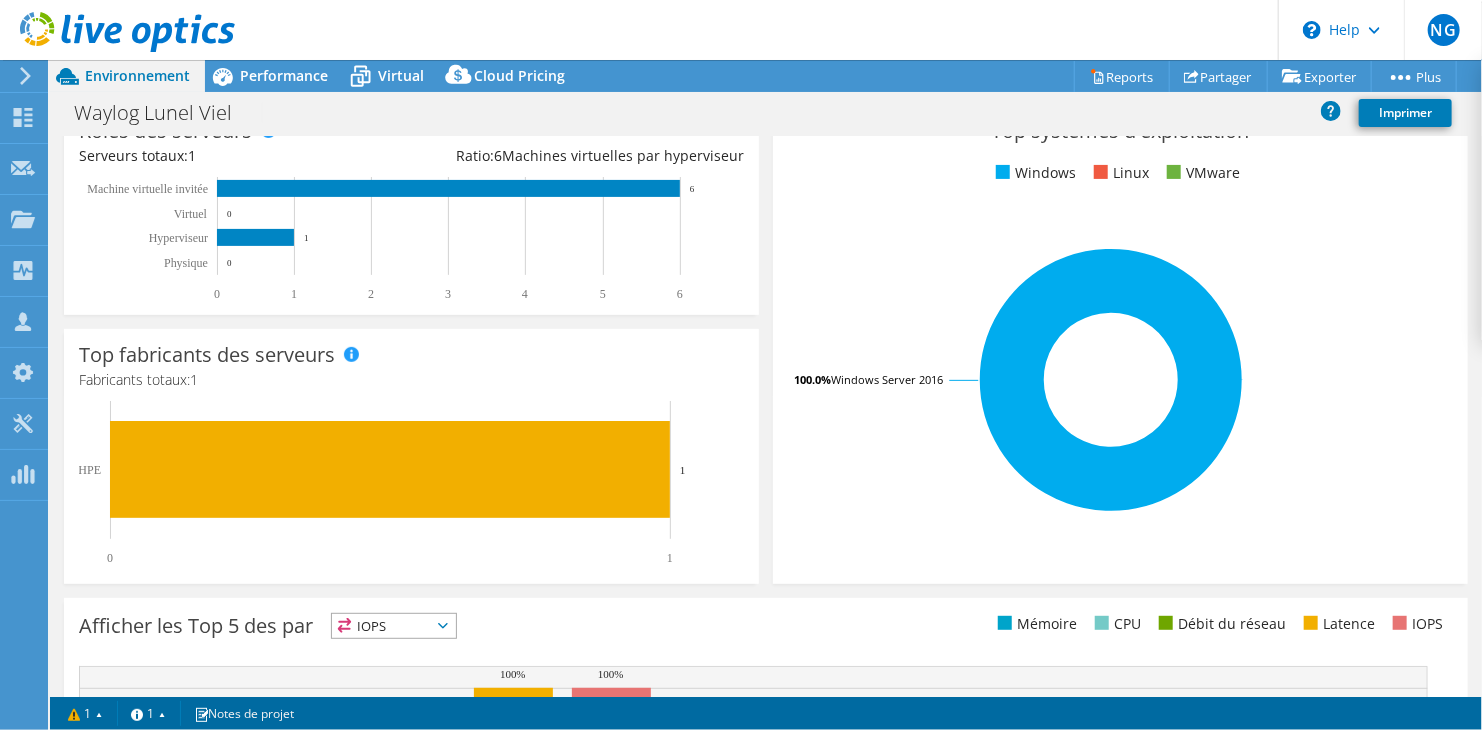 scroll, scrollTop: 0, scrollLeft: 0, axis: both 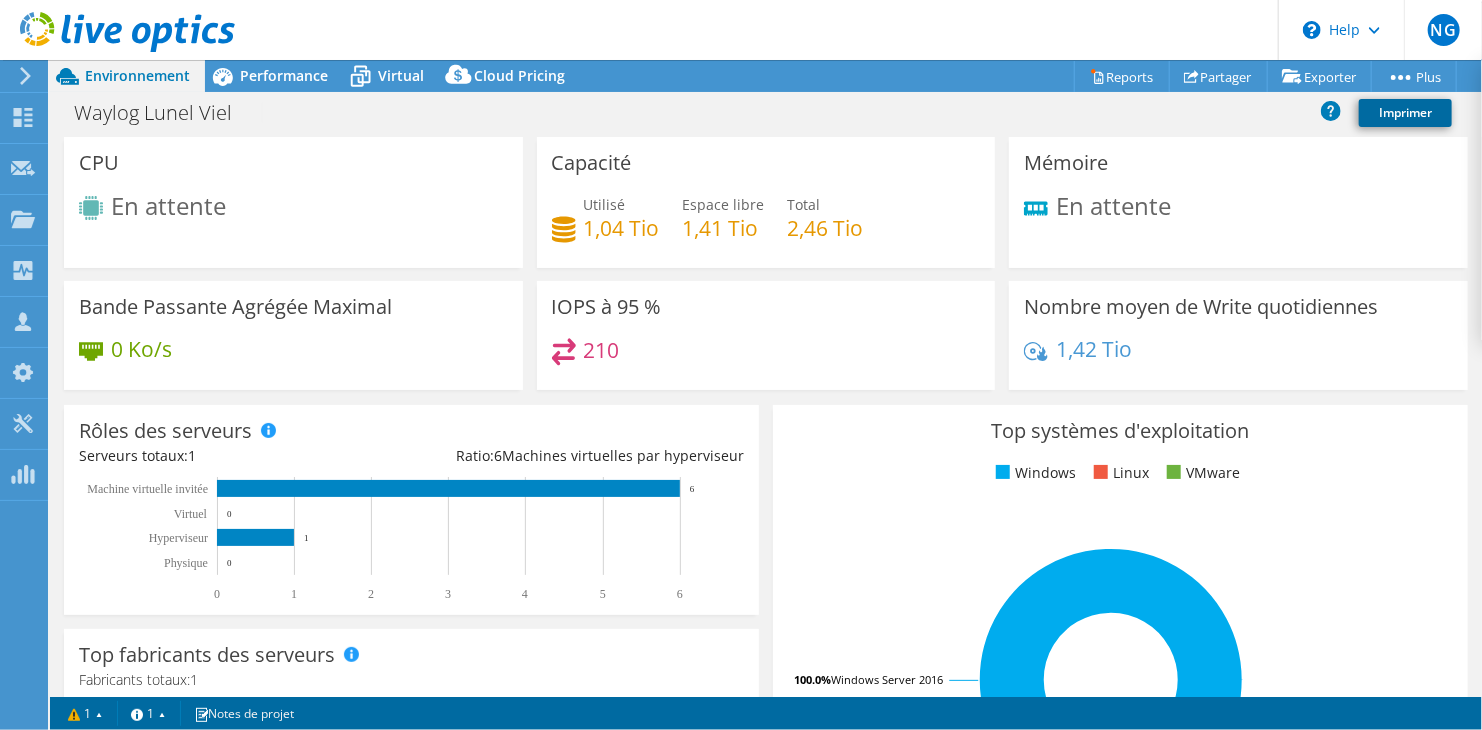 click on "Imprimer" at bounding box center [1405, 113] 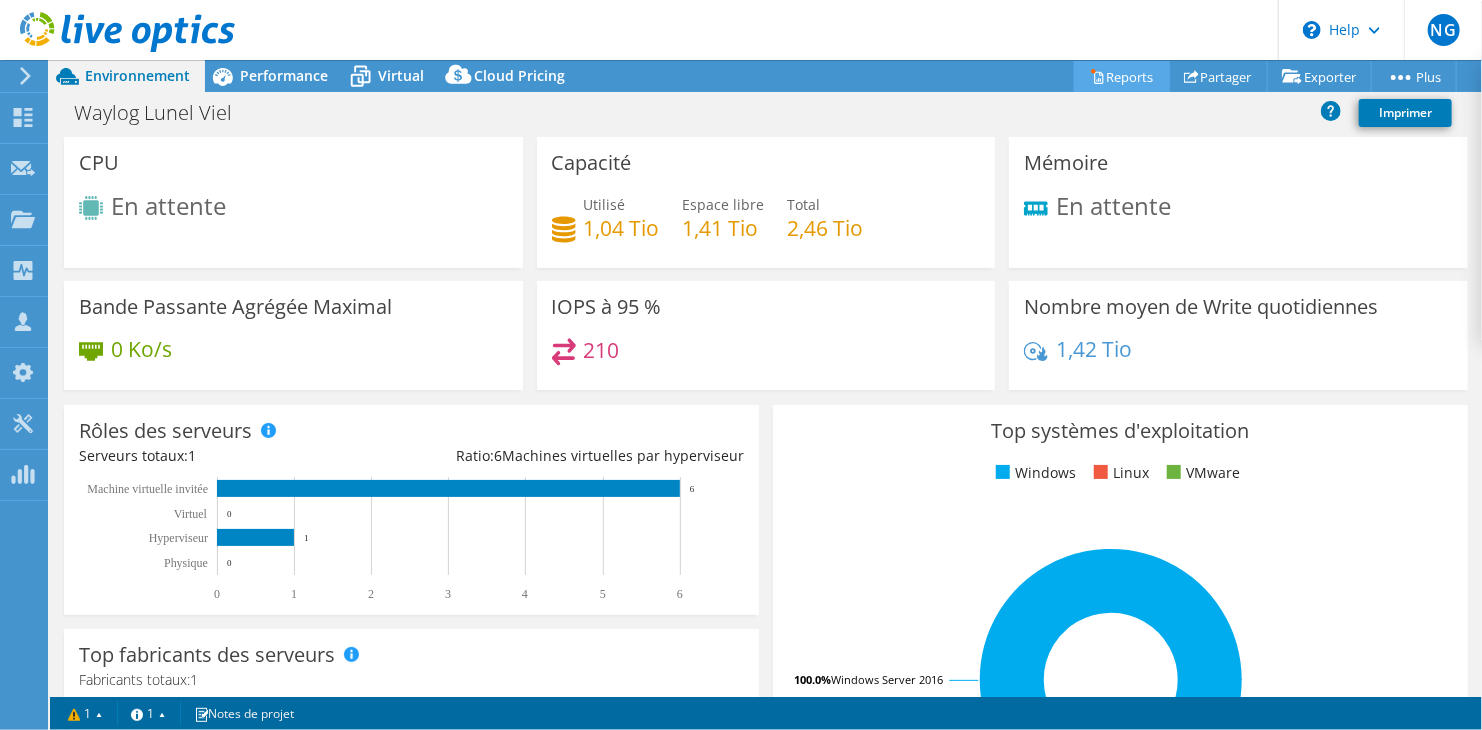 click on "Reports" at bounding box center [1122, 76] 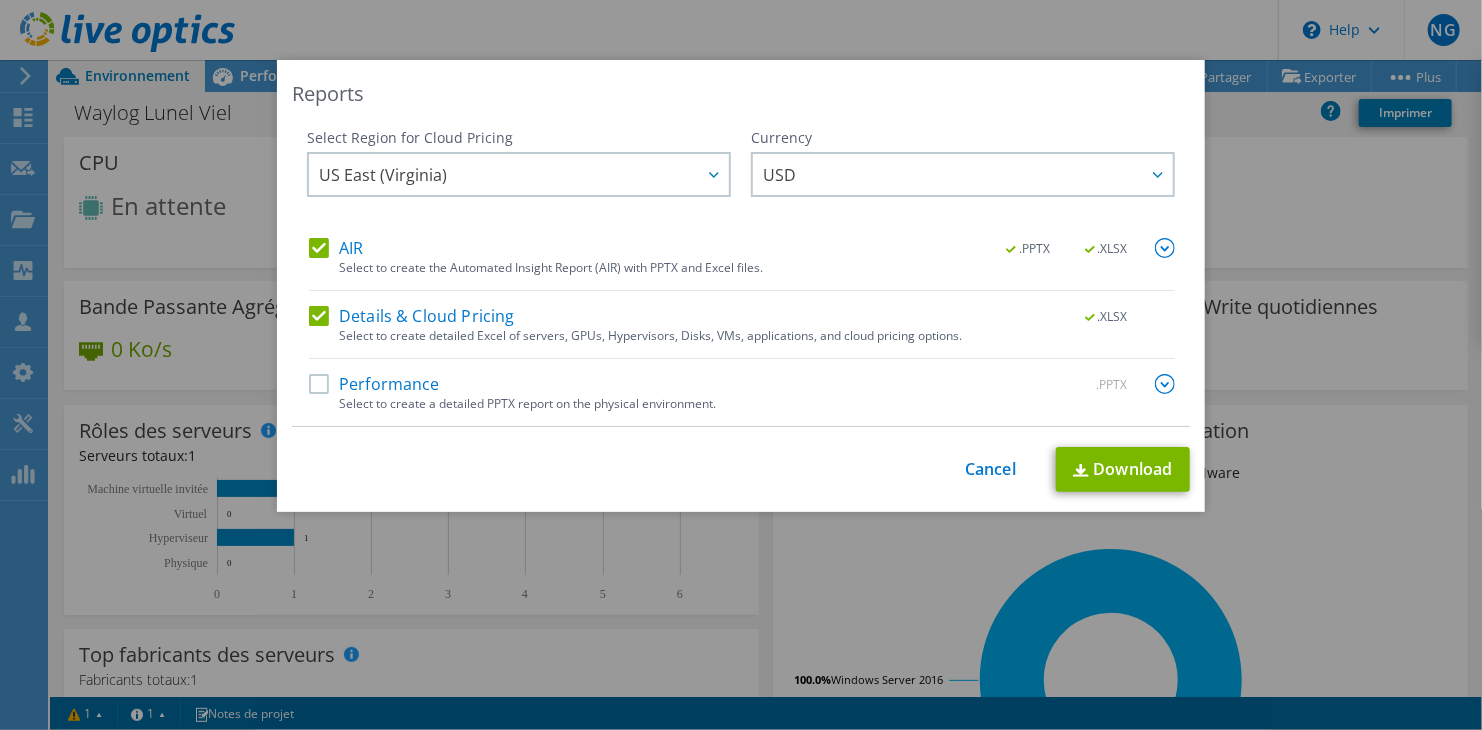 click on "AIR
.PPTX
.XLSX
Select to create the Automated Insight Report (AIR) with PPTX and Excel files.
.PPTX
.XLSX
.XLSX .PPTX" at bounding box center (742, 332) 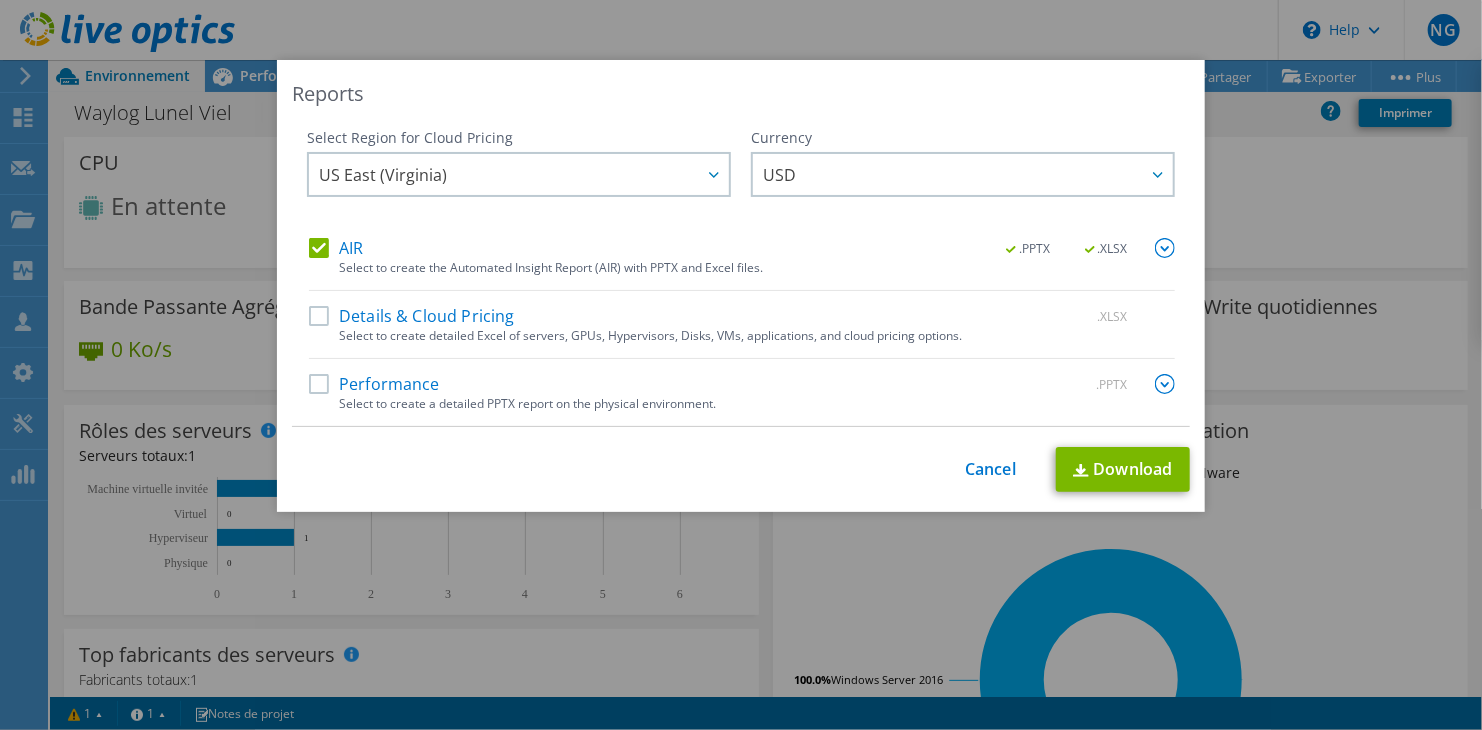 click on "Performance" at bounding box center [374, 384] 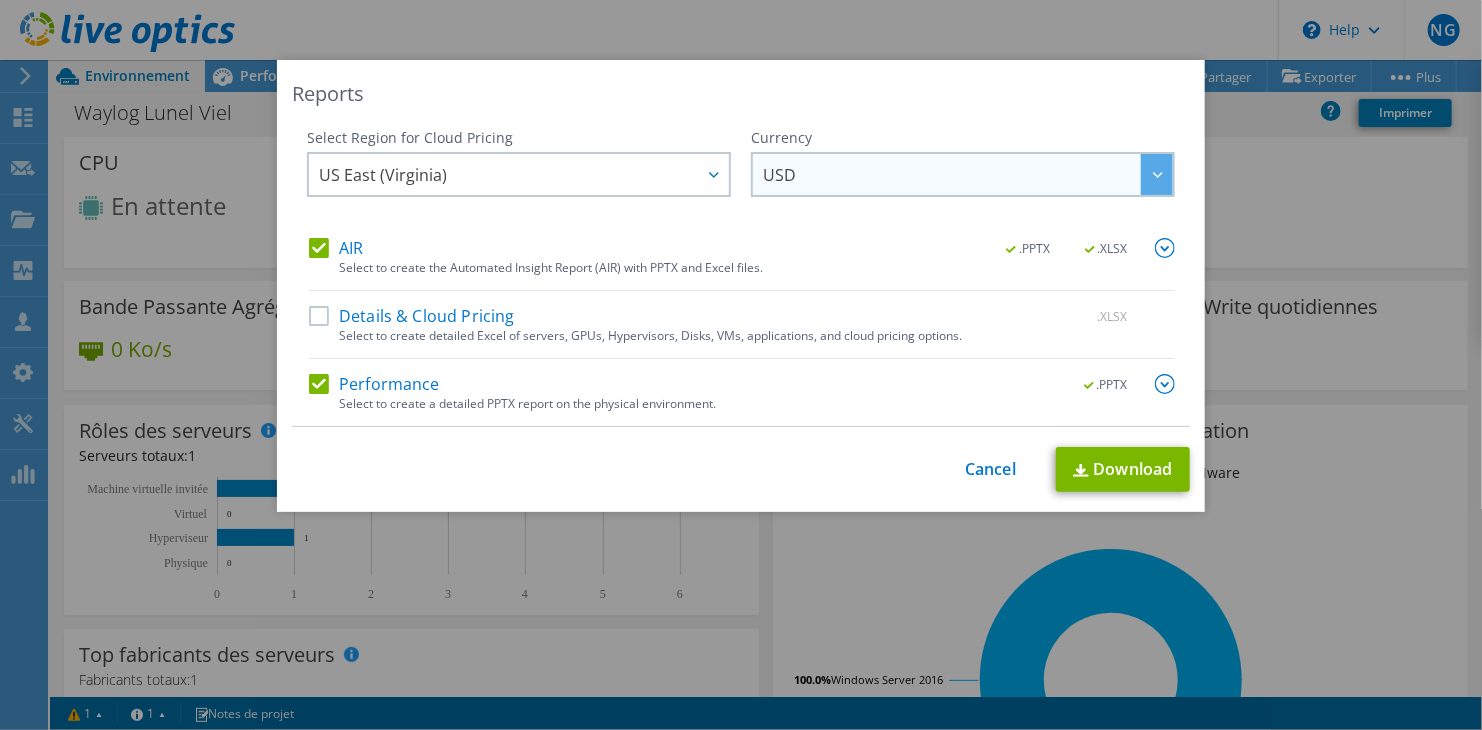 click on "USD" at bounding box center [779, 179] 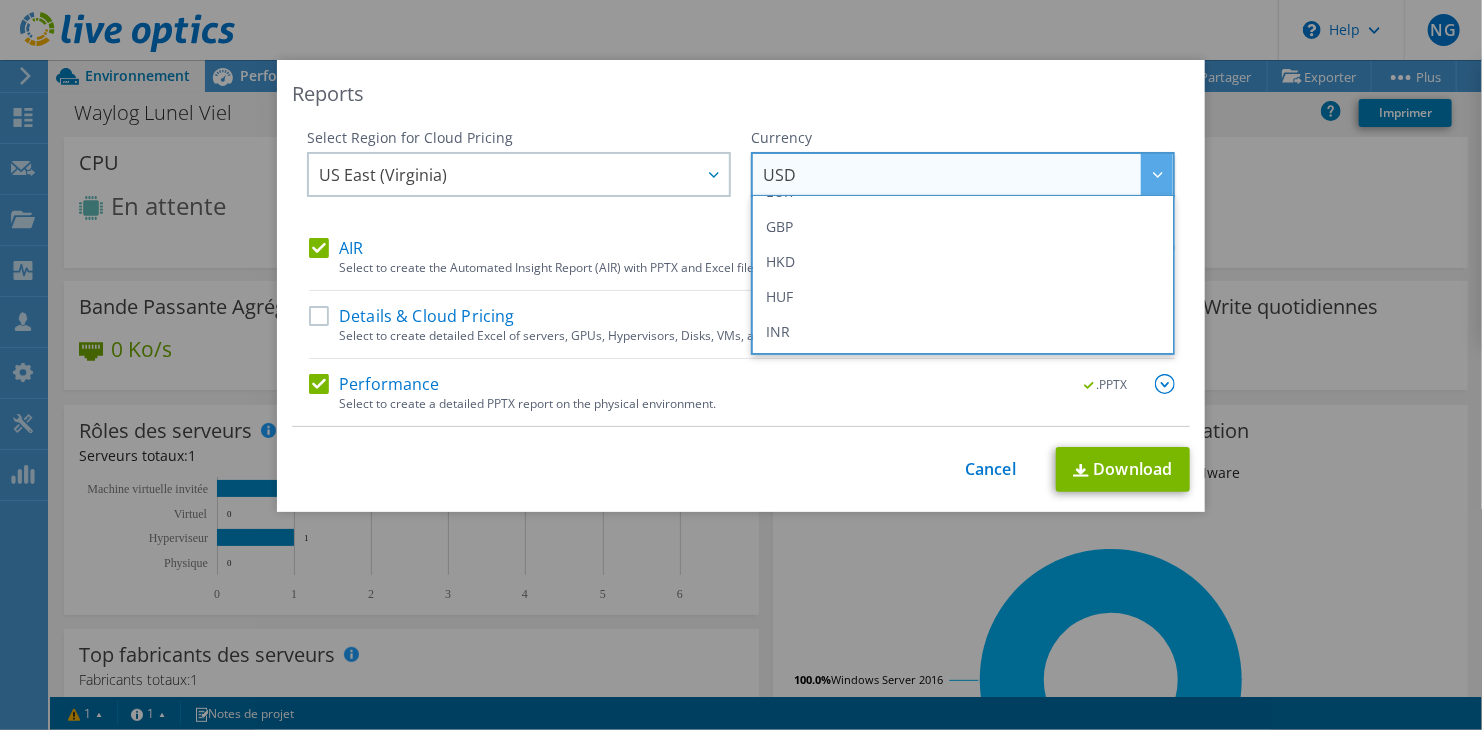 scroll, scrollTop: 200, scrollLeft: 0, axis: vertical 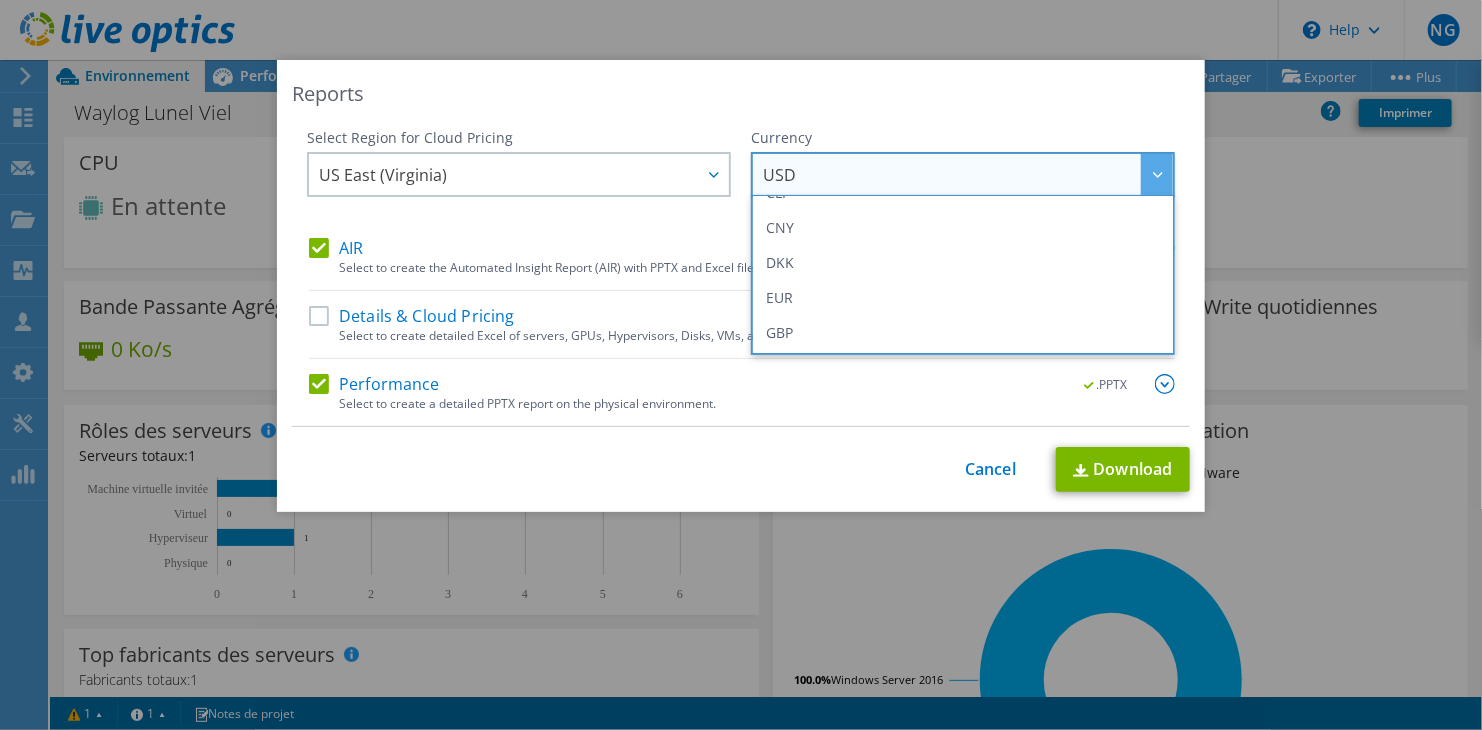 click on "EUR" at bounding box center [963, 297] 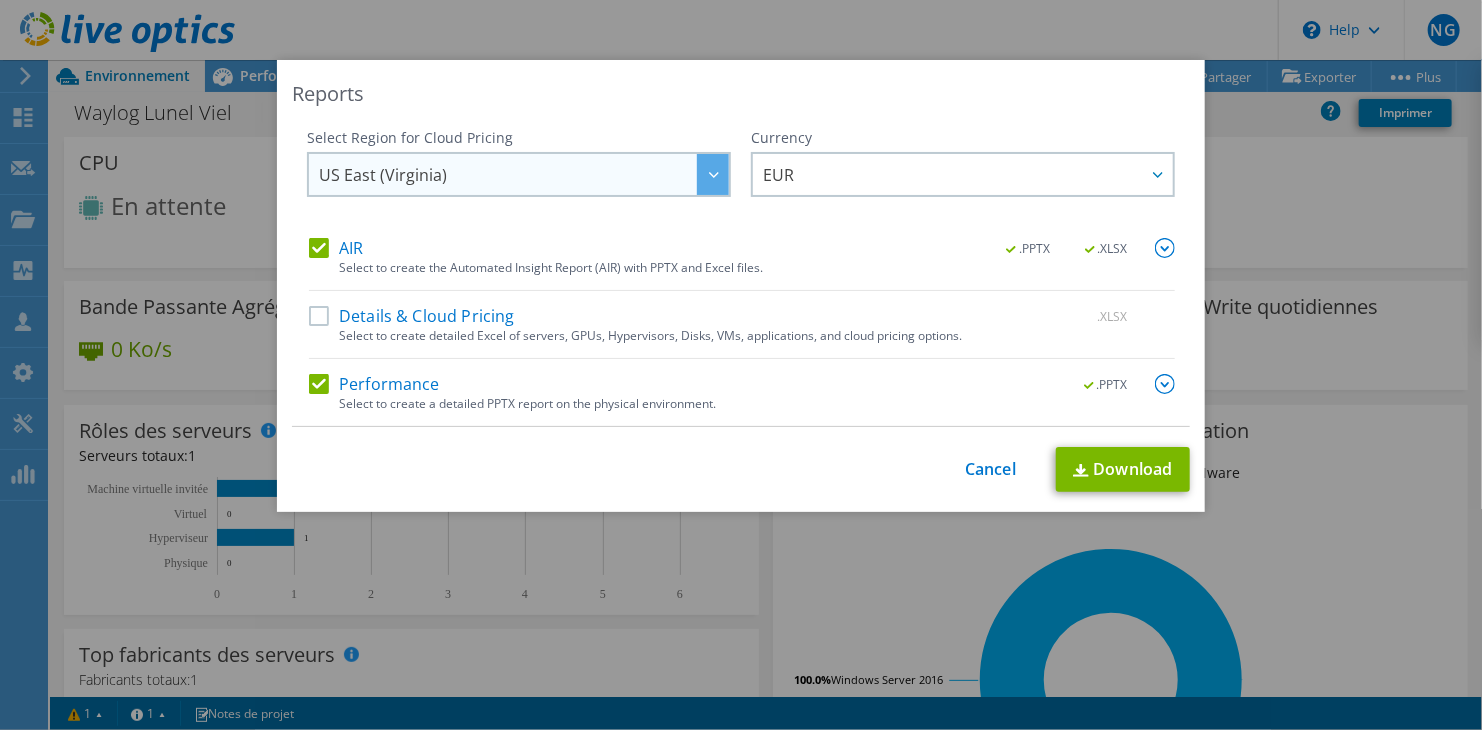 click on "US East (Virginia)" at bounding box center (383, 179) 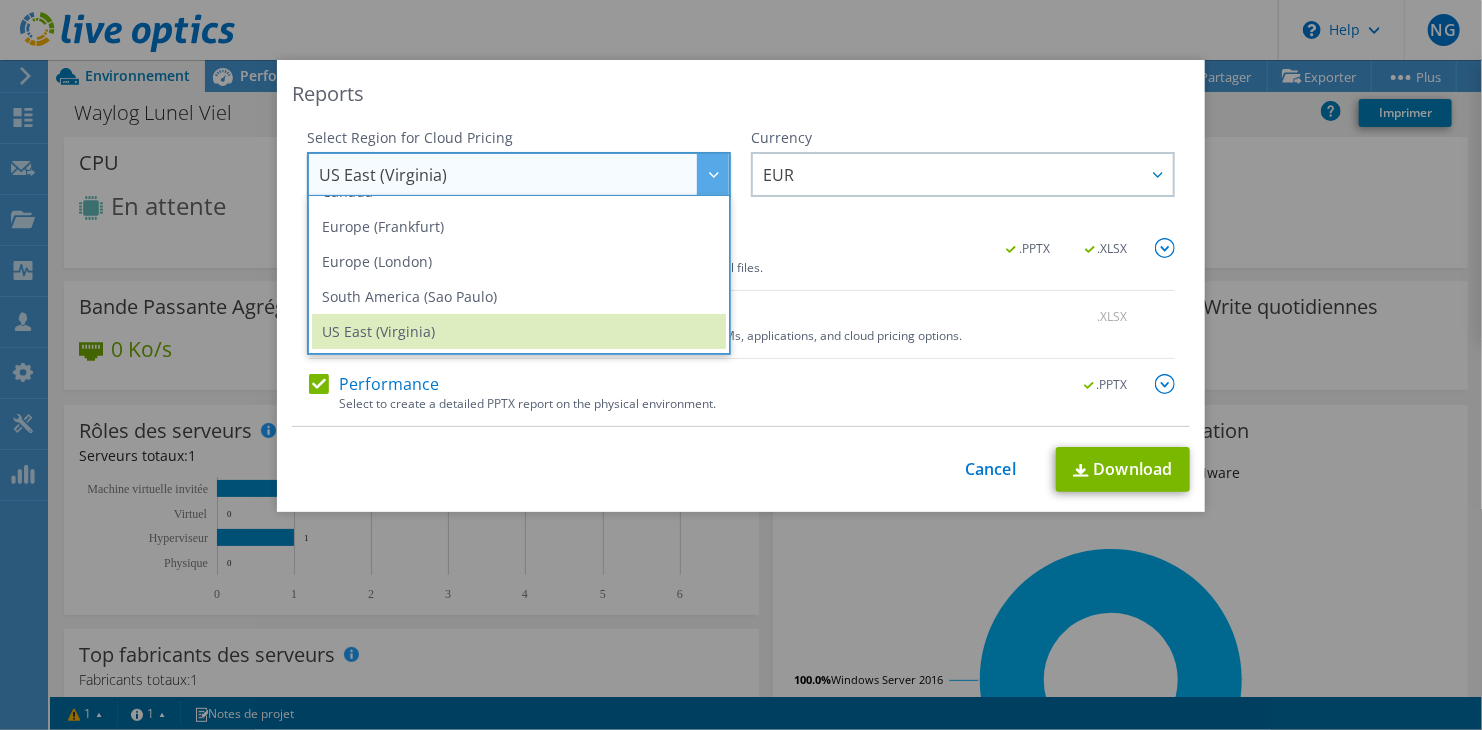 scroll, scrollTop: 233, scrollLeft: 0, axis: vertical 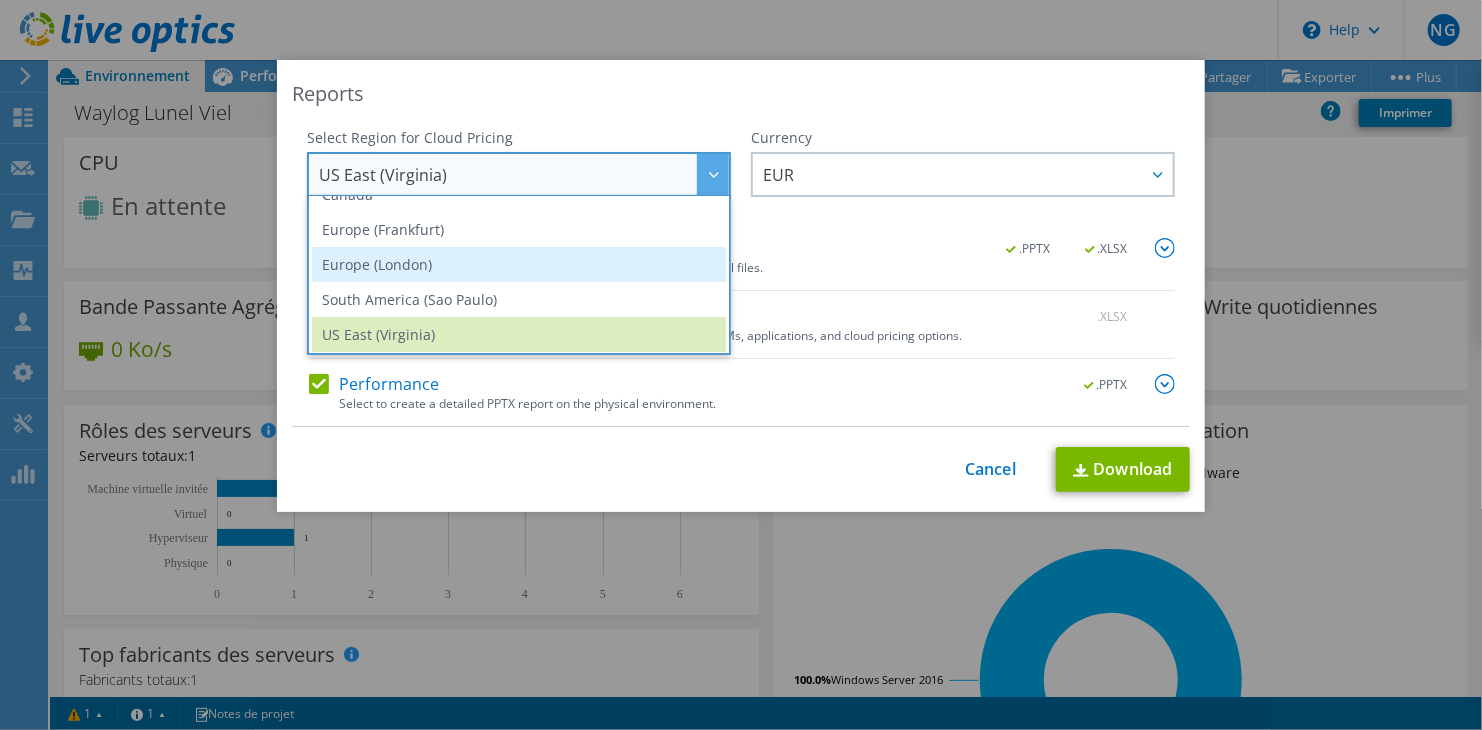 click on "Europe (London)" at bounding box center (519, 264) 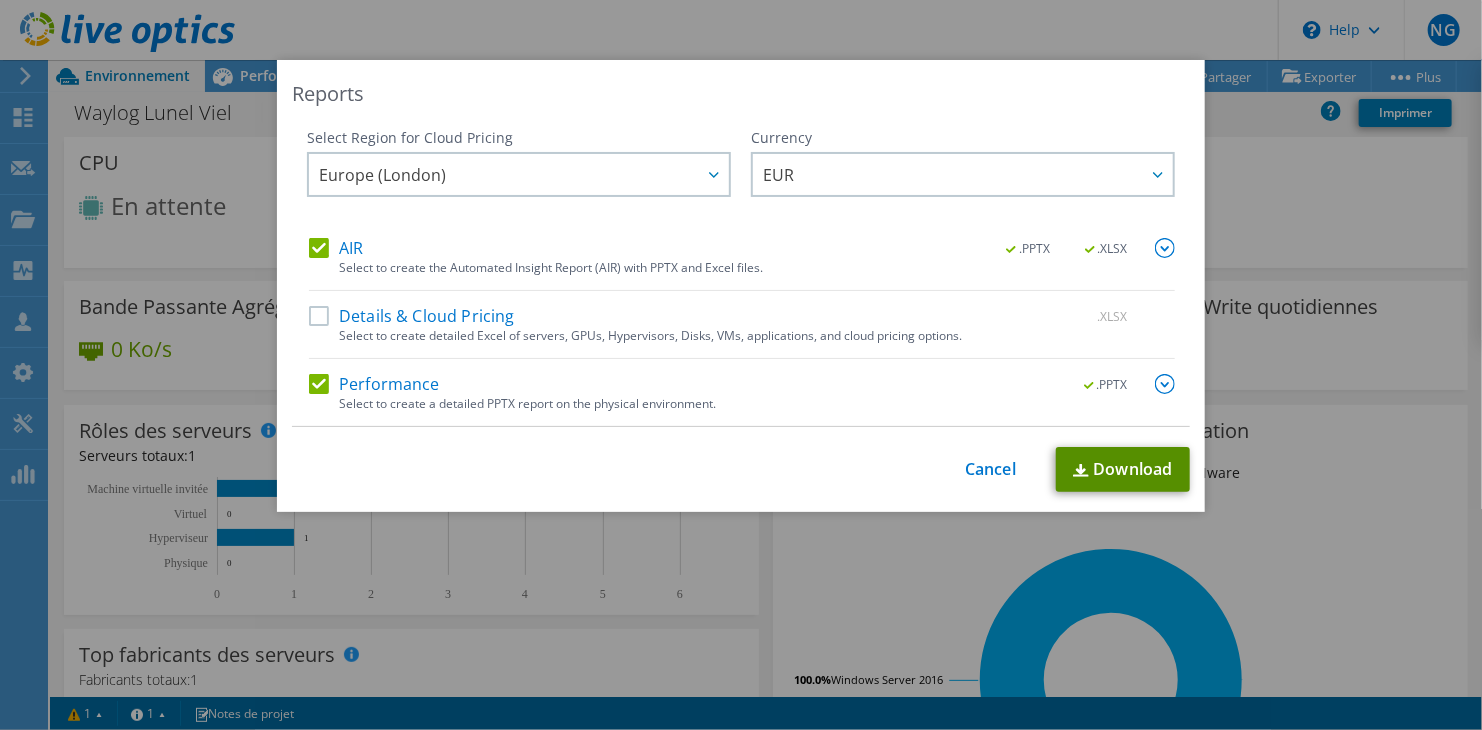 click on "Download" at bounding box center (1123, 469) 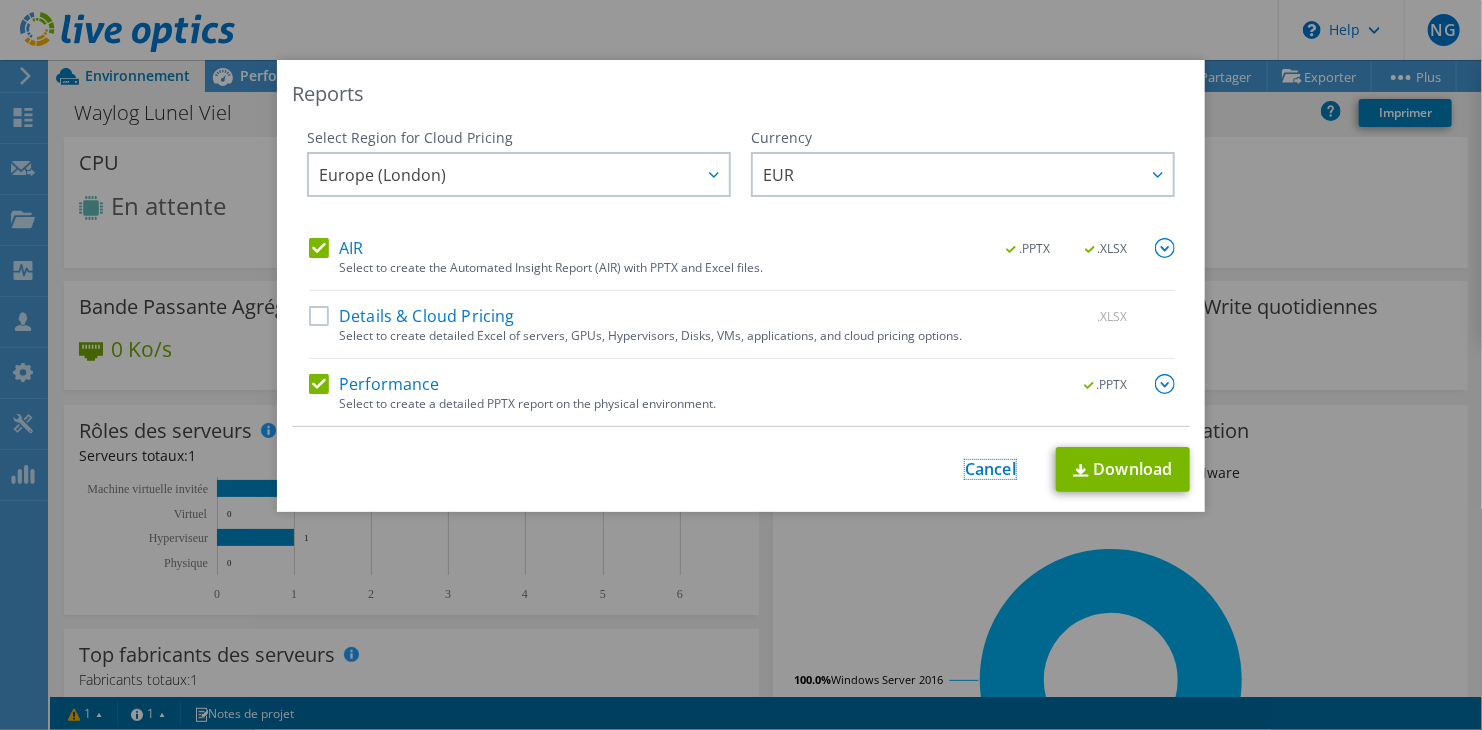 click on "Cancel" at bounding box center [990, 469] 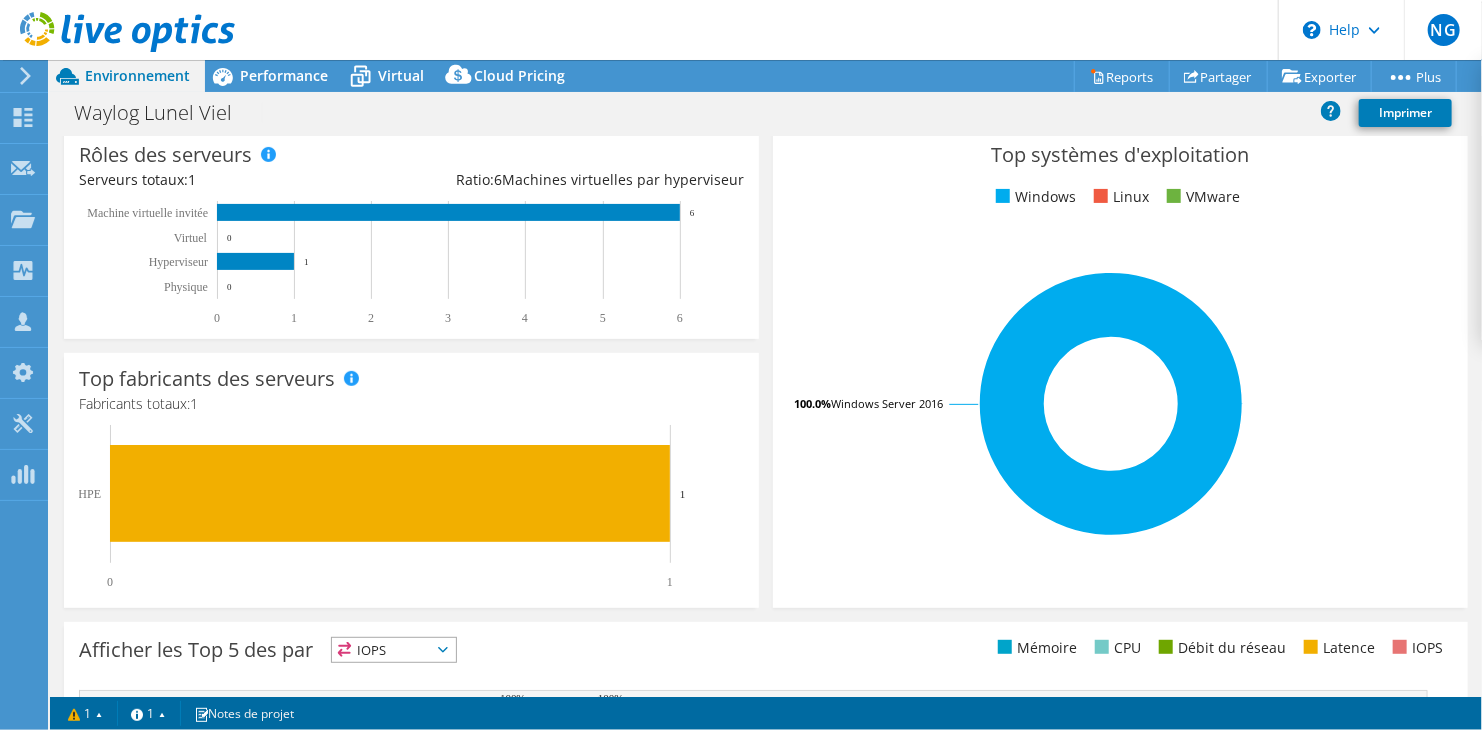 scroll, scrollTop: 0, scrollLeft: 0, axis: both 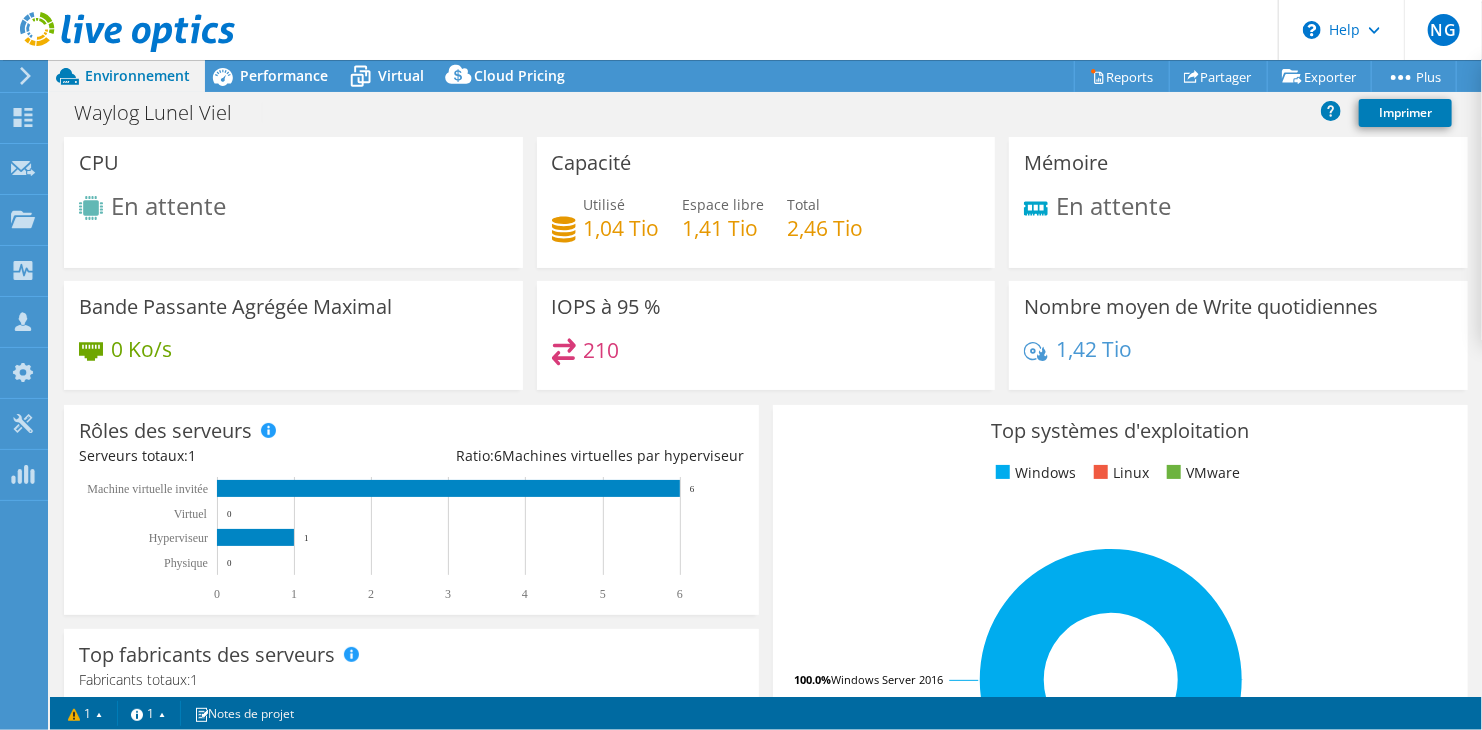 click 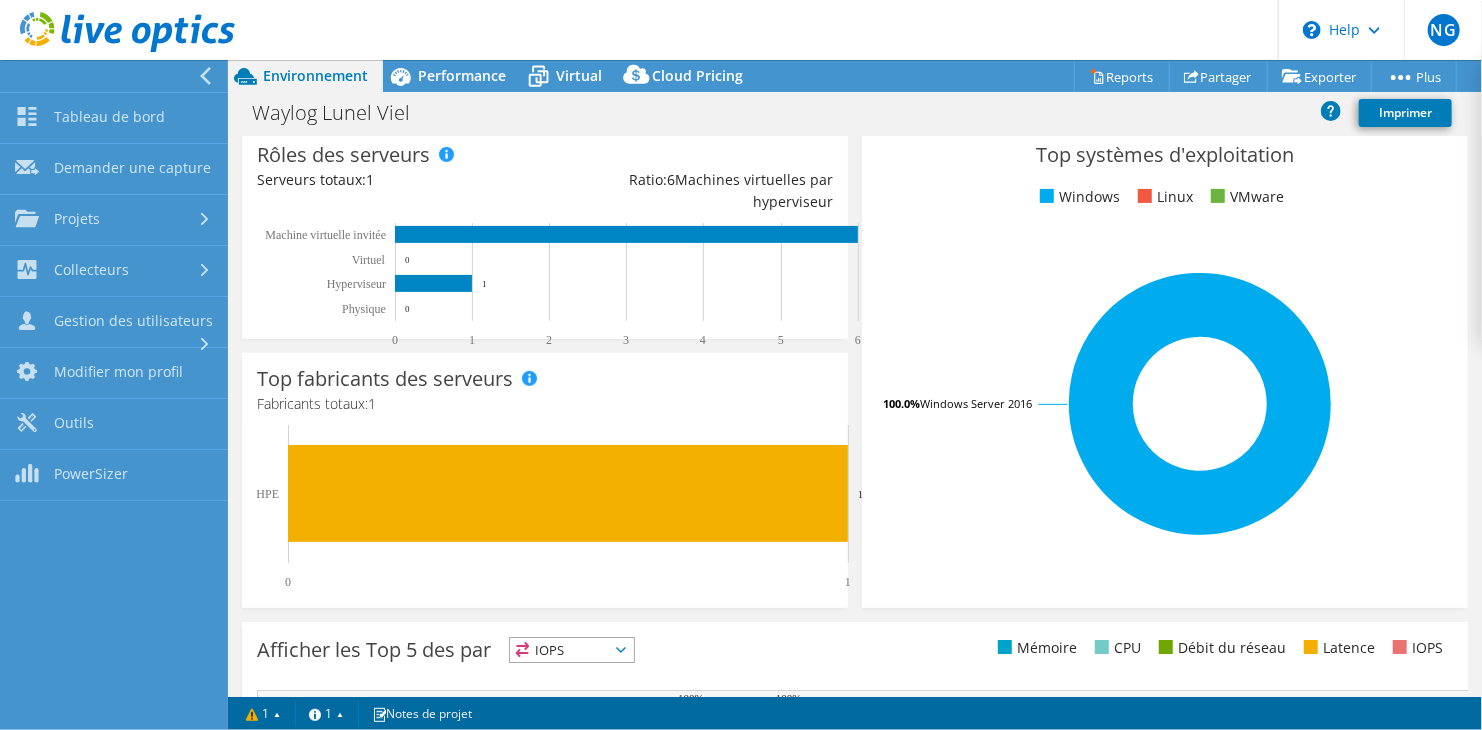 scroll, scrollTop: 0, scrollLeft: 0, axis: both 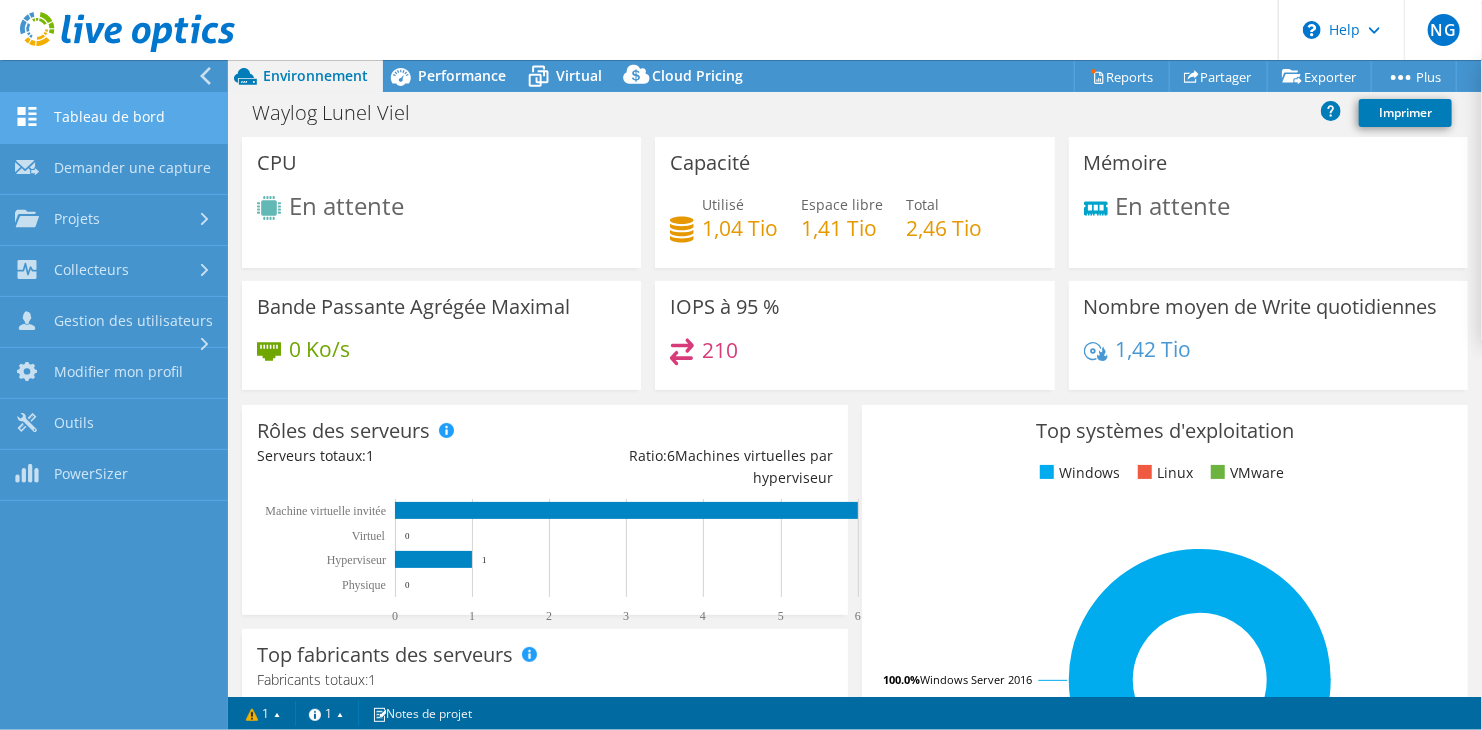 click on "Tableau de bord" at bounding box center [114, 118] 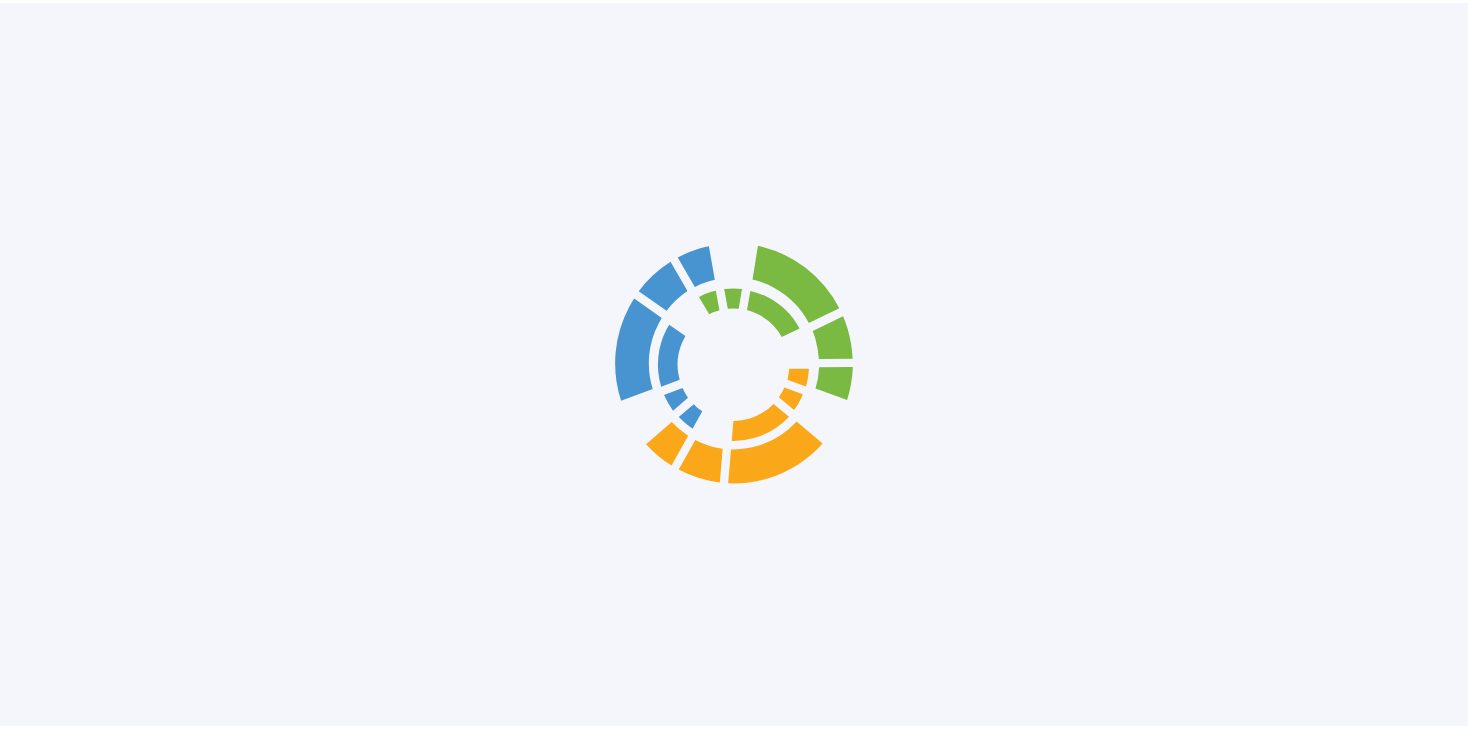 scroll, scrollTop: 0, scrollLeft: 0, axis: both 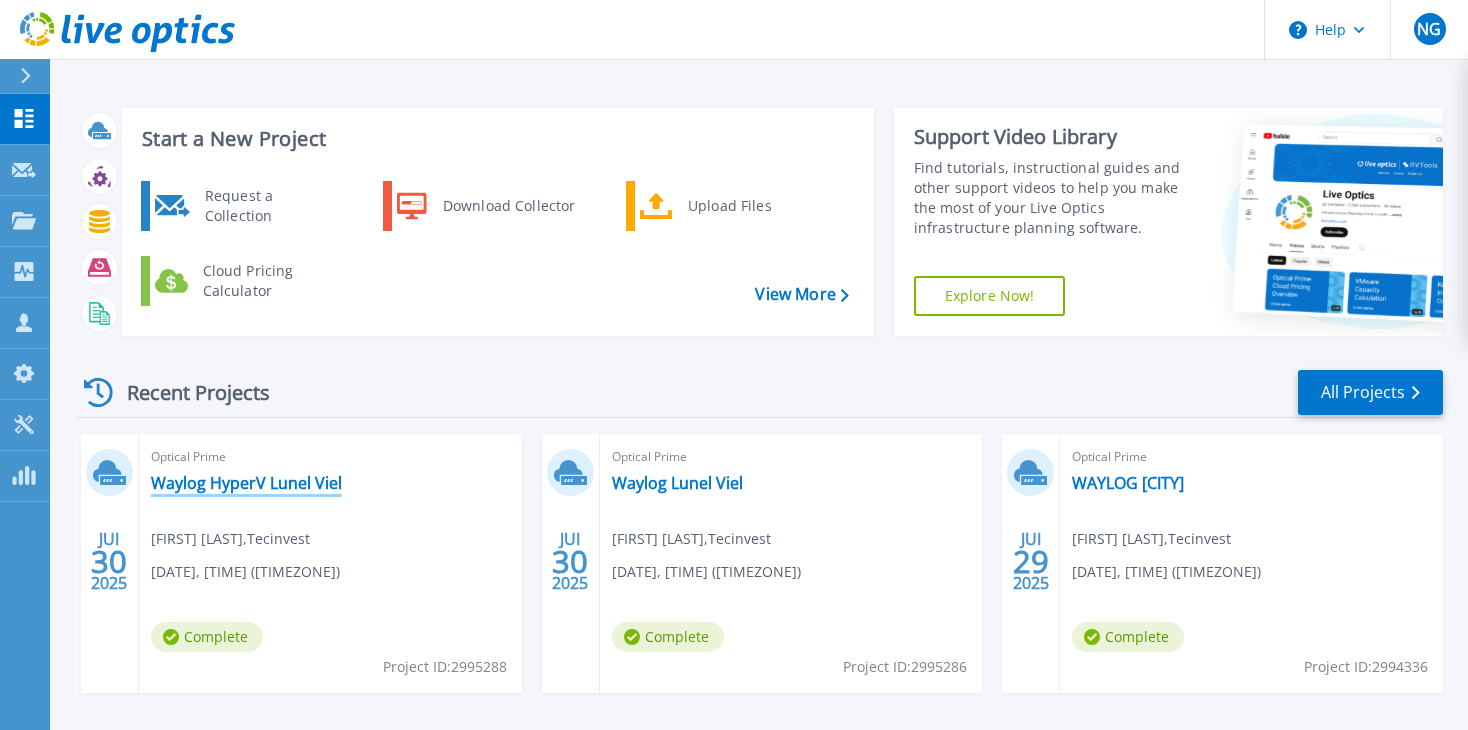 click on "Waylog HyperV Lunel Viel" at bounding box center (246, 483) 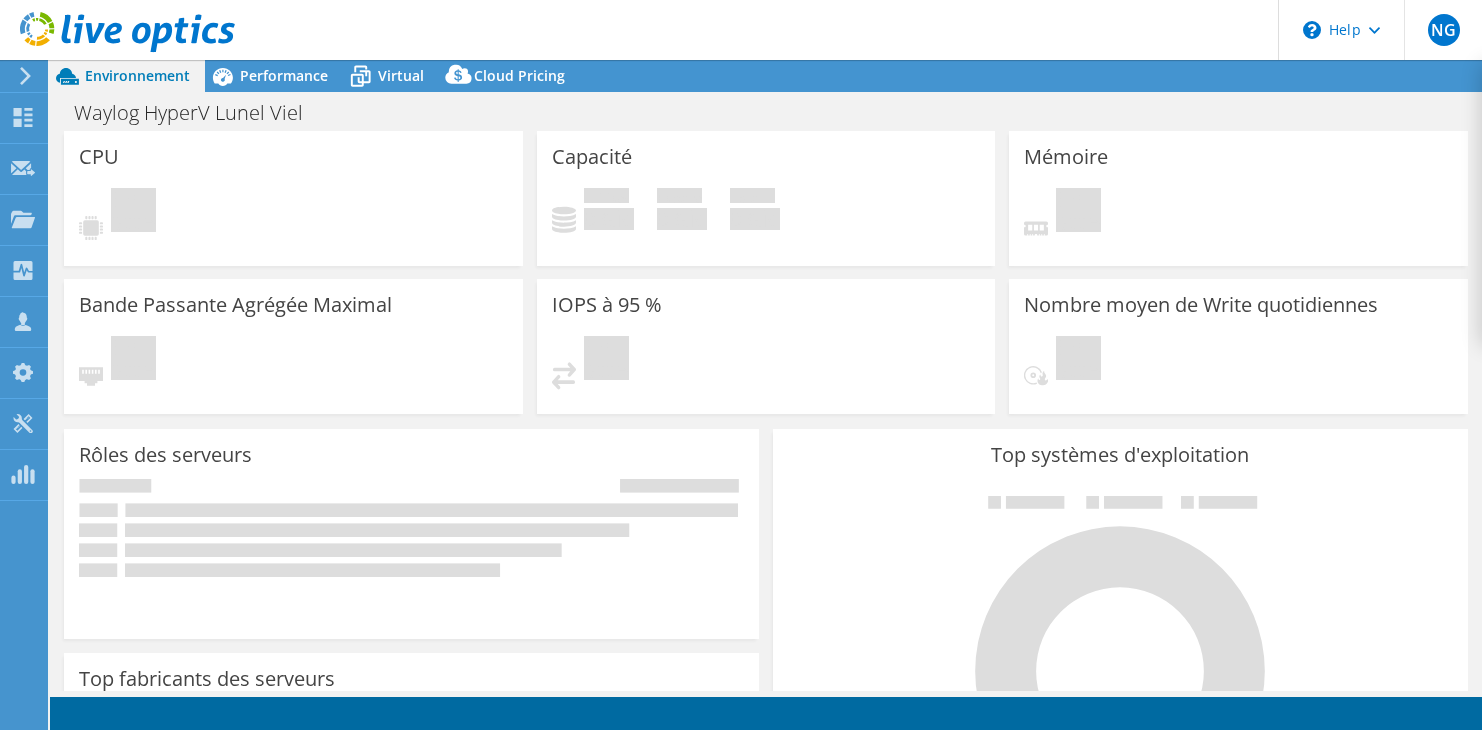 scroll, scrollTop: 0, scrollLeft: 0, axis: both 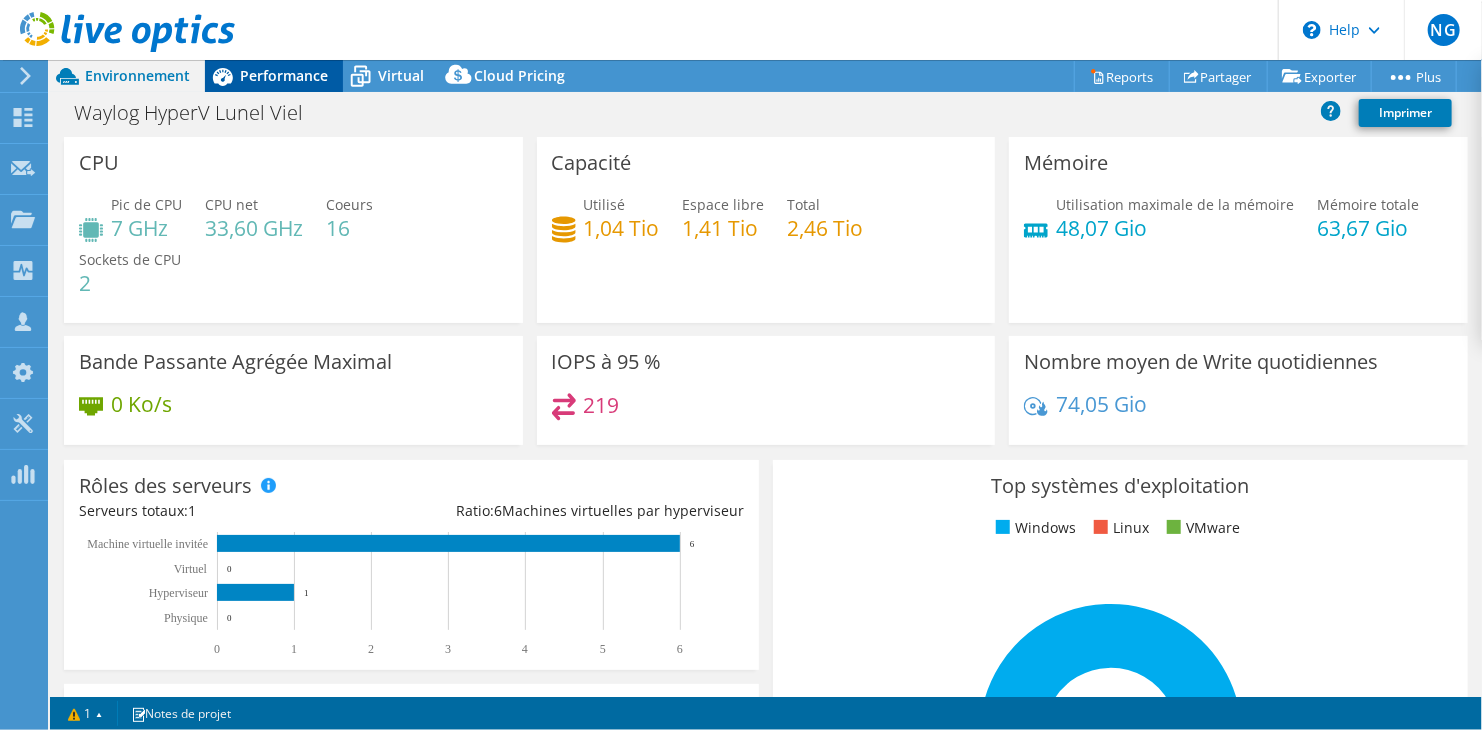 click on "Performance" at bounding box center (284, 75) 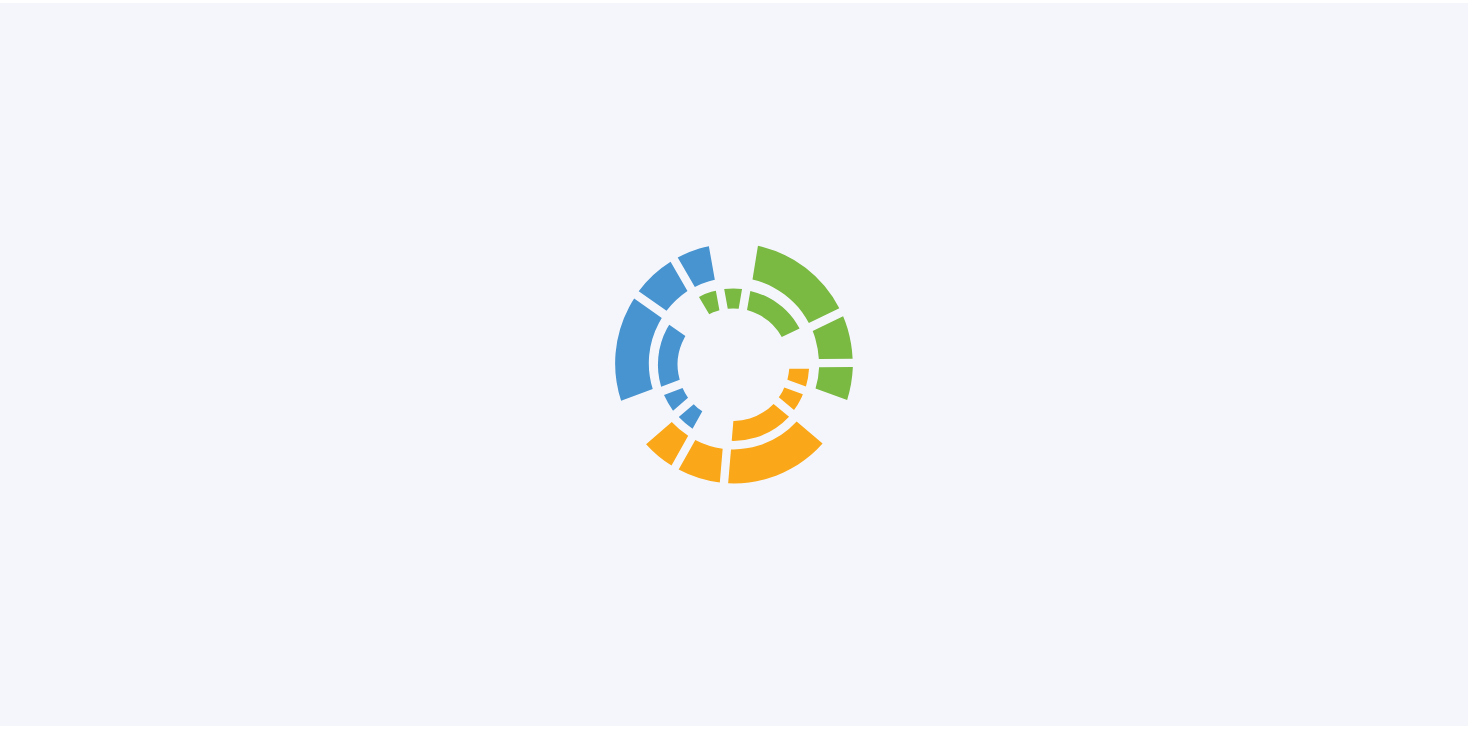 scroll, scrollTop: 0, scrollLeft: 0, axis: both 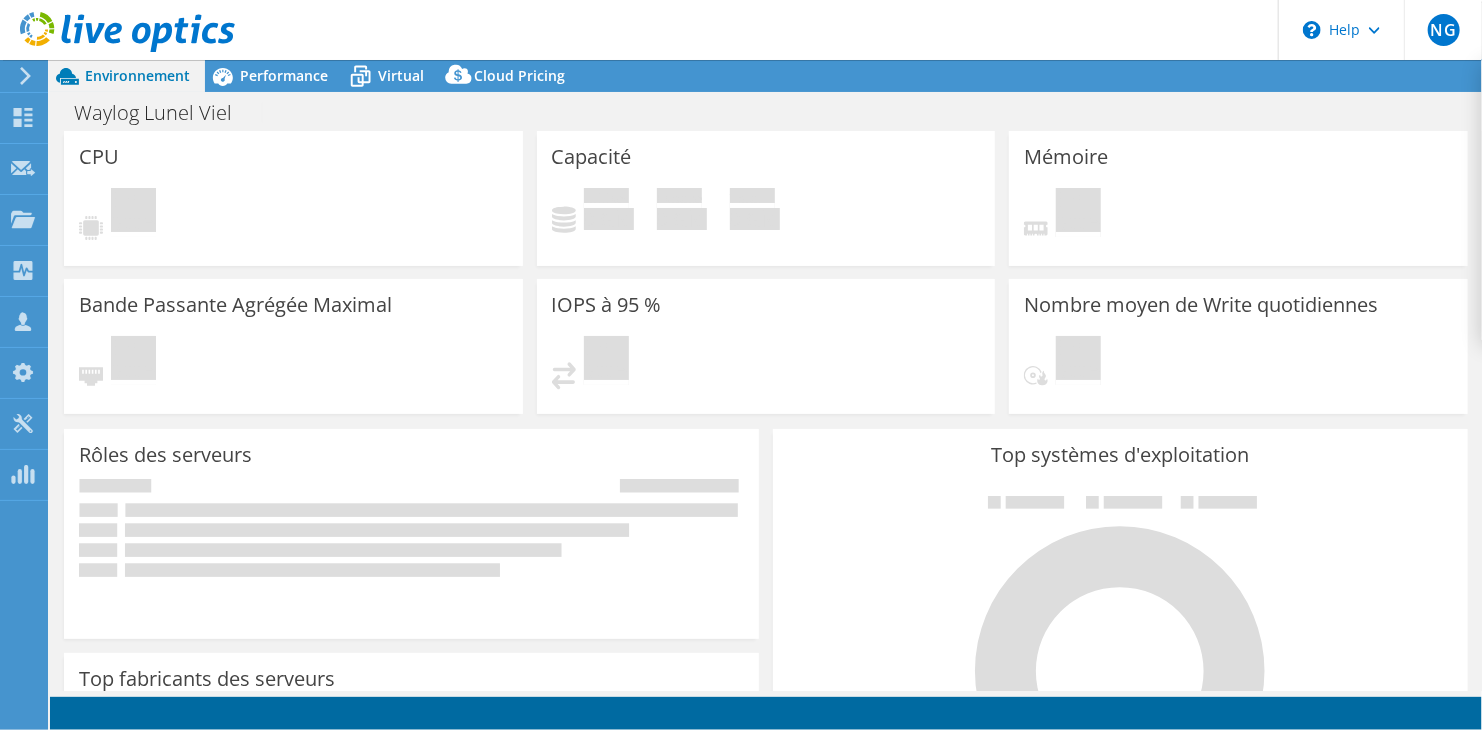 select on "USD" 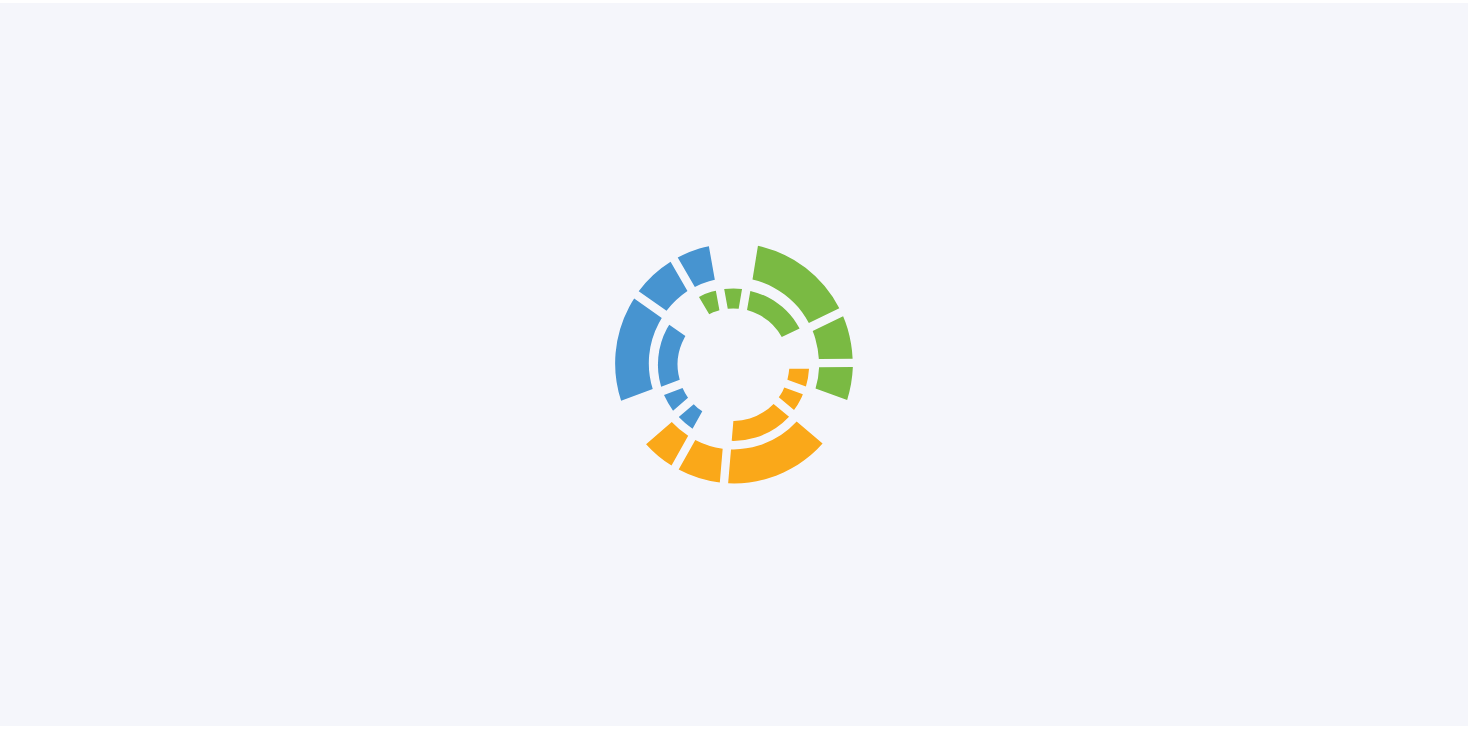 scroll, scrollTop: 0, scrollLeft: 0, axis: both 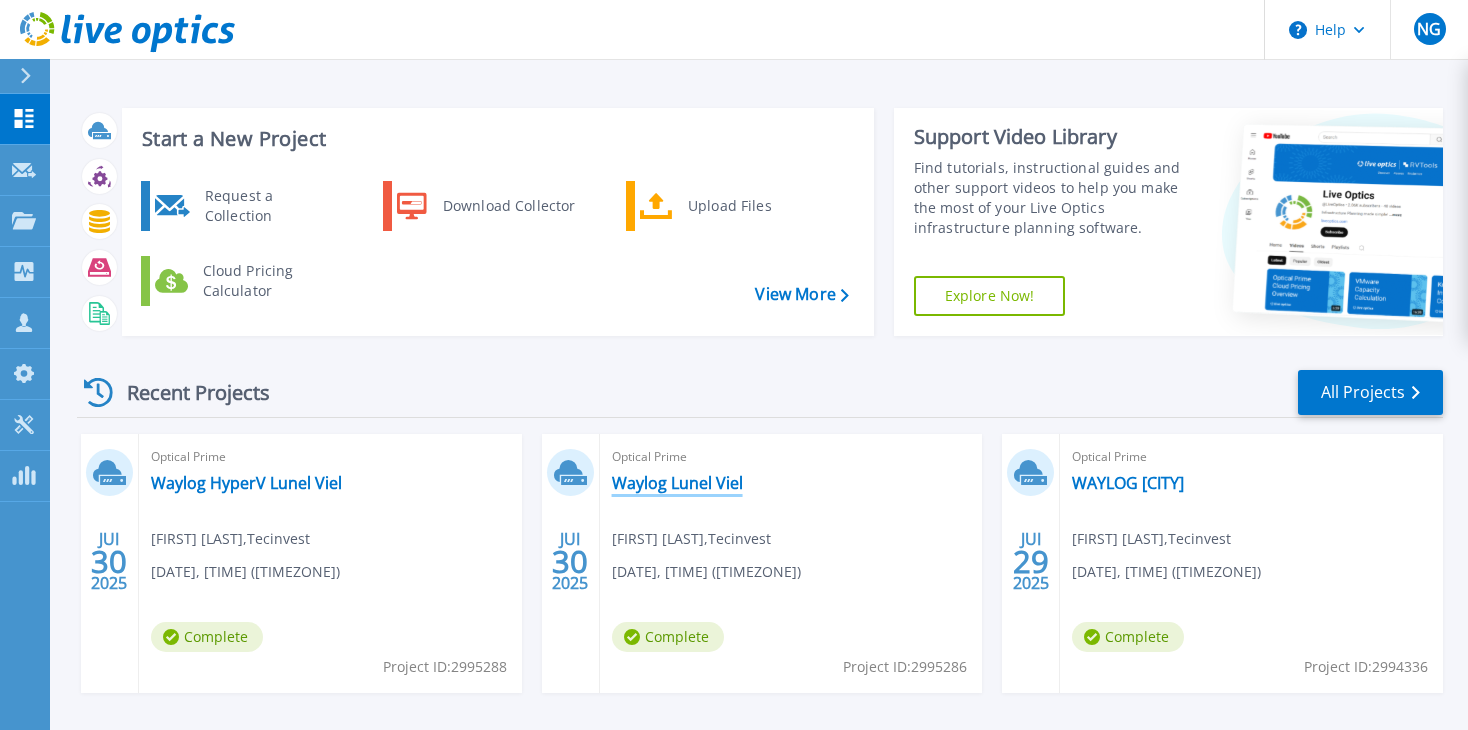 click on "Waylog Lunel Viel" at bounding box center (677, 483) 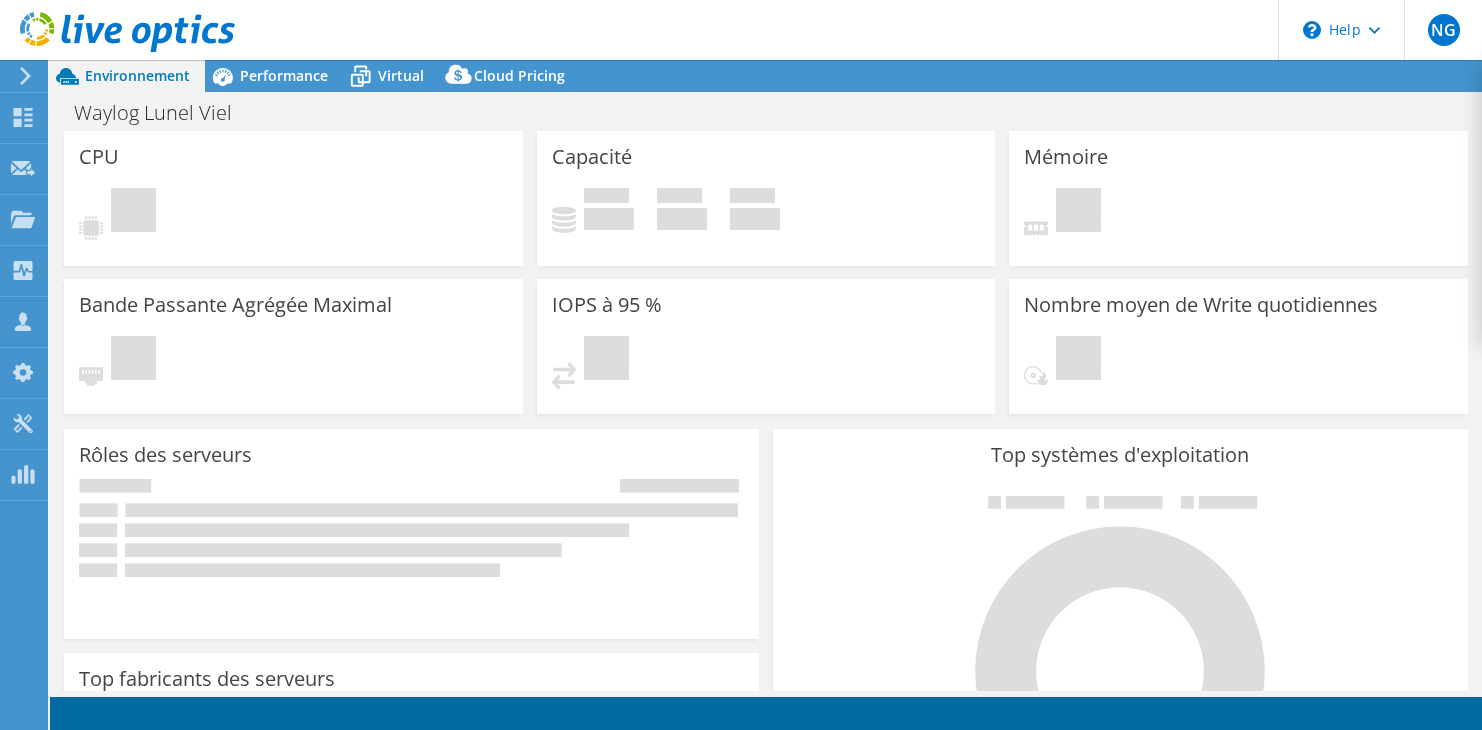 scroll, scrollTop: 0, scrollLeft: 0, axis: both 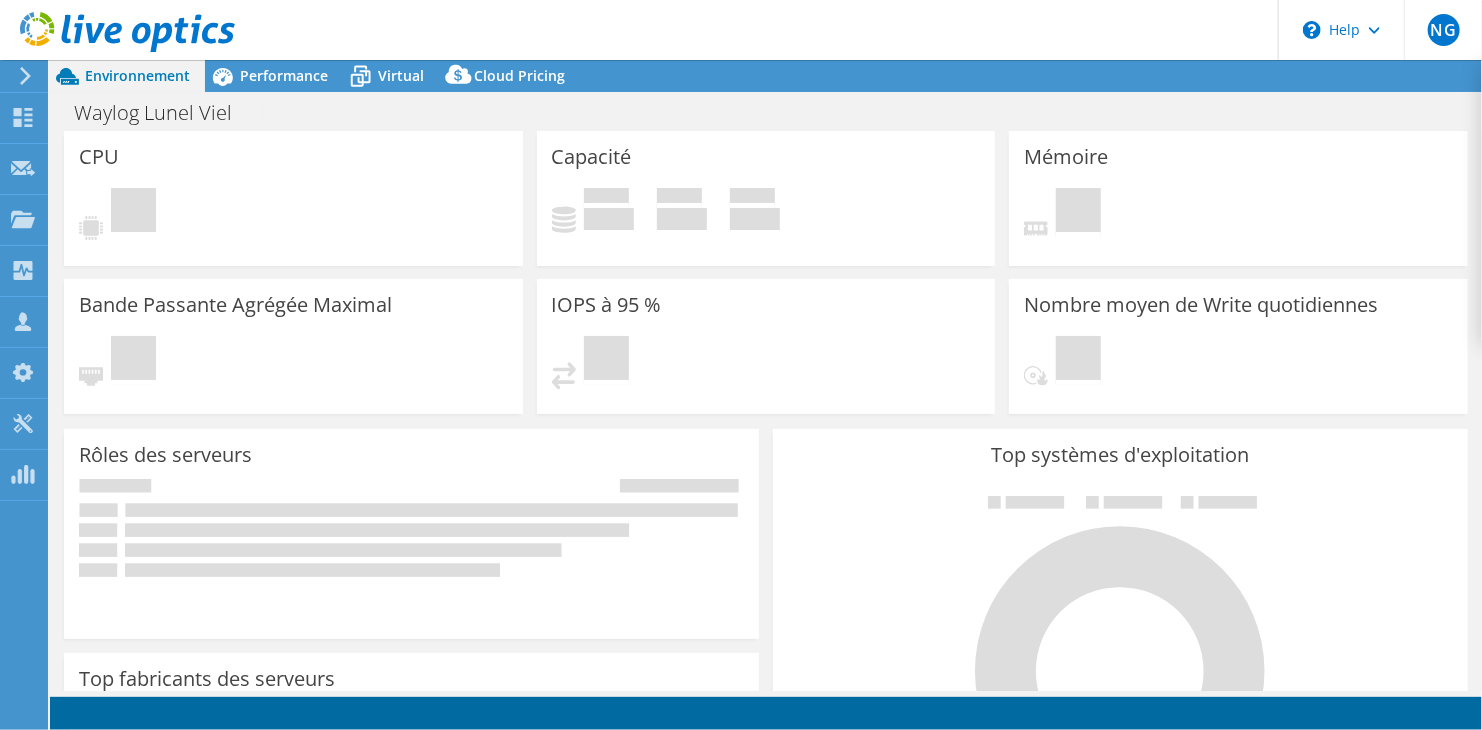 select on "EULondon" 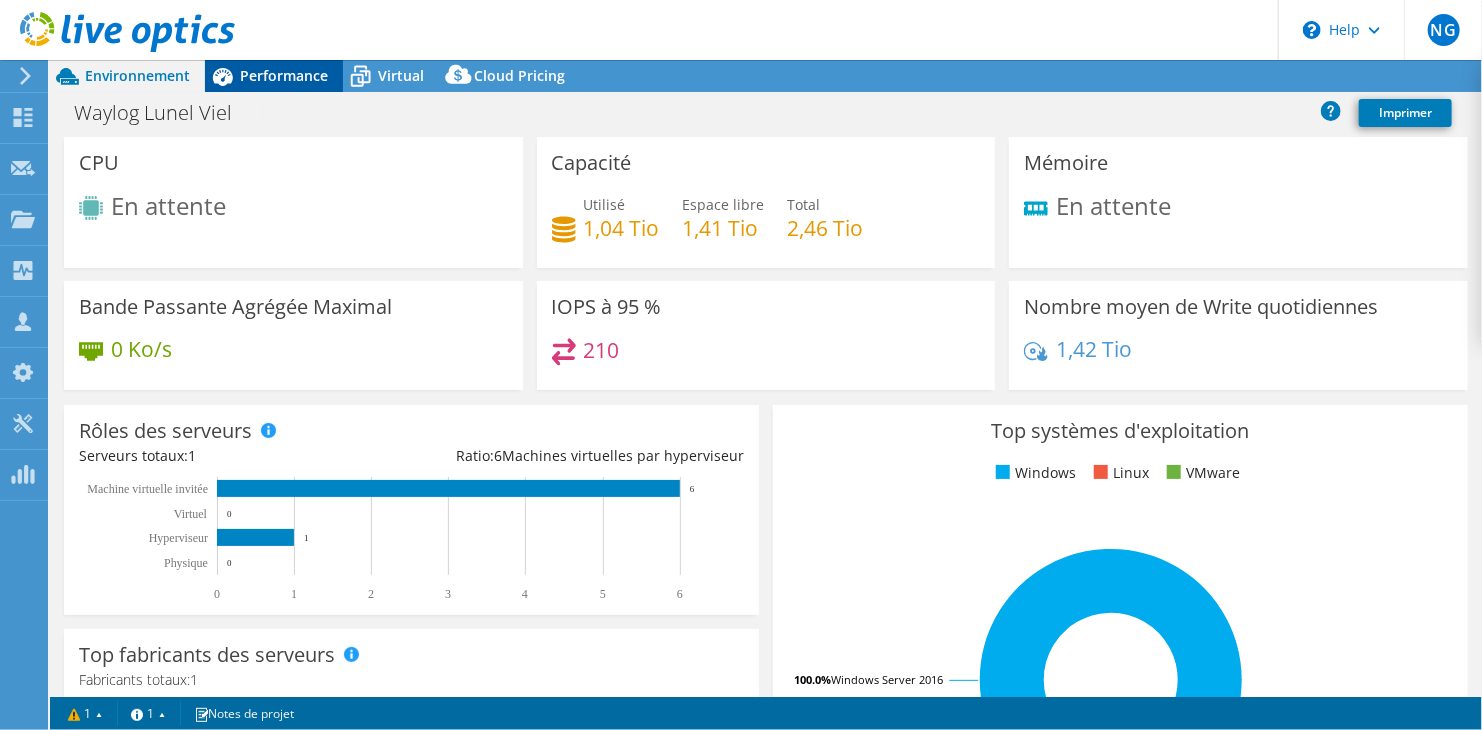 click on "Performance" at bounding box center (284, 75) 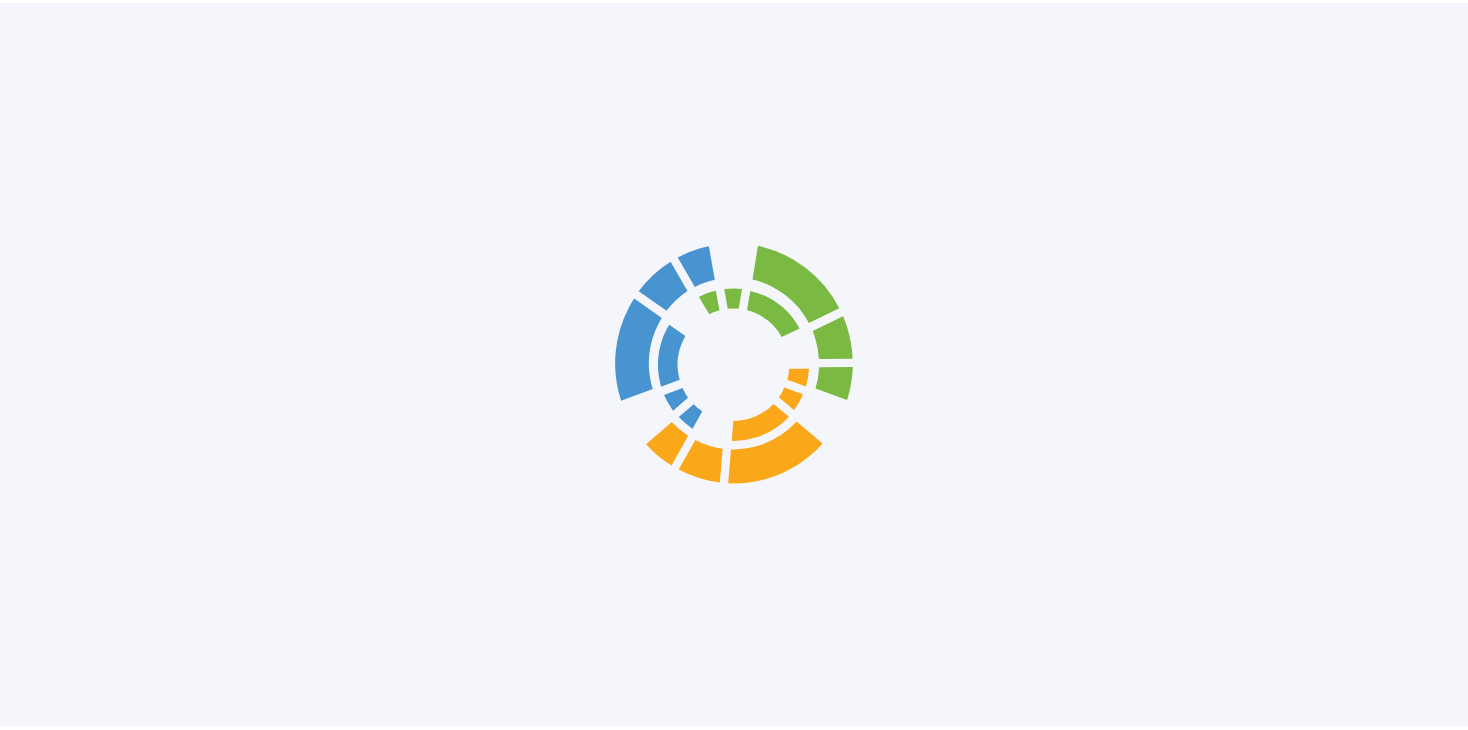 scroll, scrollTop: 0, scrollLeft: 0, axis: both 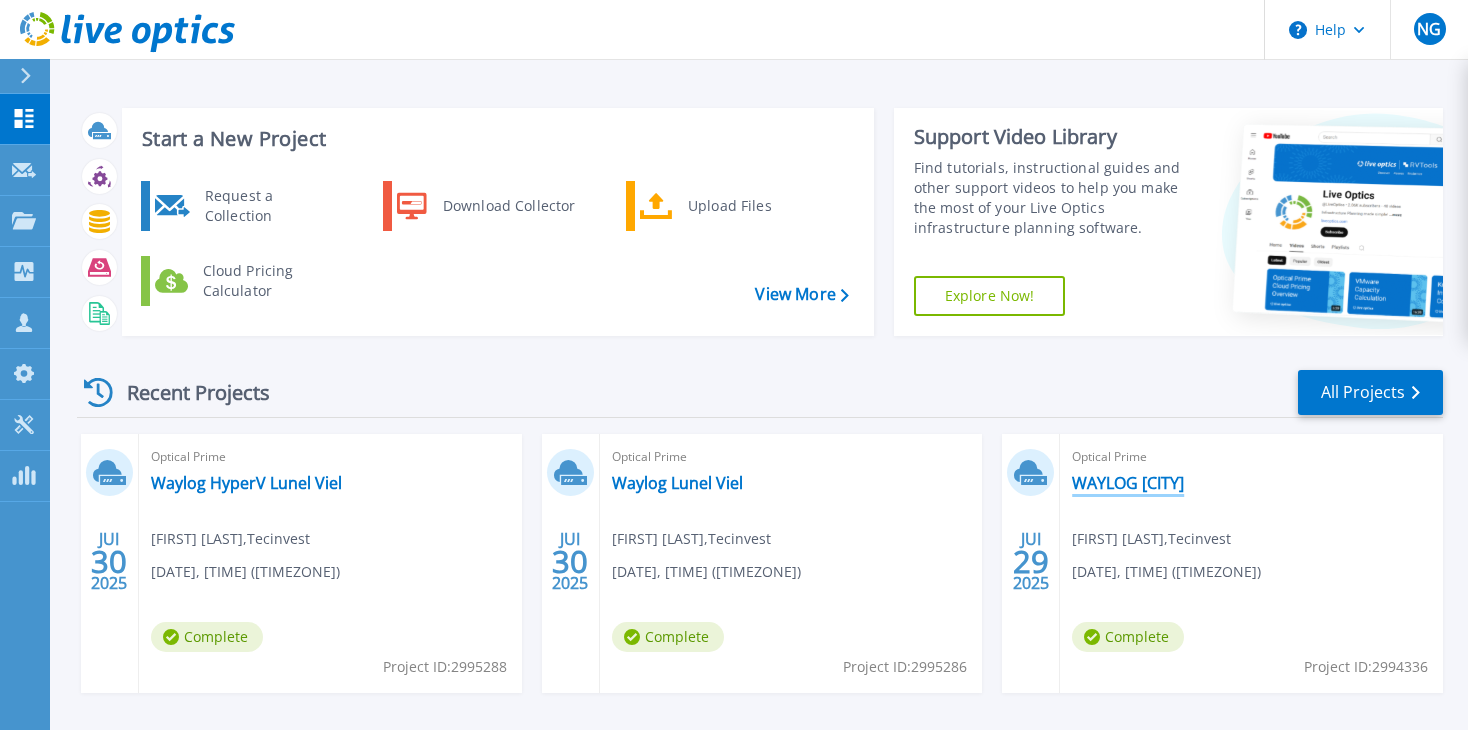 click on "WAYLOG [CITY]" at bounding box center [1128, 483] 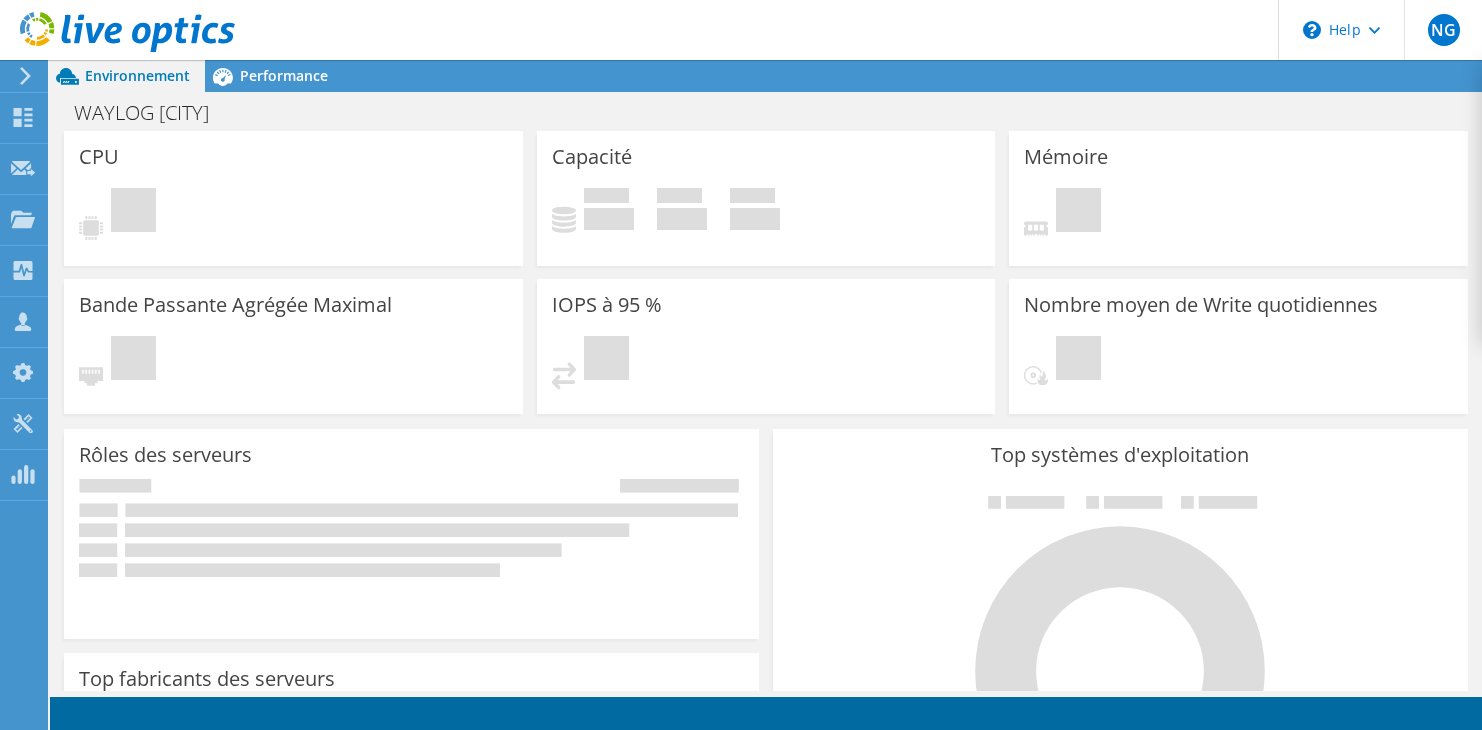 scroll, scrollTop: 0, scrollLeft: 0, axis: both 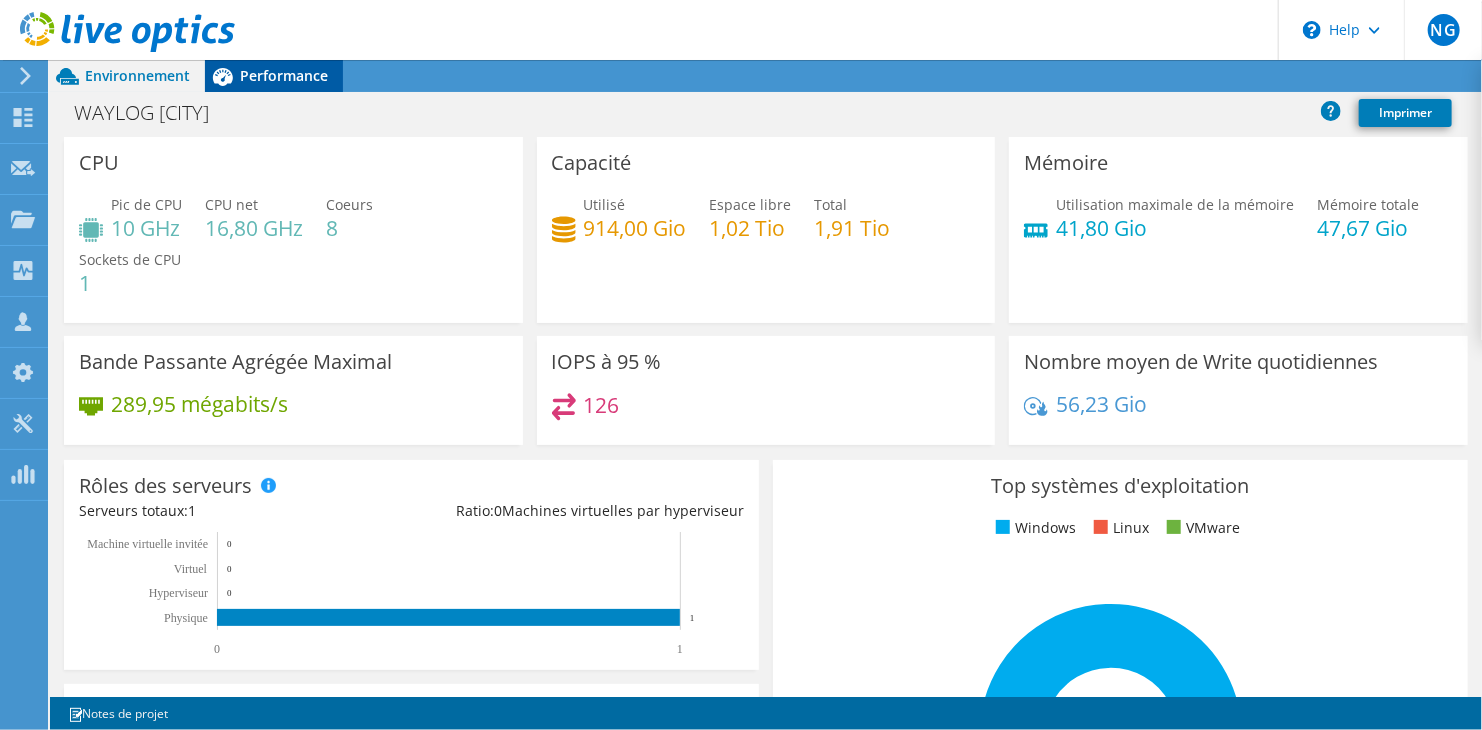 click on "Performance" at bounding box center [284, 75] 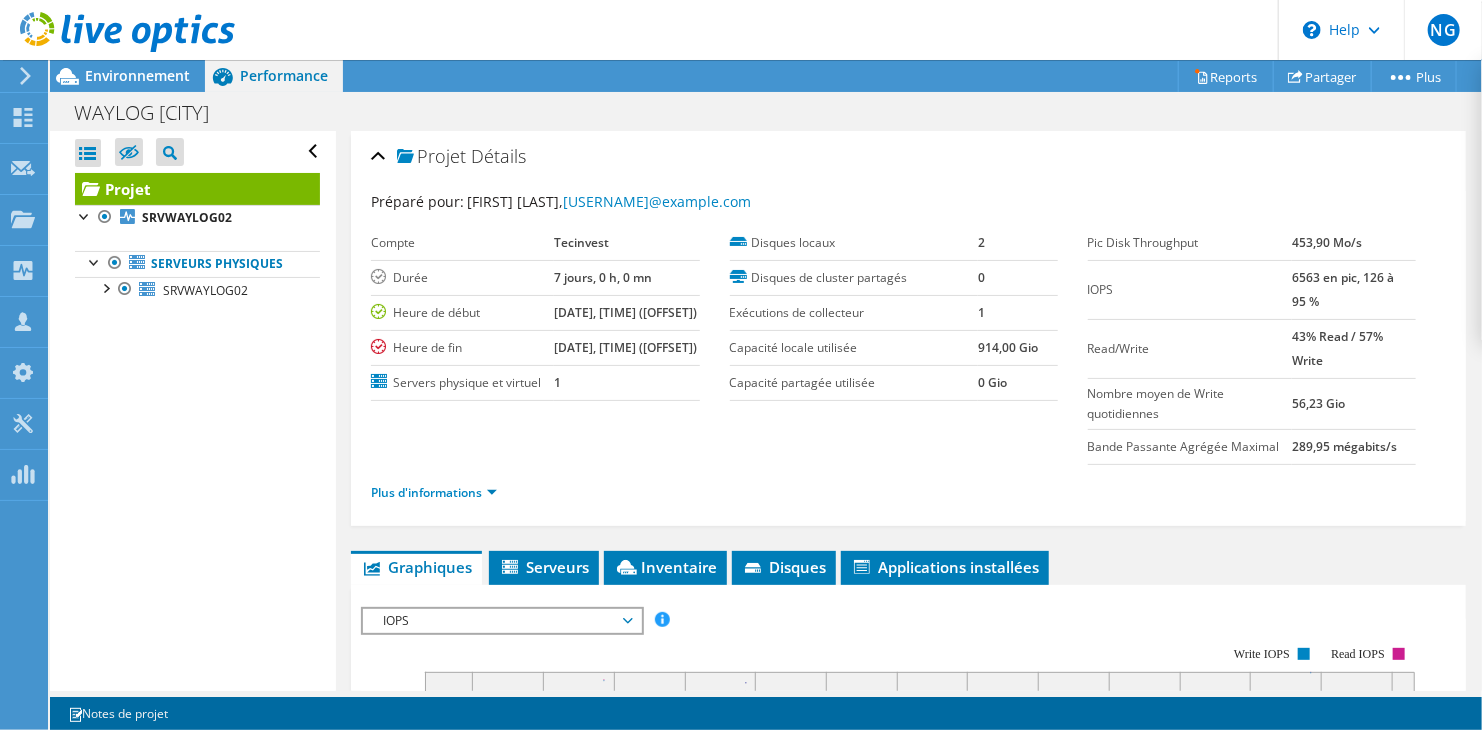 click 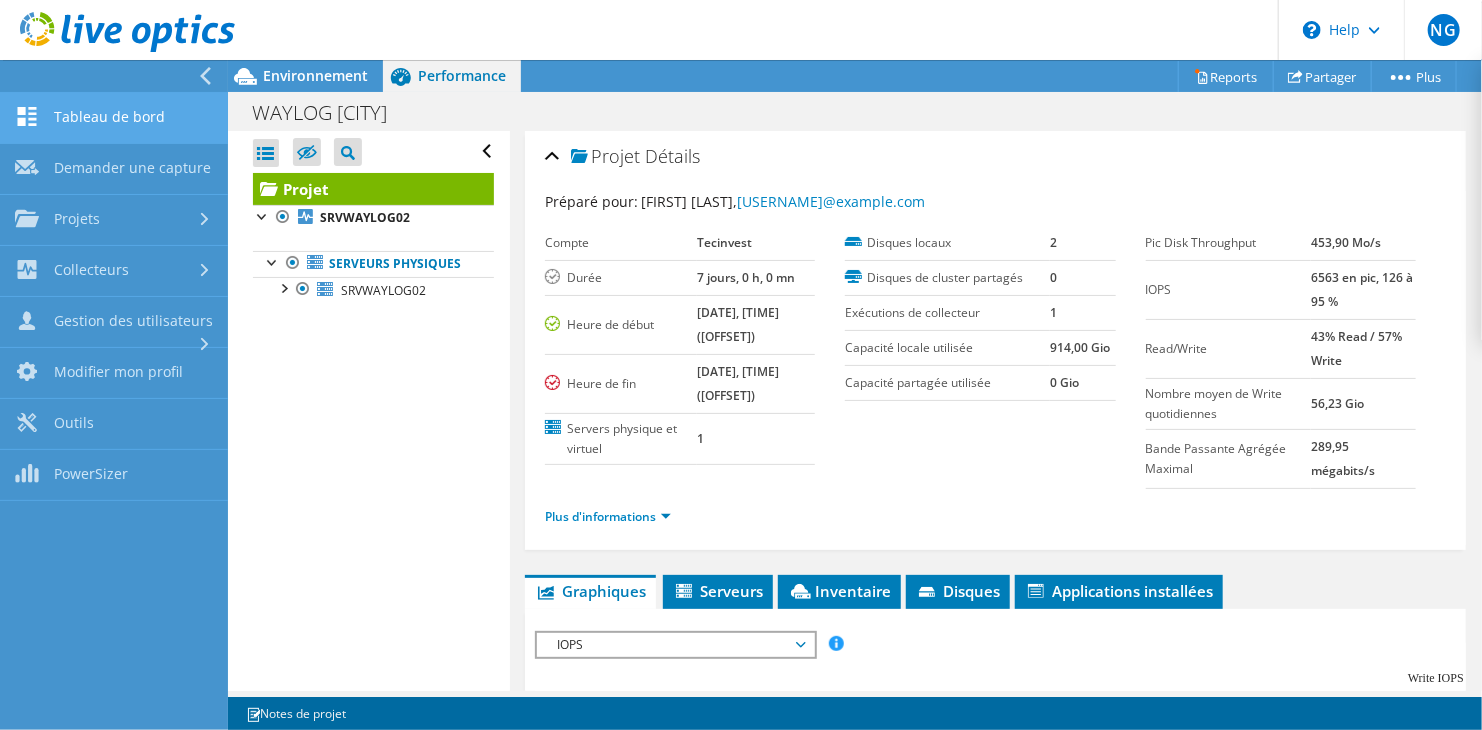 click on "Tableau de bord" at bounding box center [114, 118] 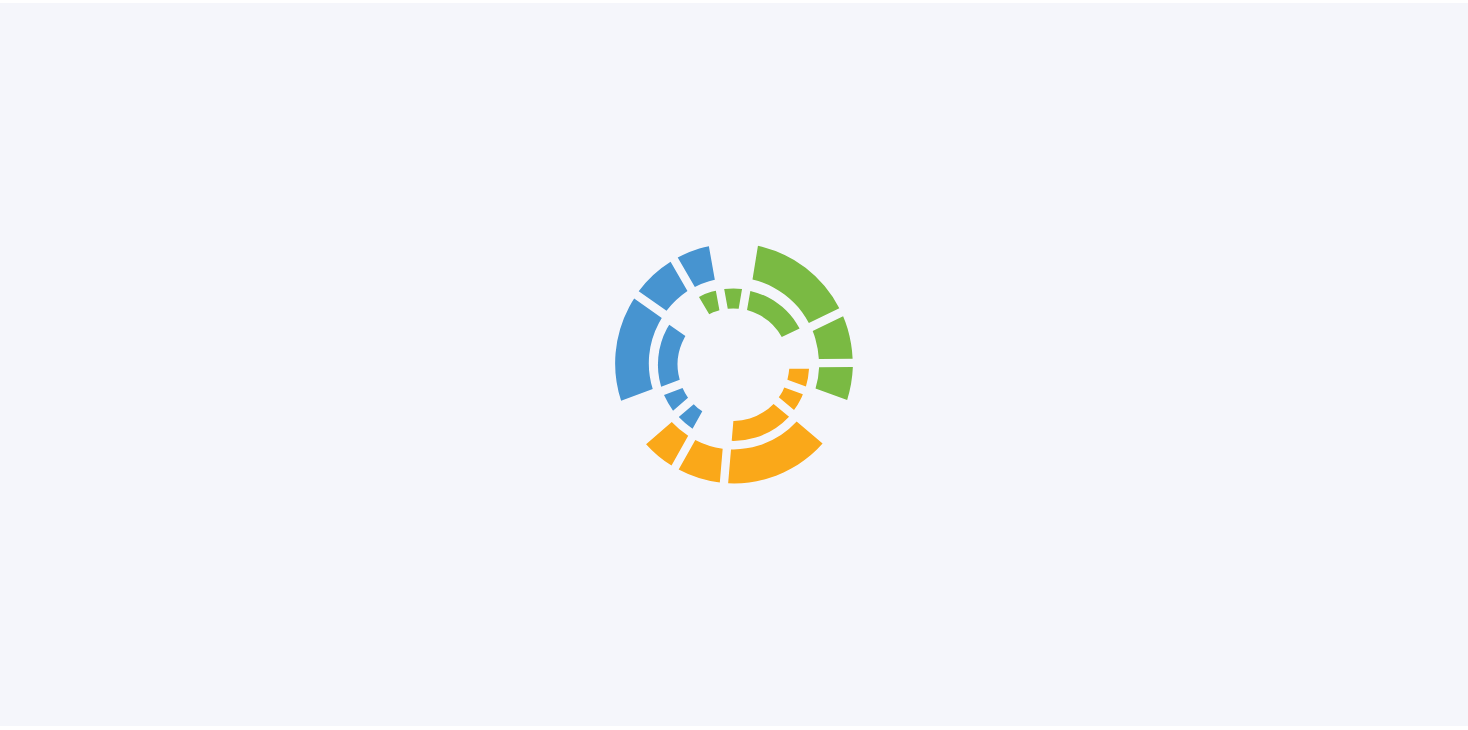 scroll, scrollTop: 0, scrollLeft: 0, axis: both 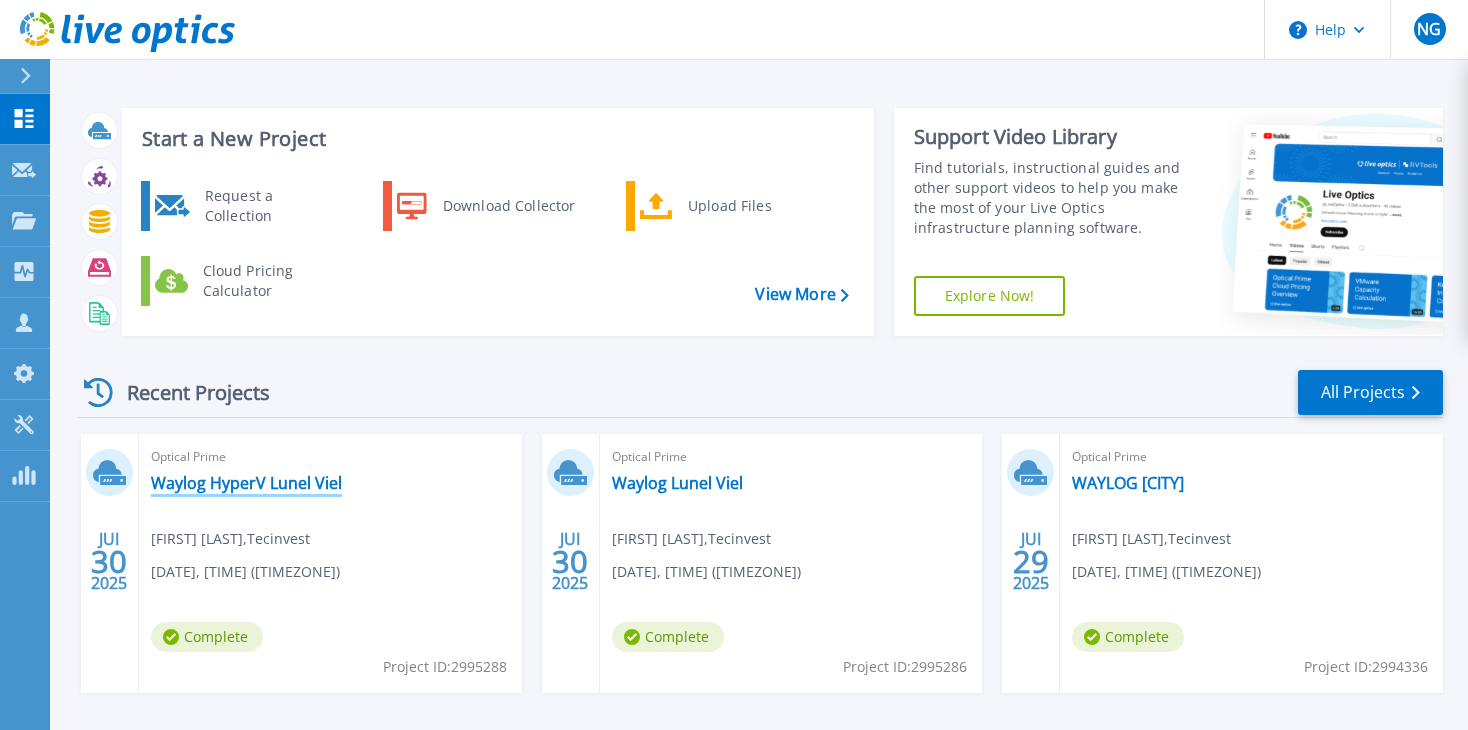 click on "Waylog HyperV Lunel Viel" at bounding box center (246, 483) 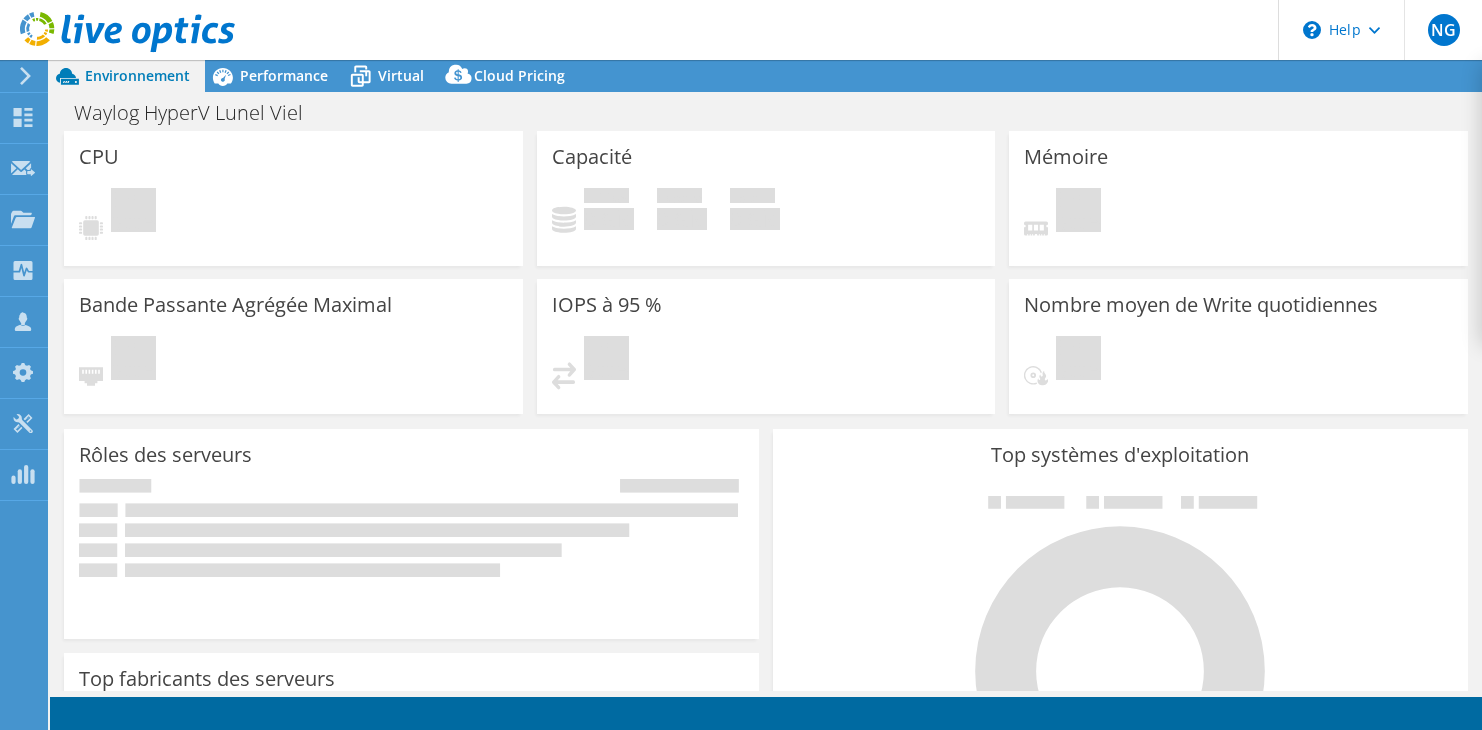 scroll, scrollTop: 0, scrollLeft: 0, axis: both 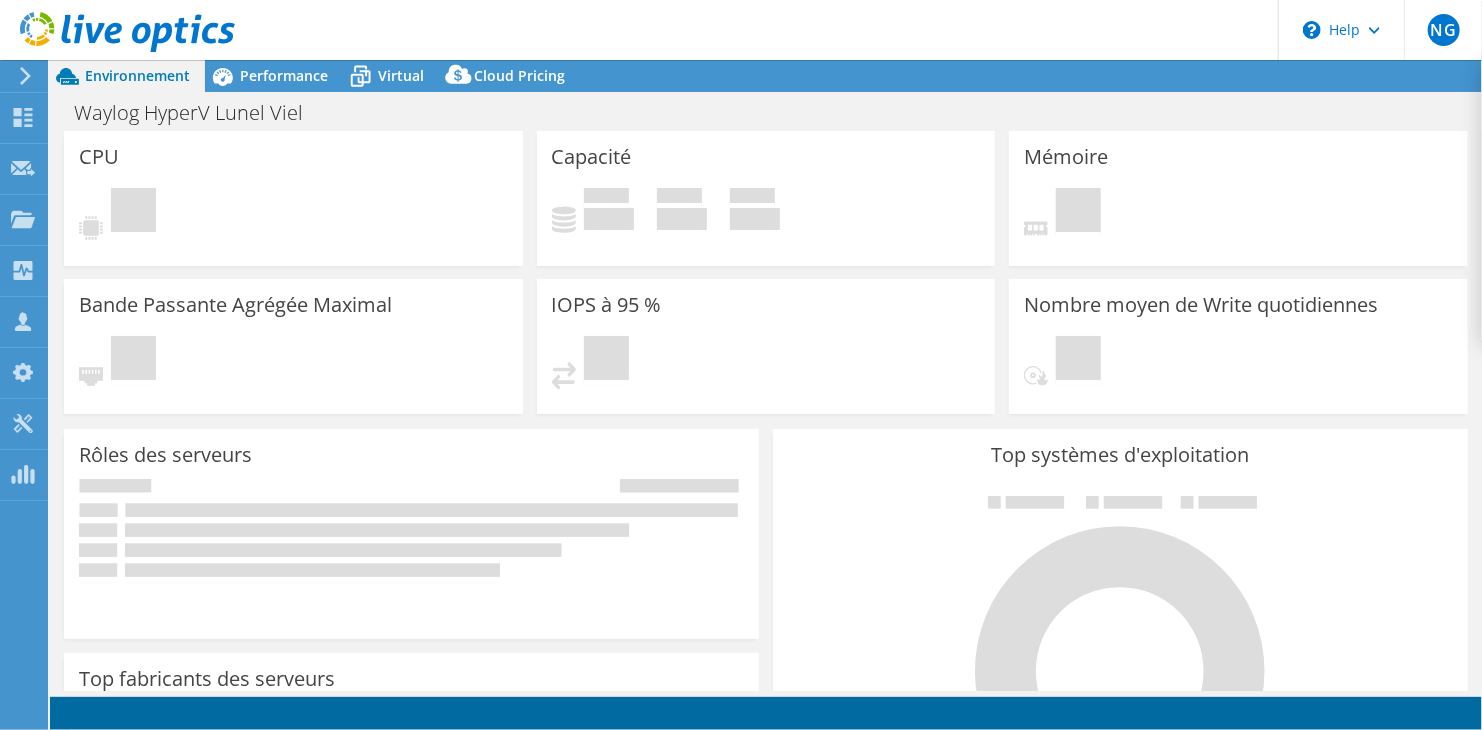 select on "USD" 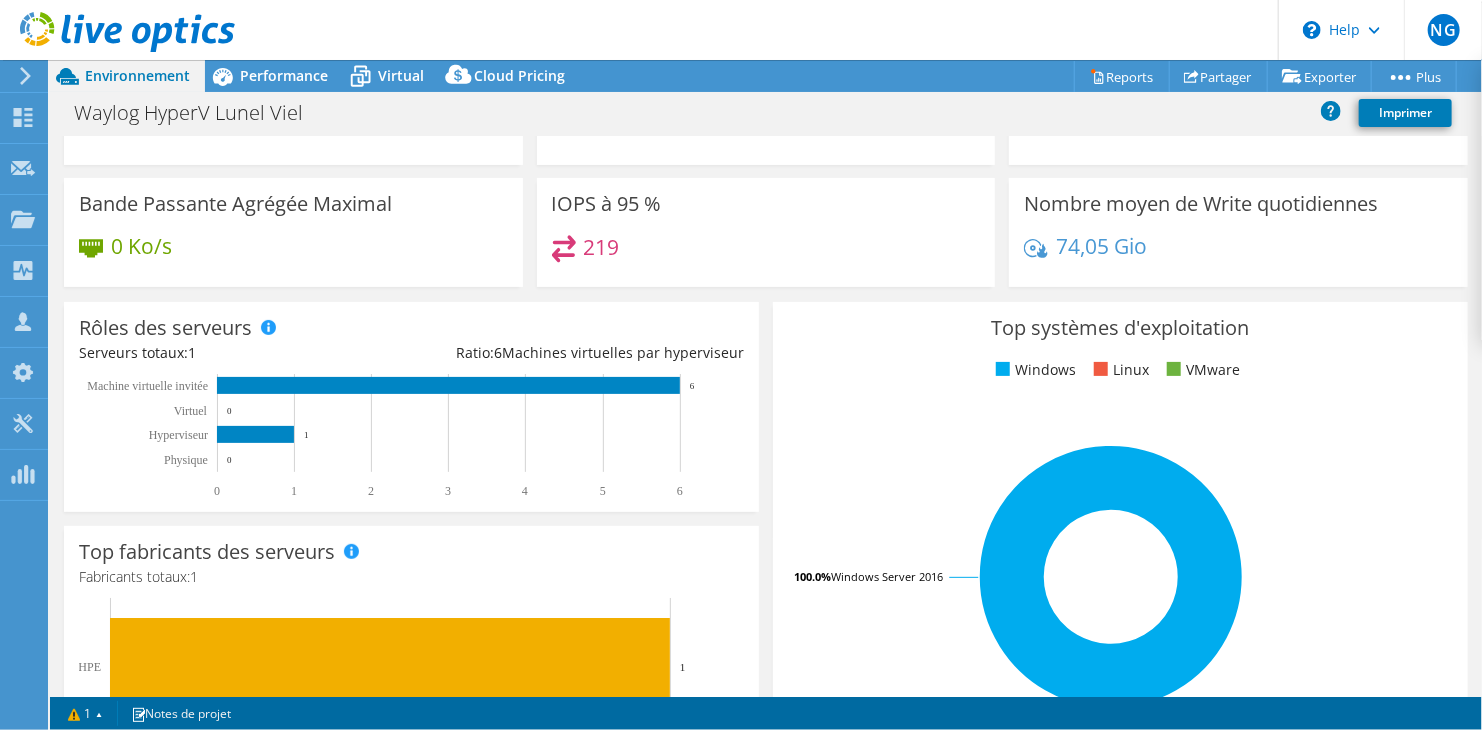 scroll, scrollTop: 0, scrollLeft: 0, axis: both 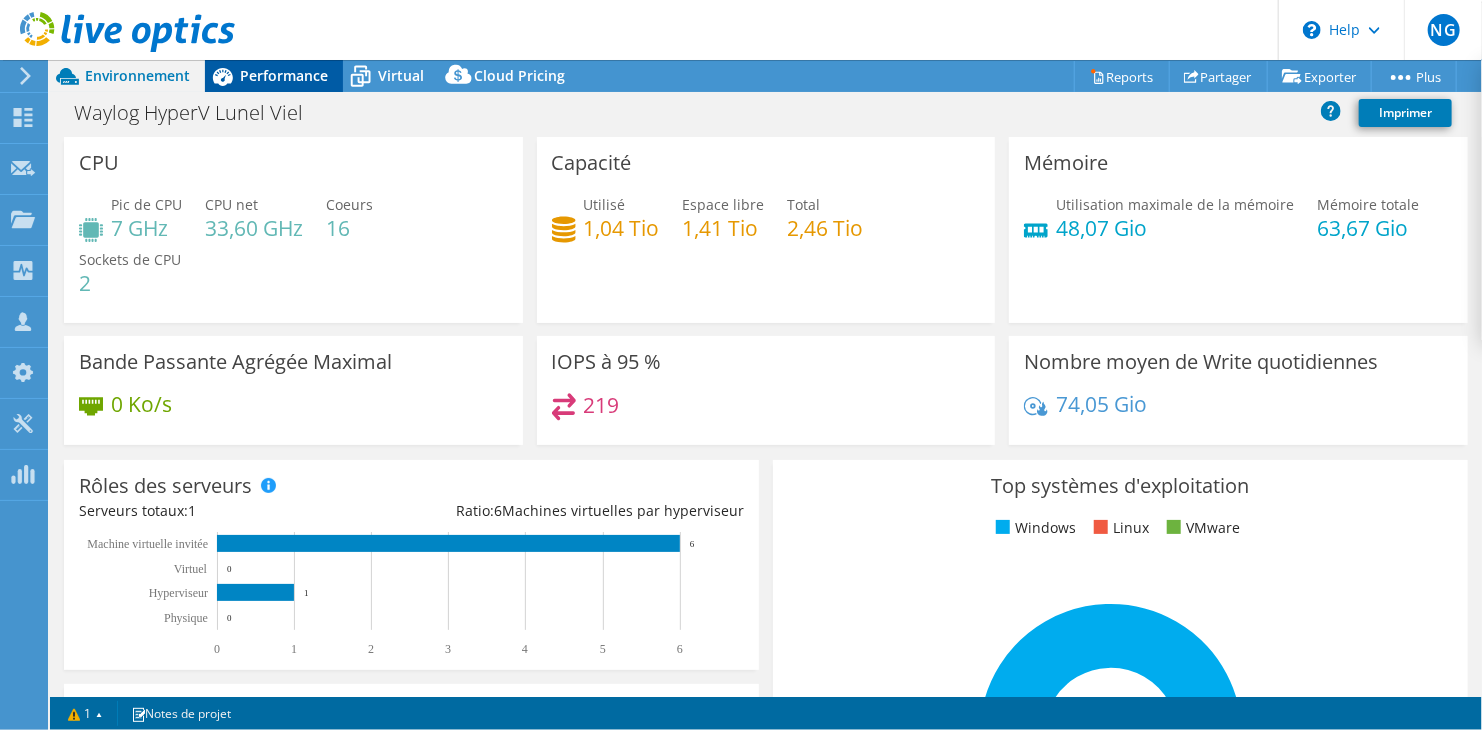 click on "Performance" at bounding box center (284, 75) 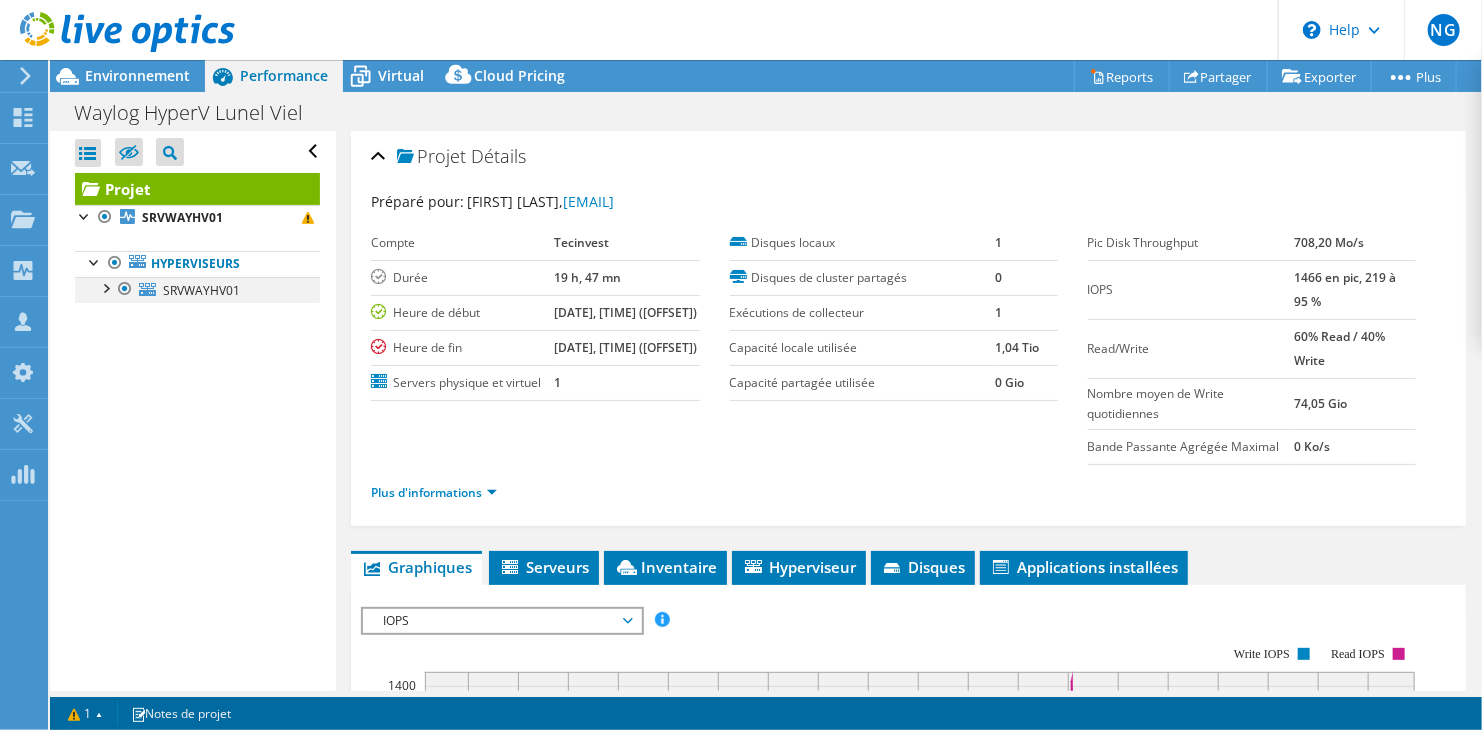 click at bounding box center (105, 287) 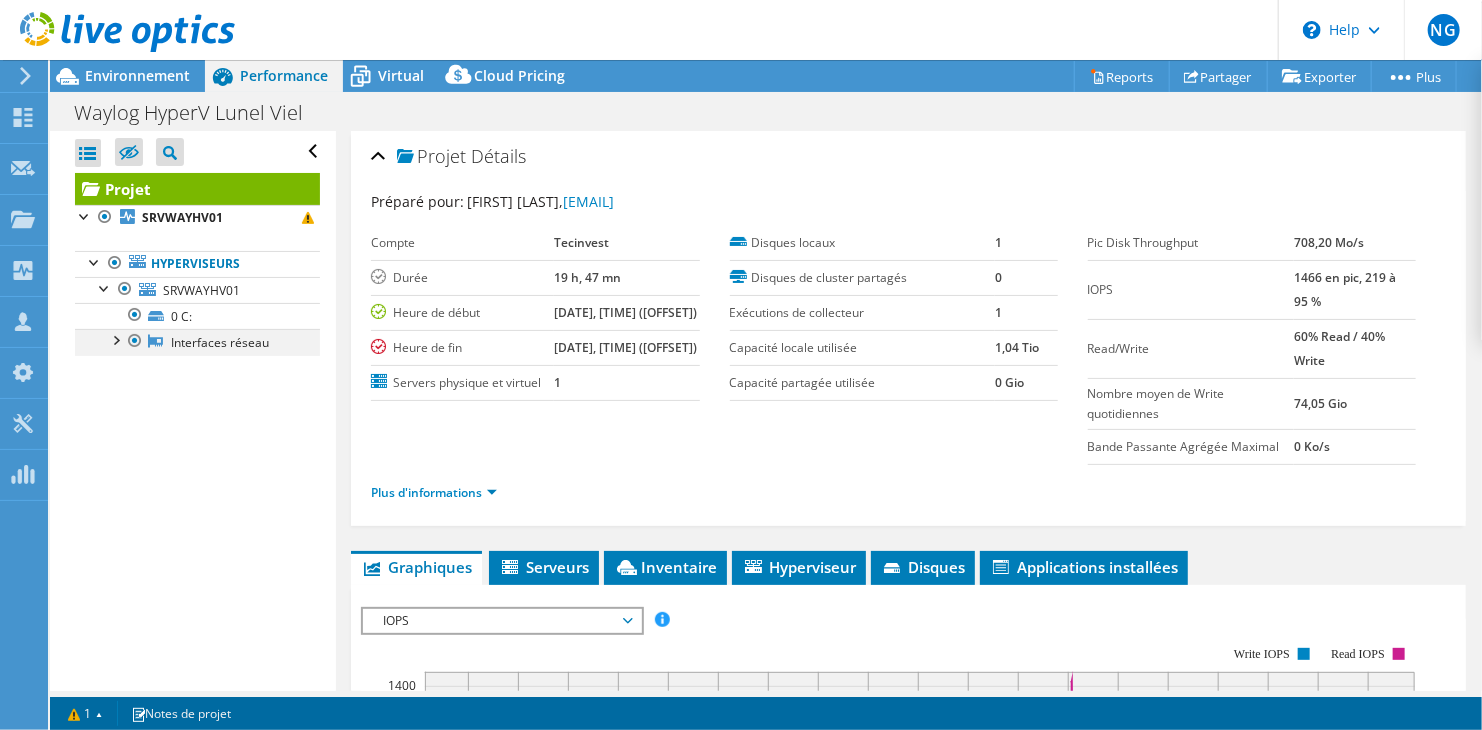 click at bounding box center [115, 339] 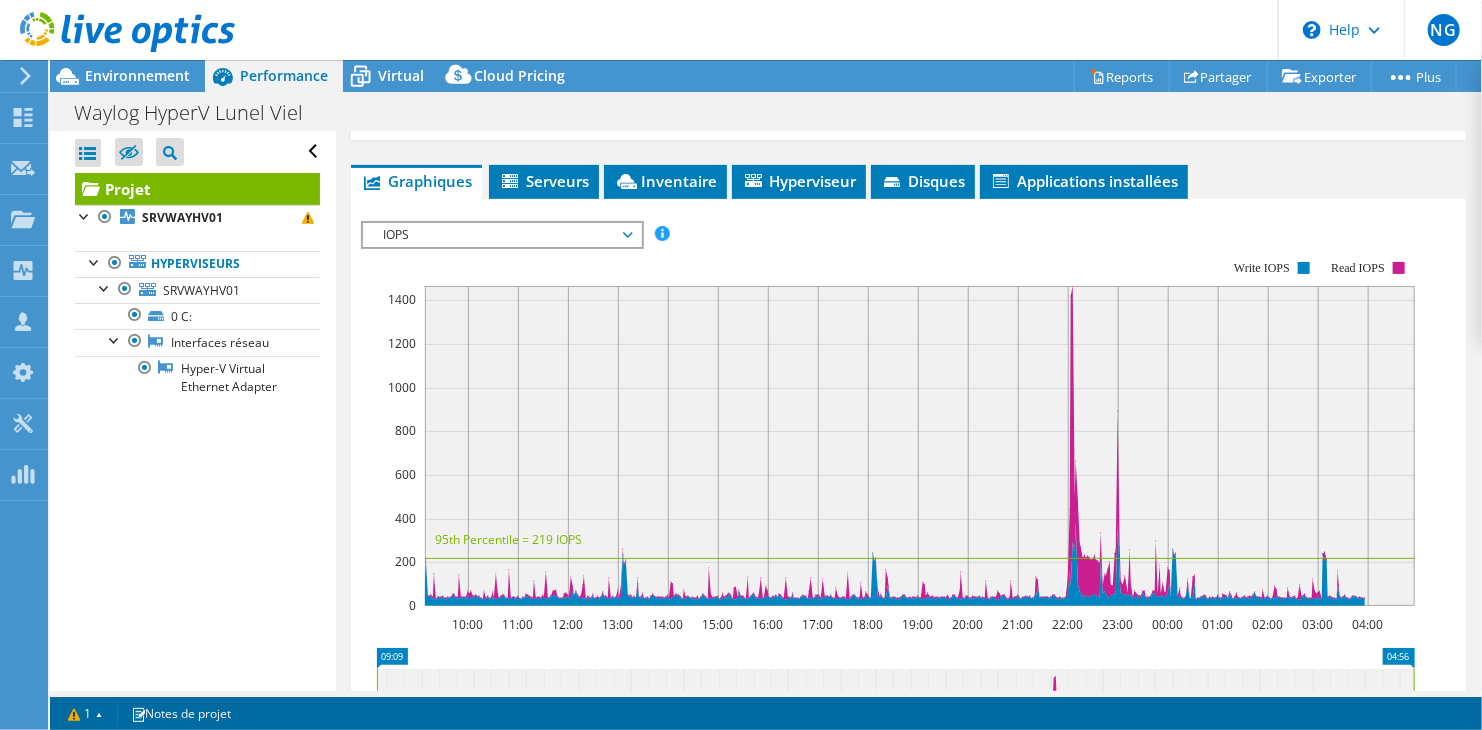 scroll, scrollTop: 100, scrollLeft: 0, axis: vertical 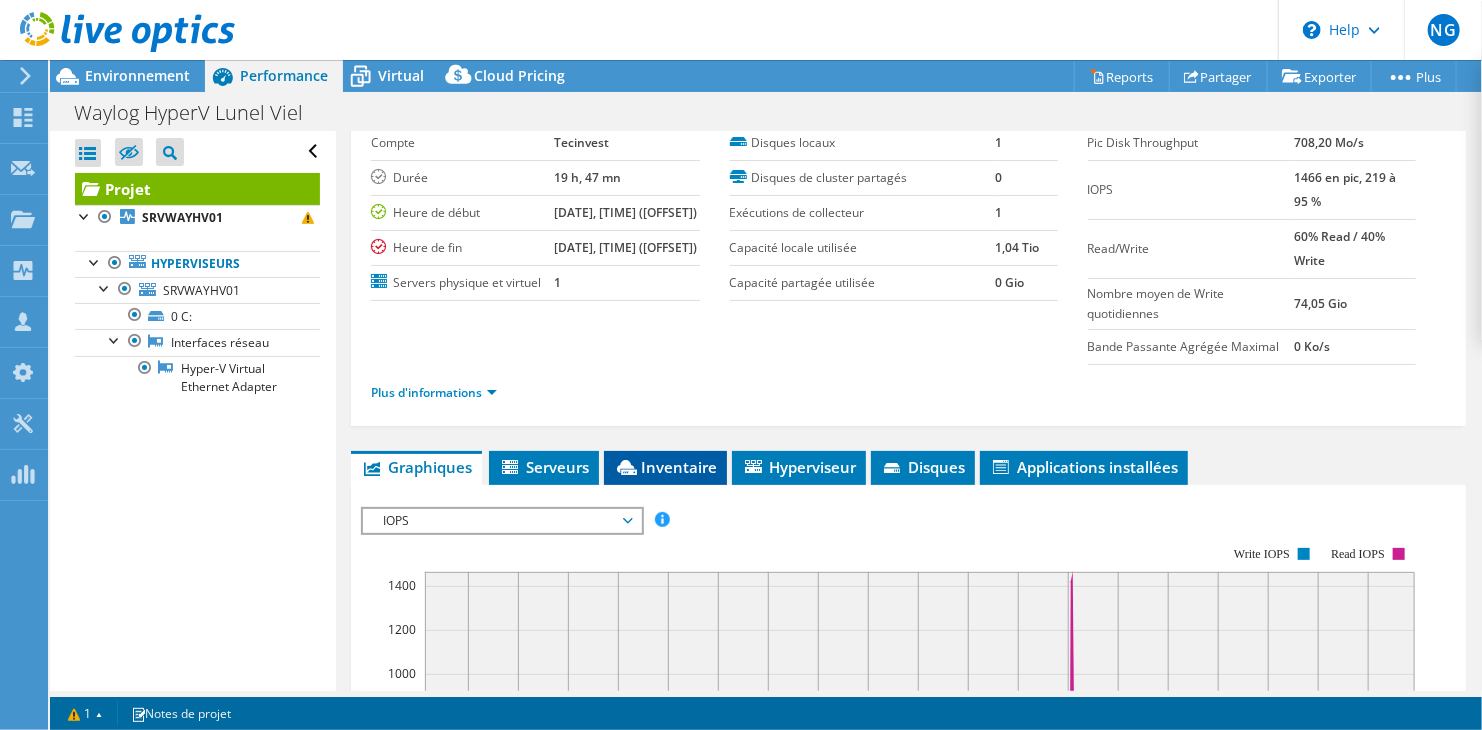 click on "Inventaire" at bounding box center [665, 467] 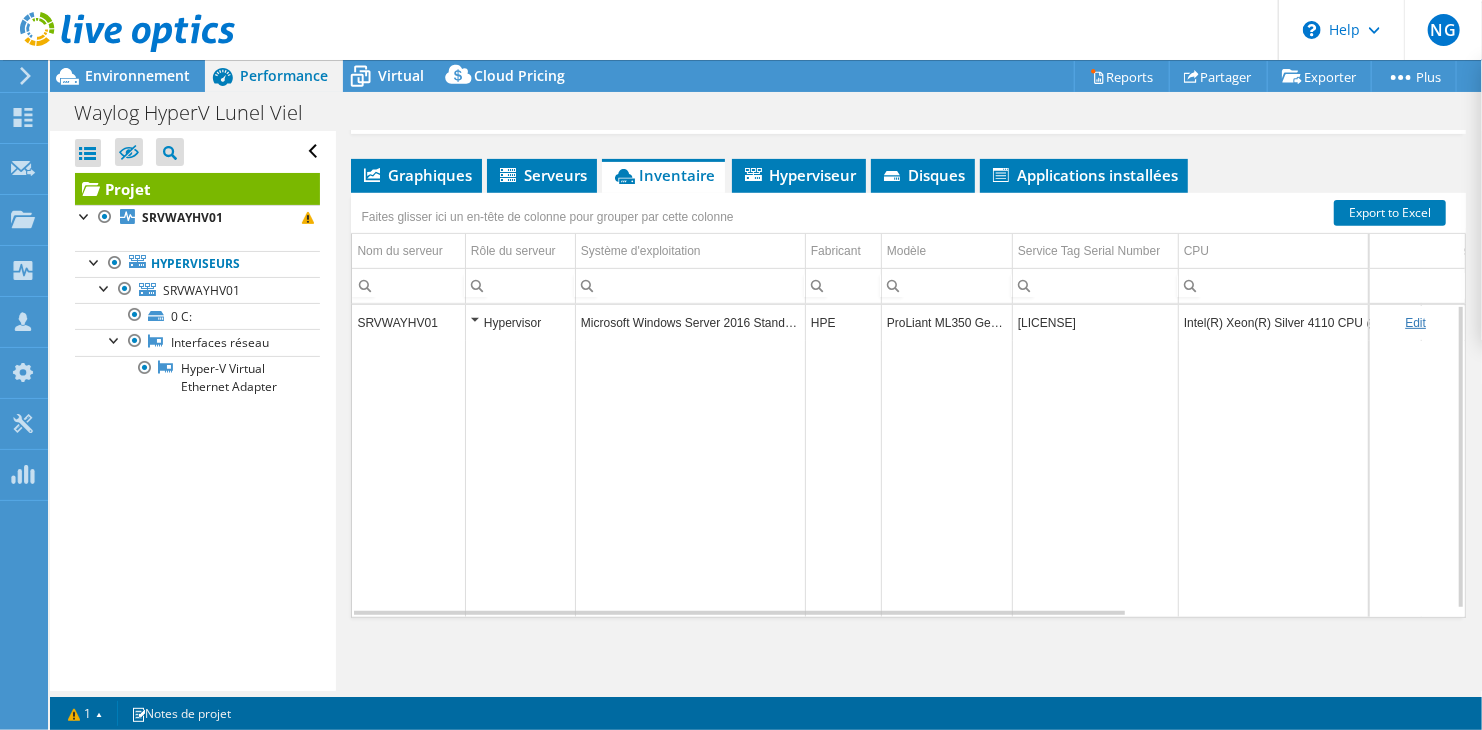 scroll, scrollTop: 192, scrollLeft: 0, axis: vertical 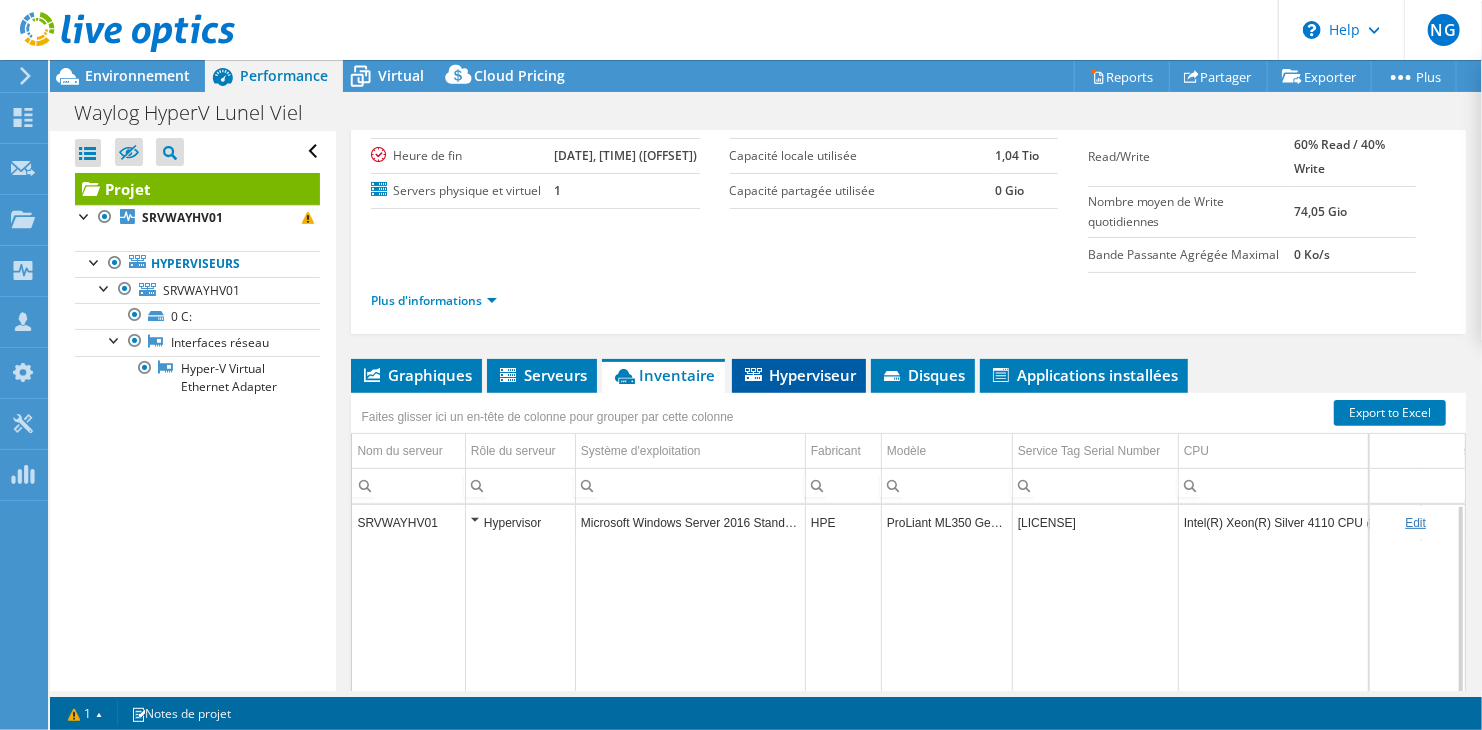 click on "Hyperviseur" at bounding box center (799, 375) 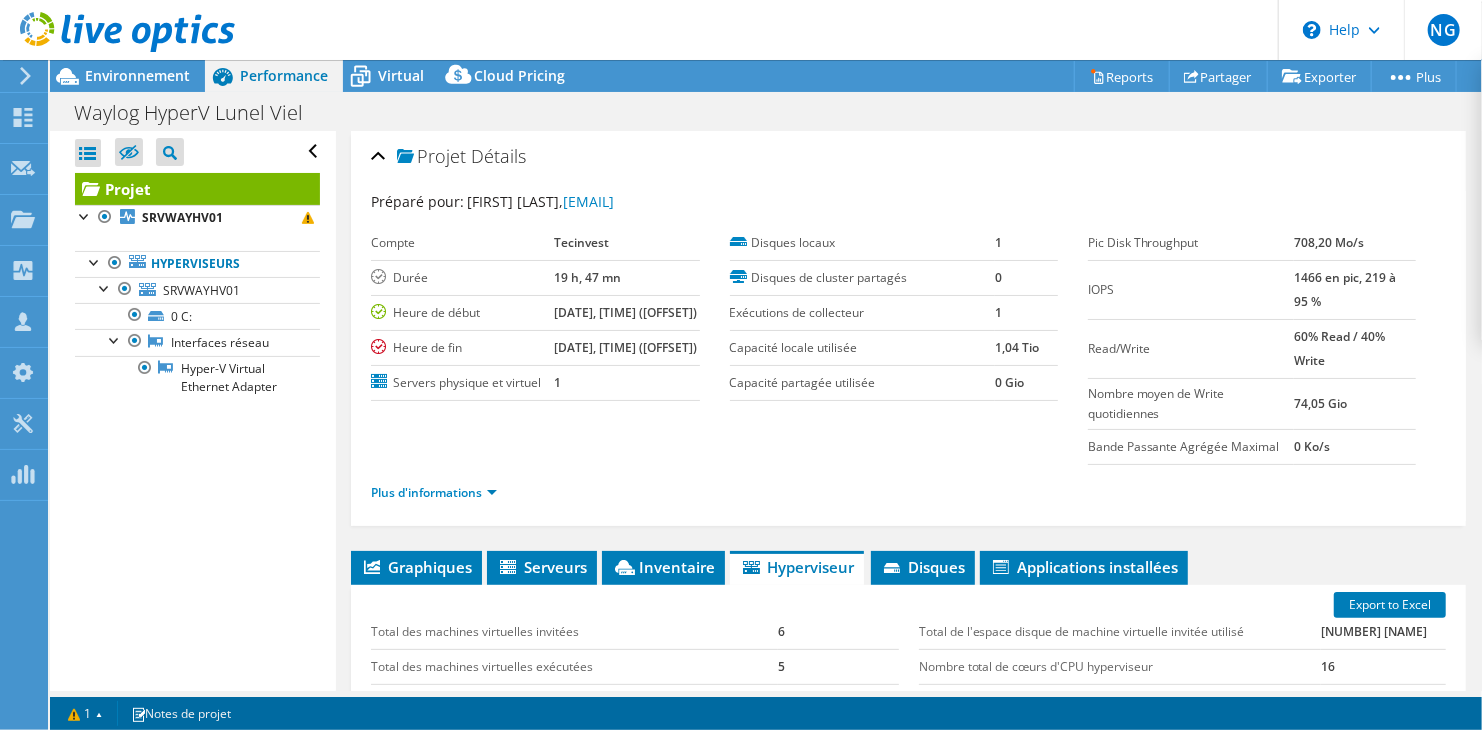 scroll, scrollTop: 0, scrollLeft: 0, axis: both 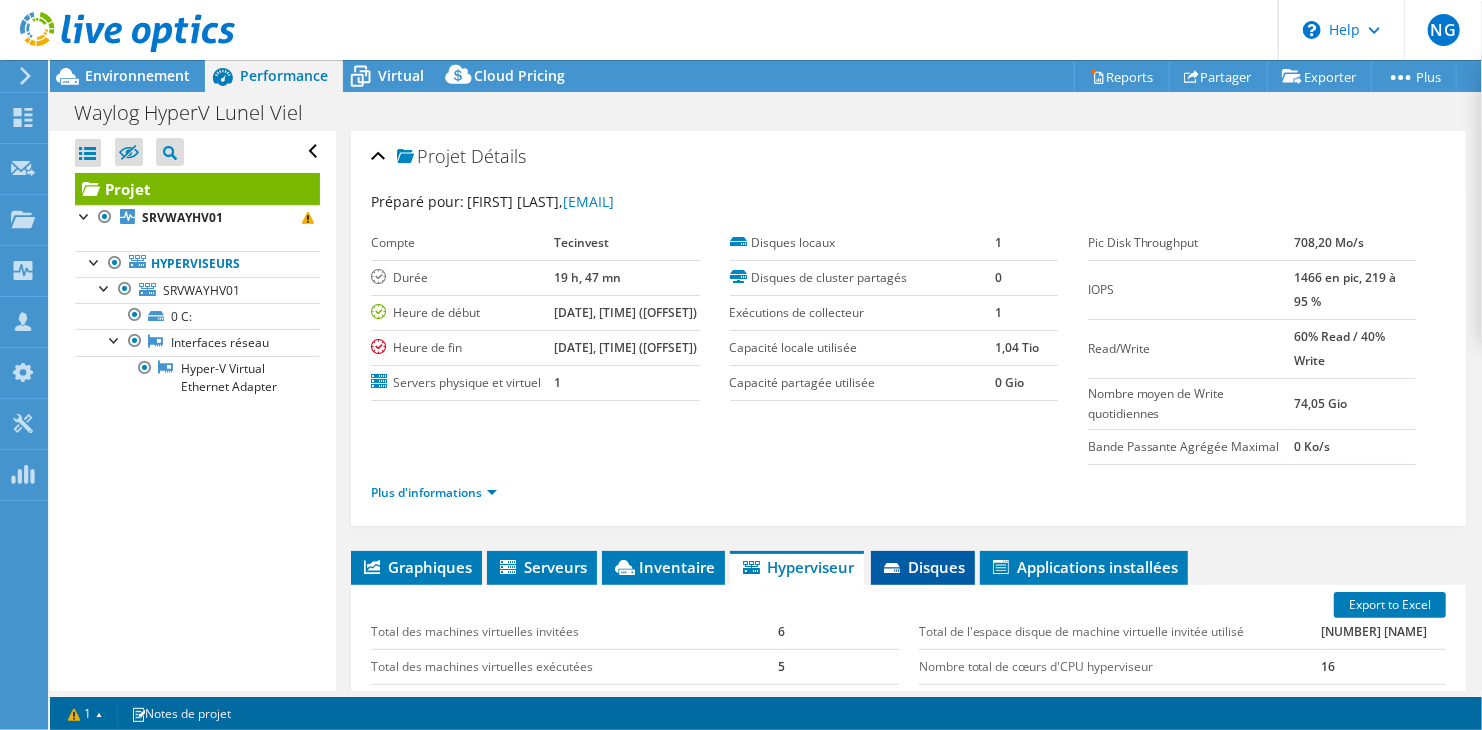 click on "Disques" at bounding box center (923, 567) 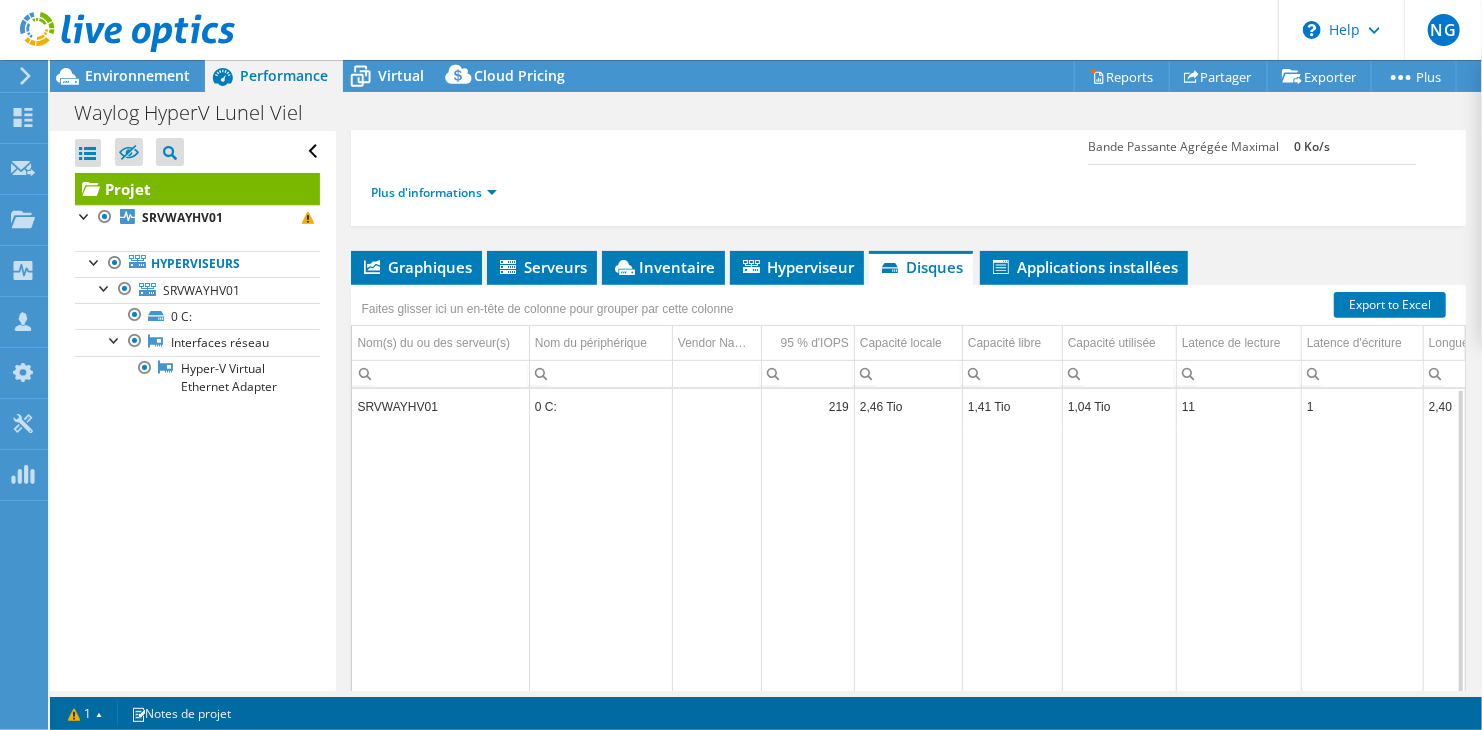 scroll, scrollTop: 0, scrollLeft: 0, axis: both 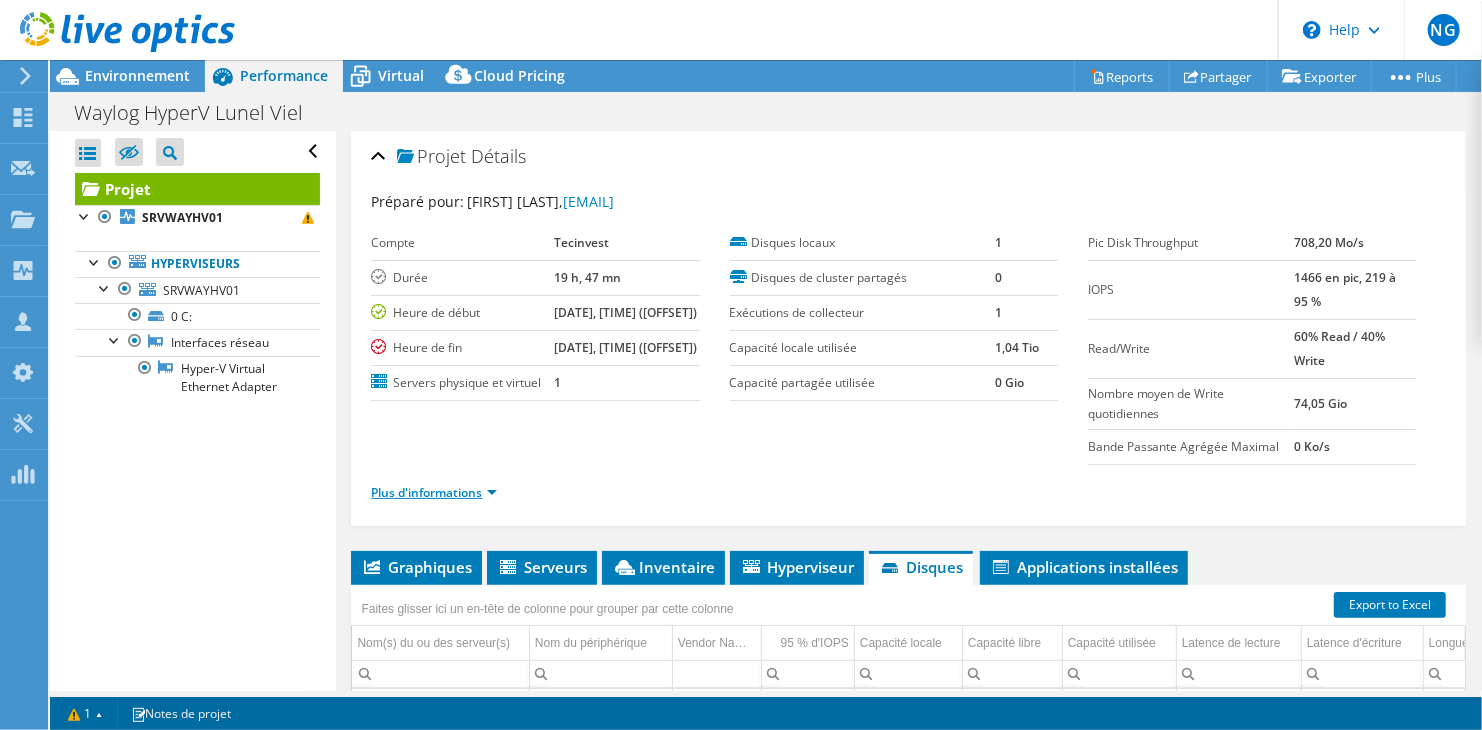 click on "Plus d'informations" at bounding box center [434, 492] 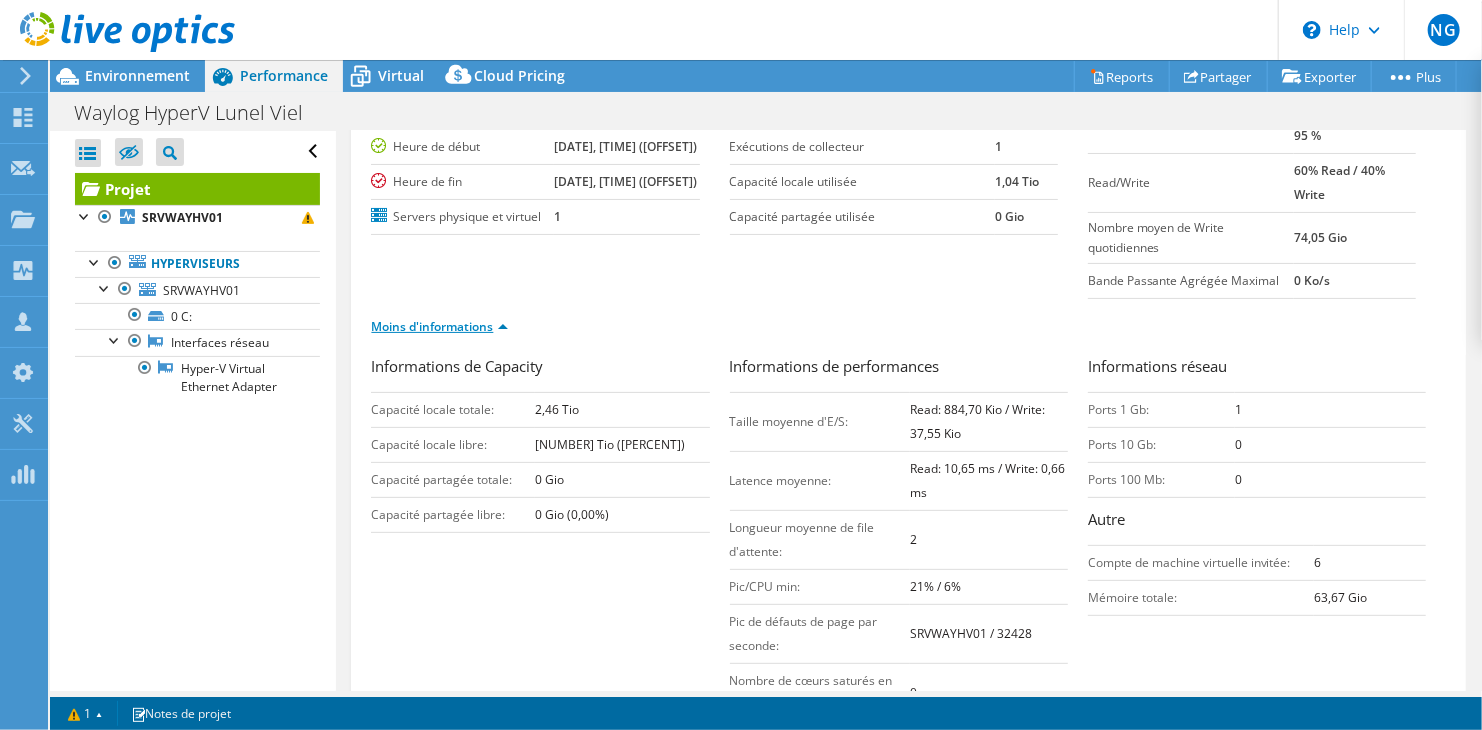 scroll, scrollTop: 0, scrollLeft: 0, axis: both 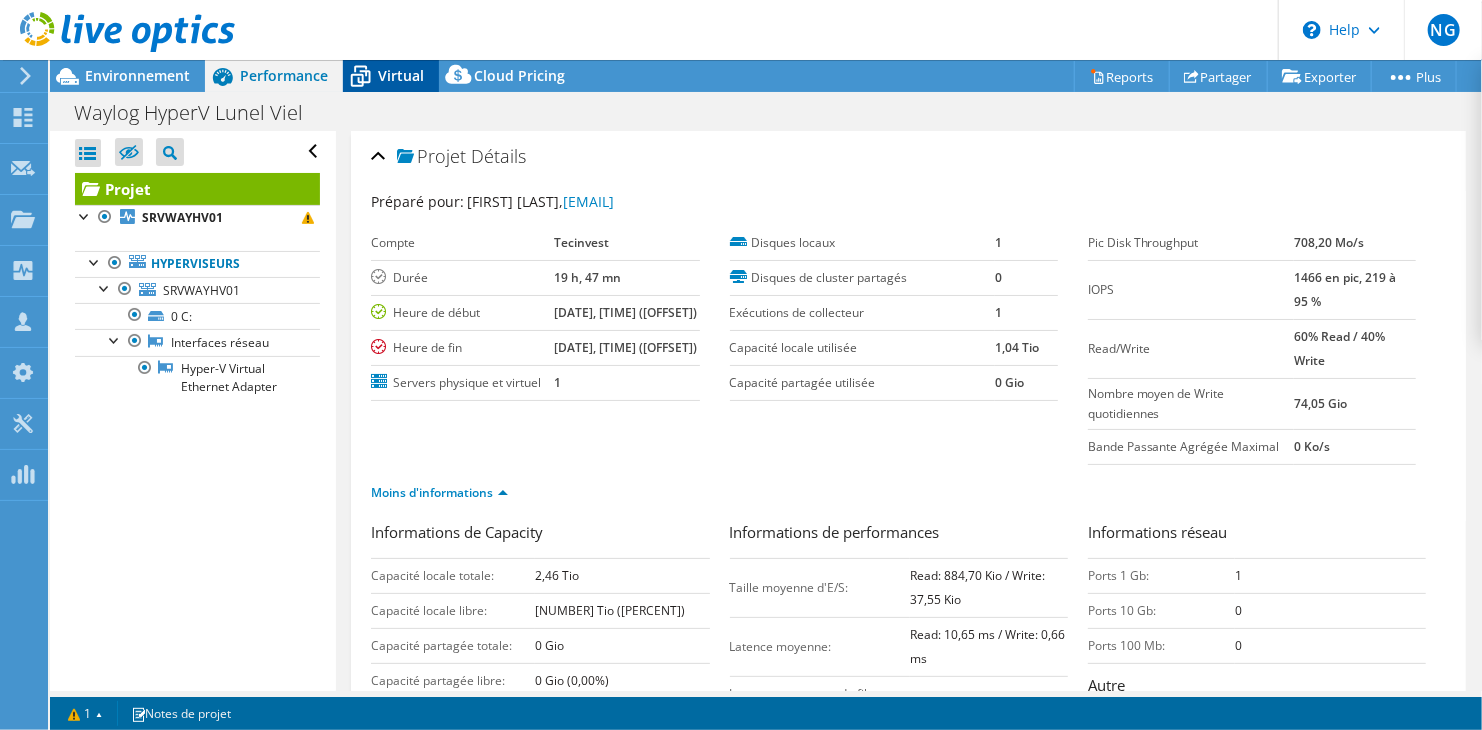click on "Virtual" at bounding box center (401, 75) 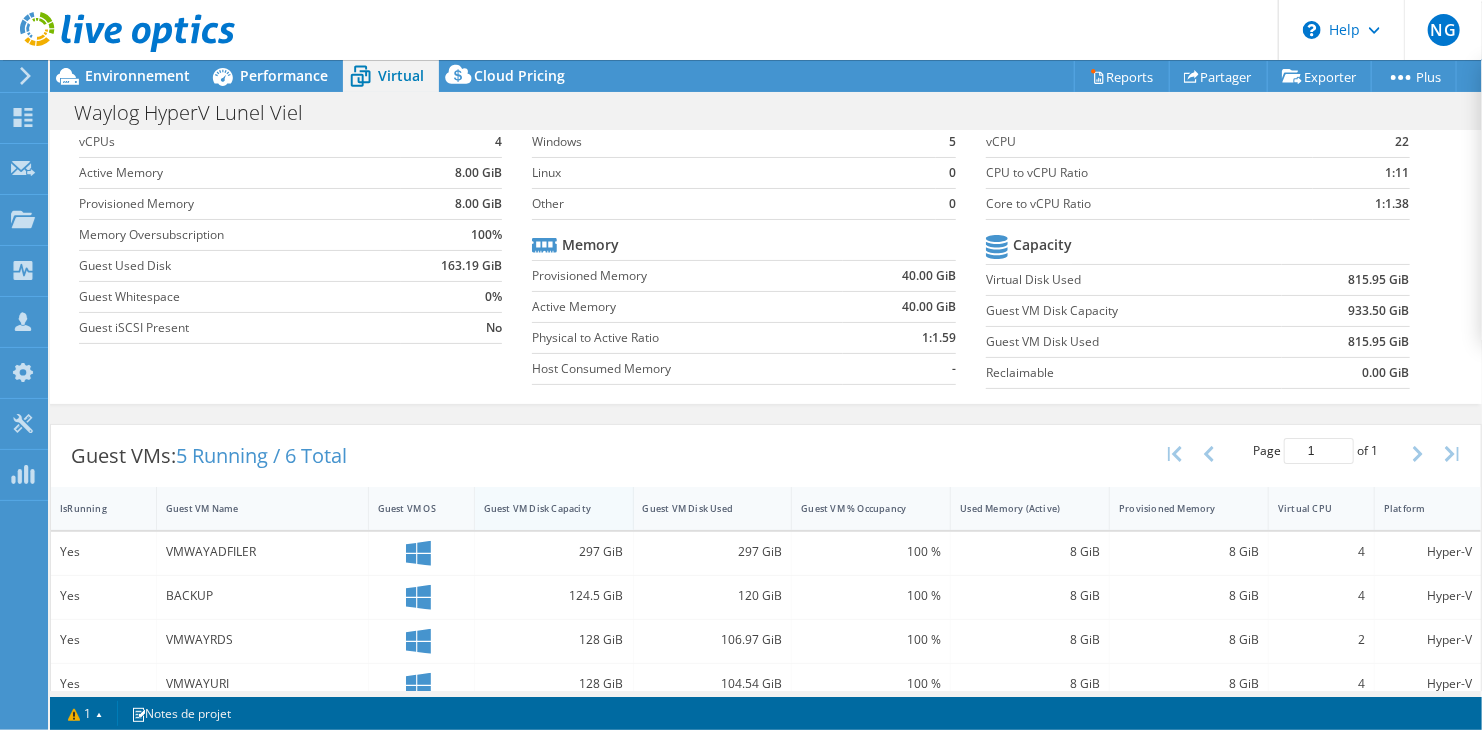 scroll, scrollTop: 206, scrollLeft: 0, axis: vertical 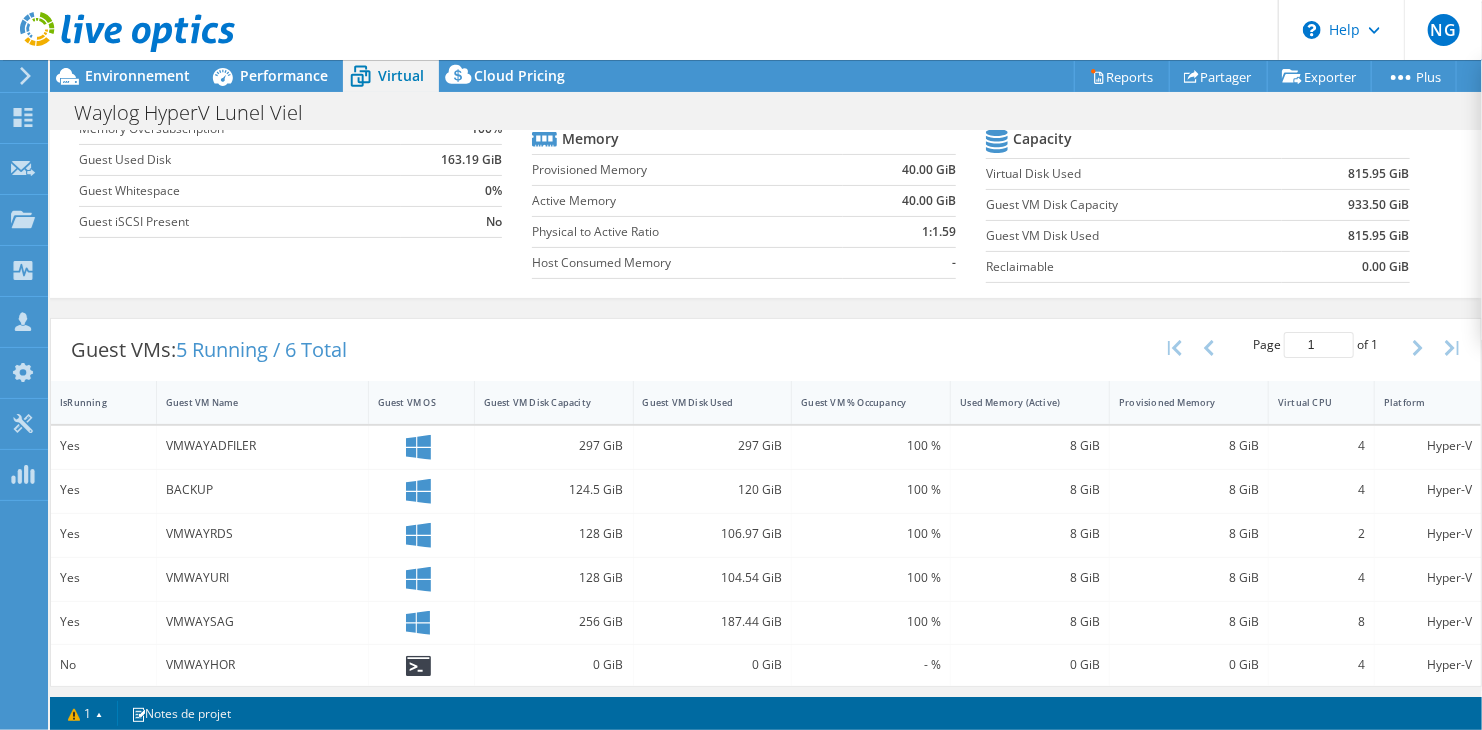 click 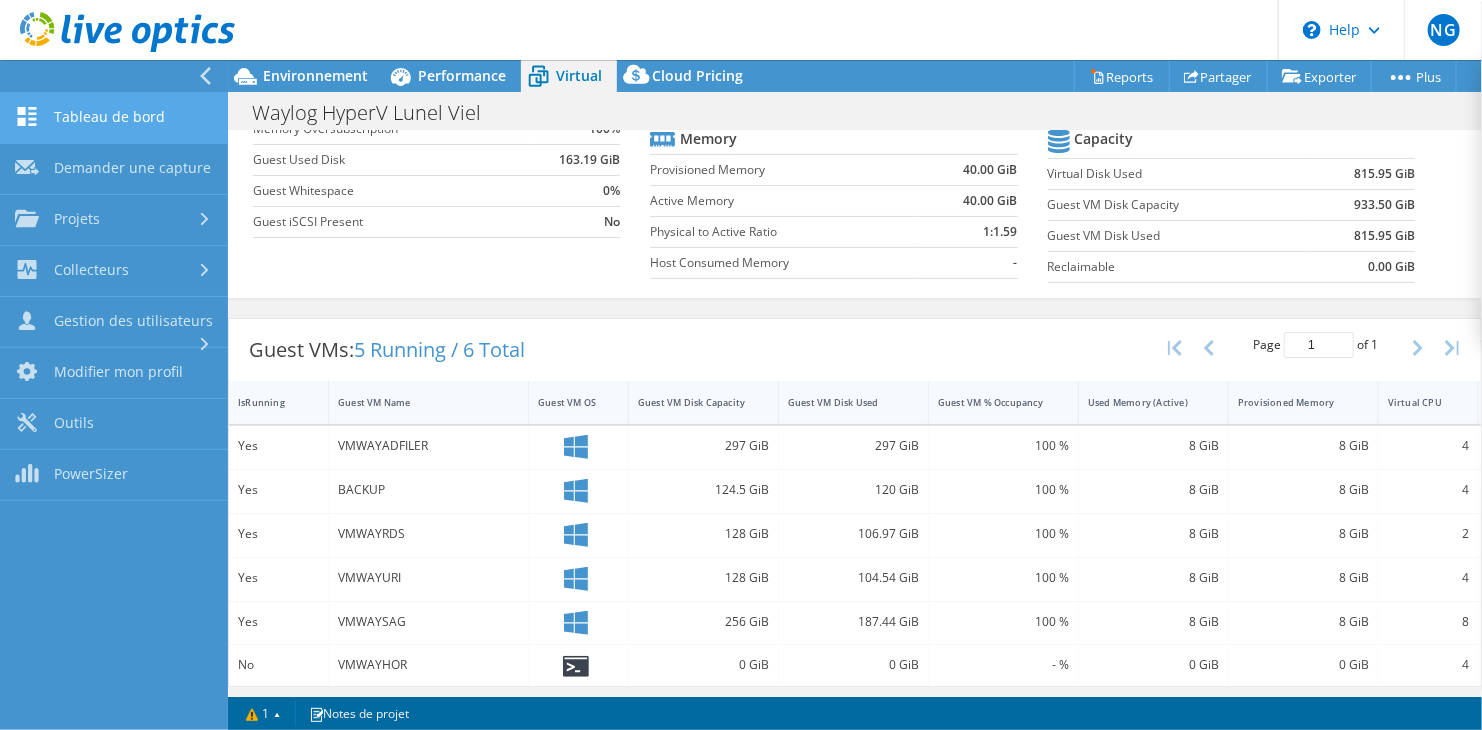 click on "Tableau de bord" at bounding box center (114, 118) 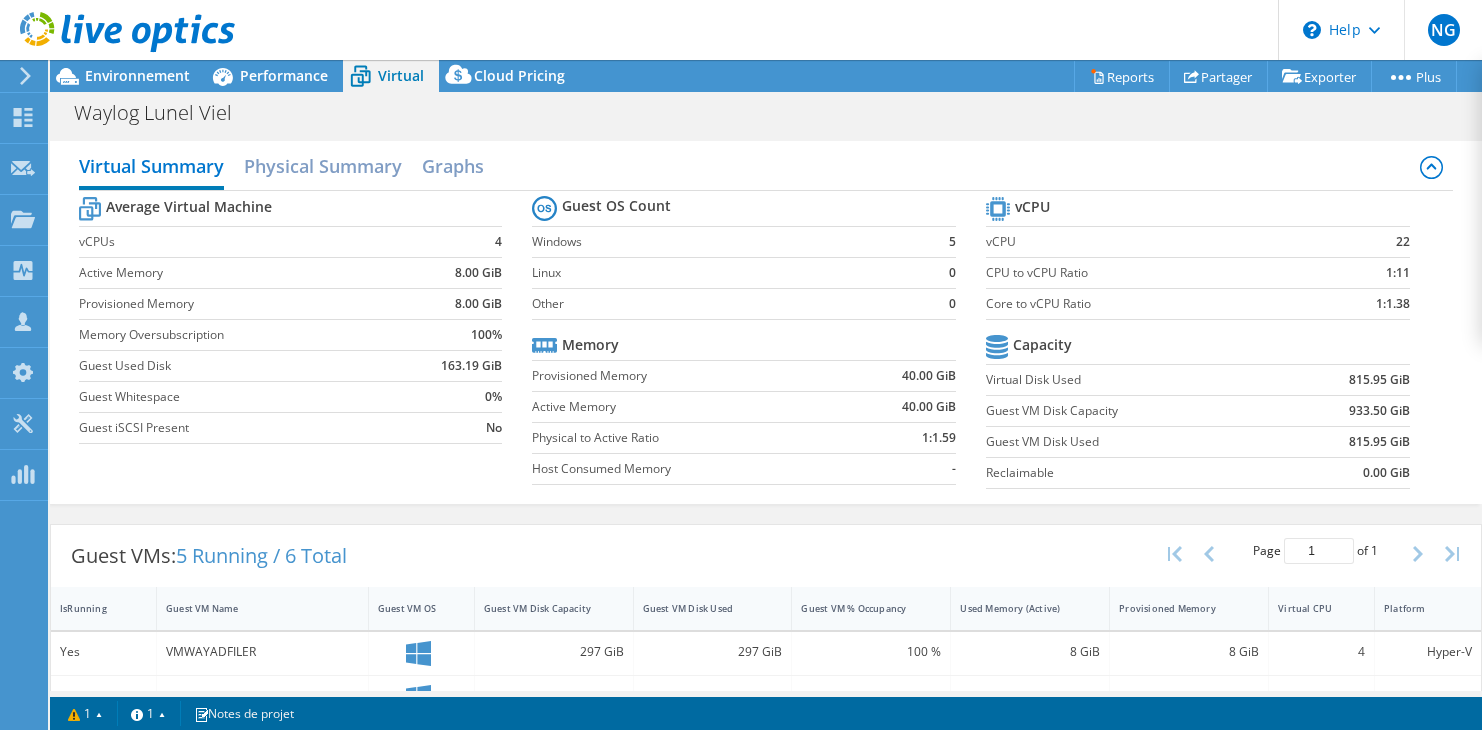 select on "EULondon" 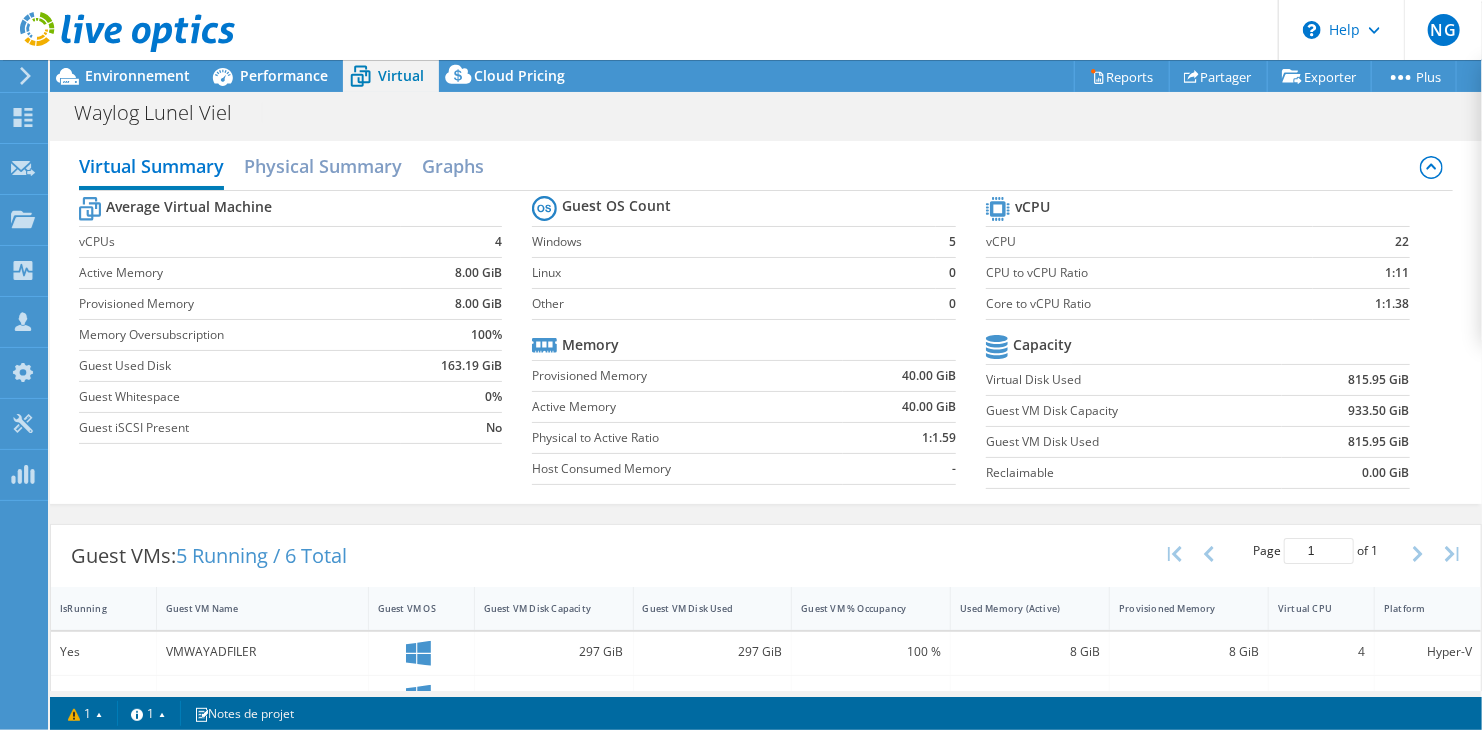 scroll, scrollTop: 206, scrollLeft: 0, axis: vertical 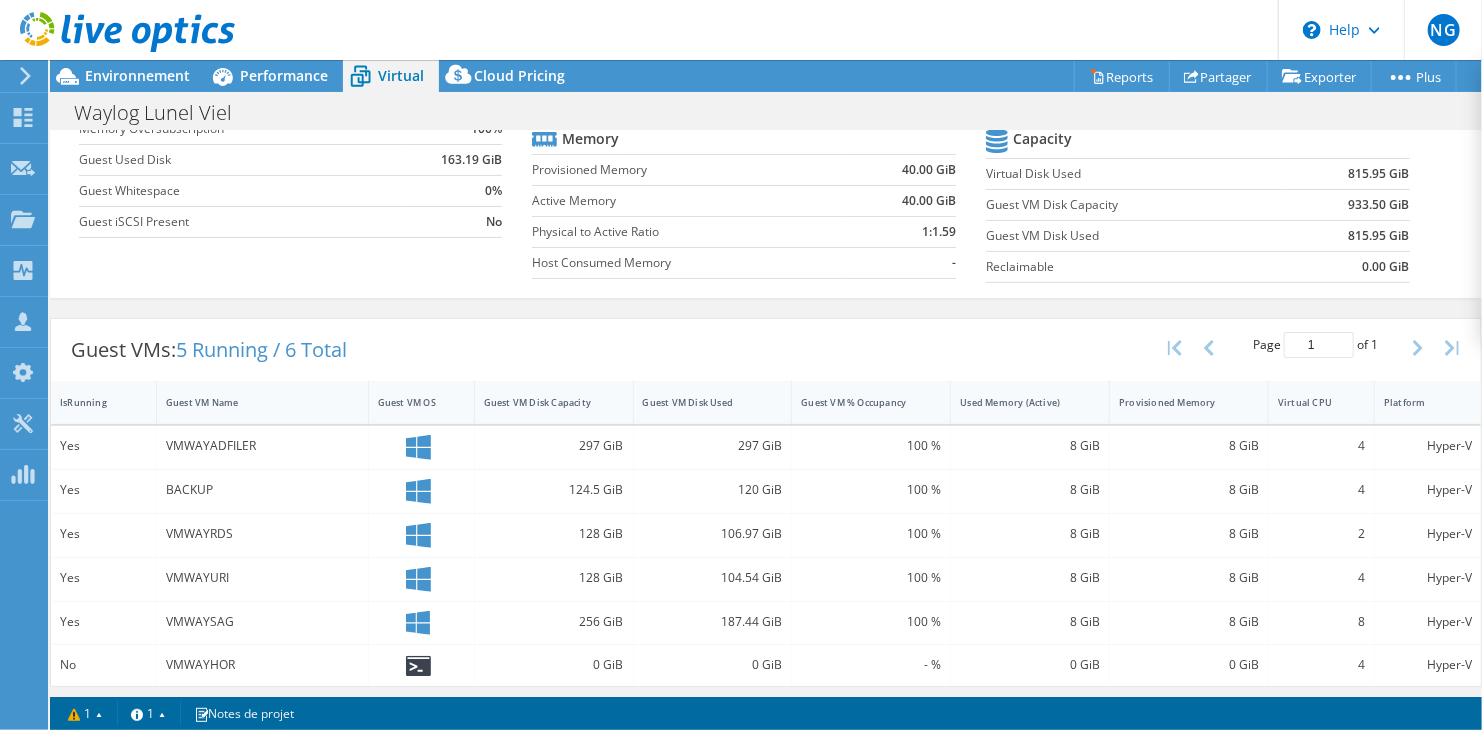 click 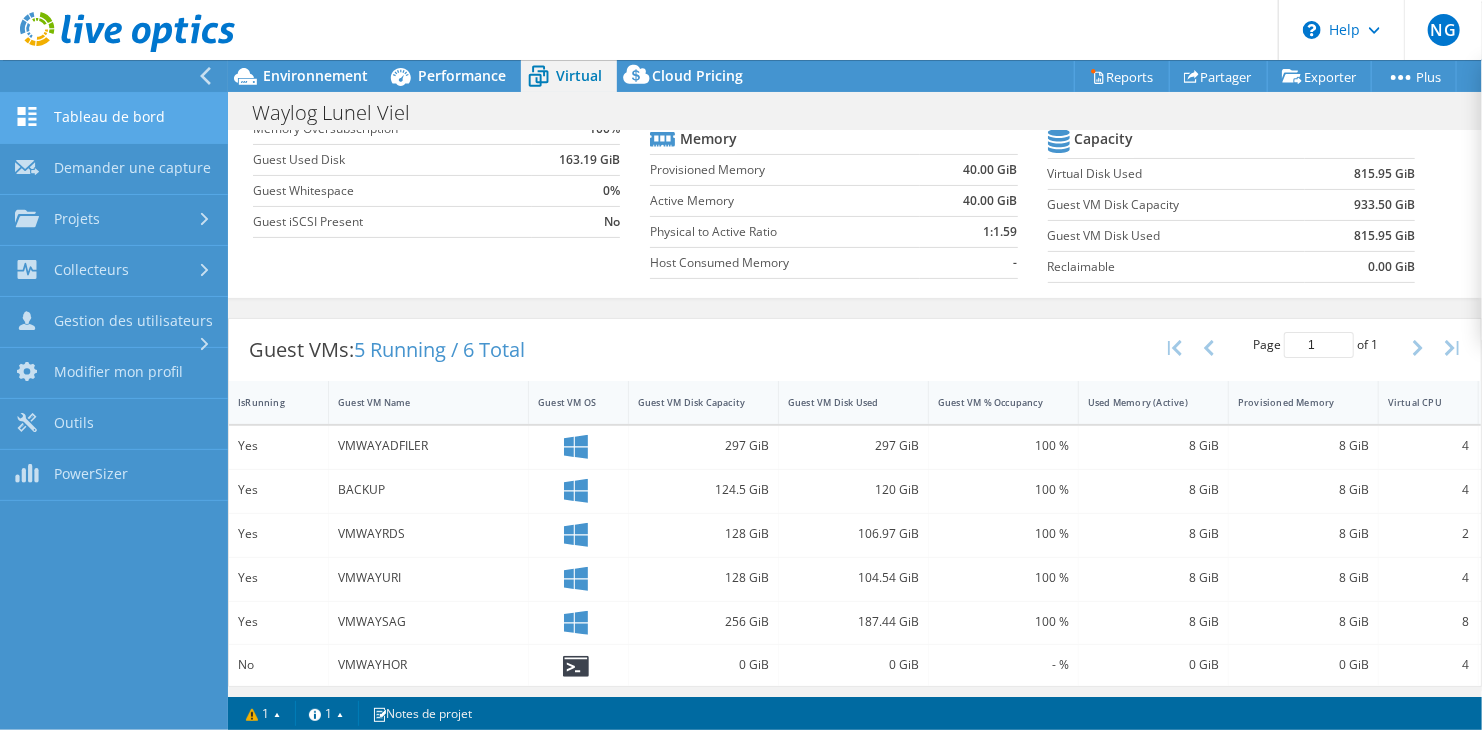 click on "Tableau de bord" at bounding box center [114, 118] 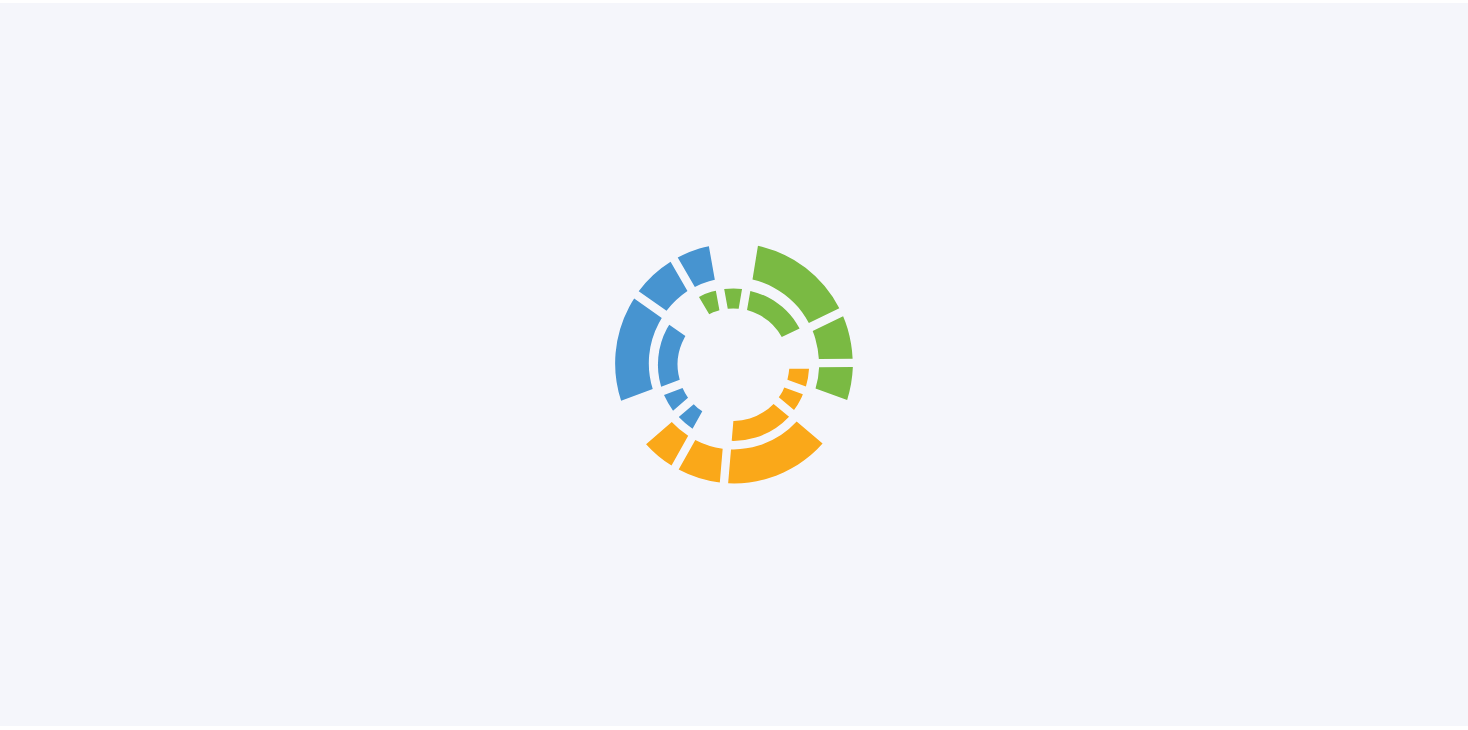 scroll, scrollTop: 0, scrollLeft: 0, axis: both 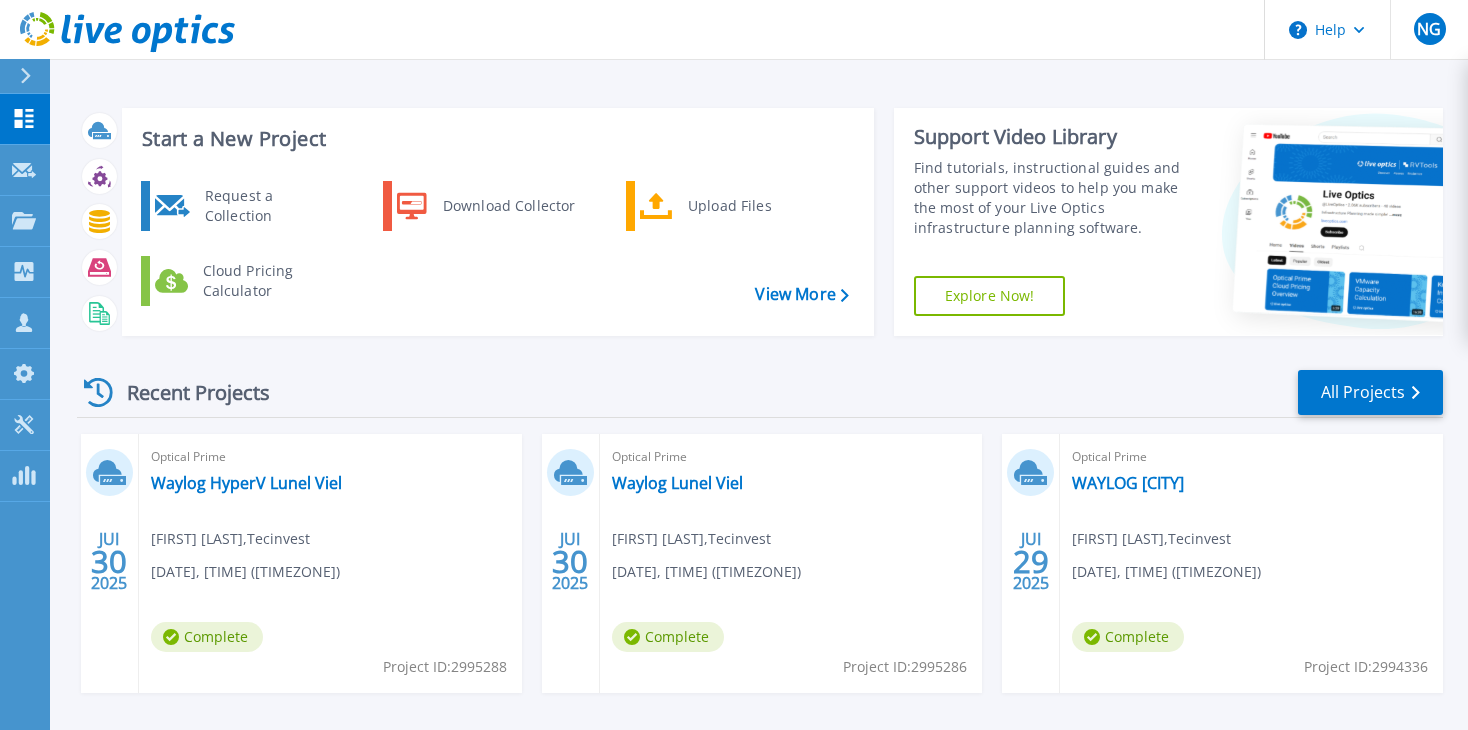 click on "Optical Prime Waylog HyperV [CITY] [FIRST] [LAST] , Tecinvest [DATE], [TIME] ([TIMEZONE]) Complete Project ID: 2995288" at bounding box center (330, 563) 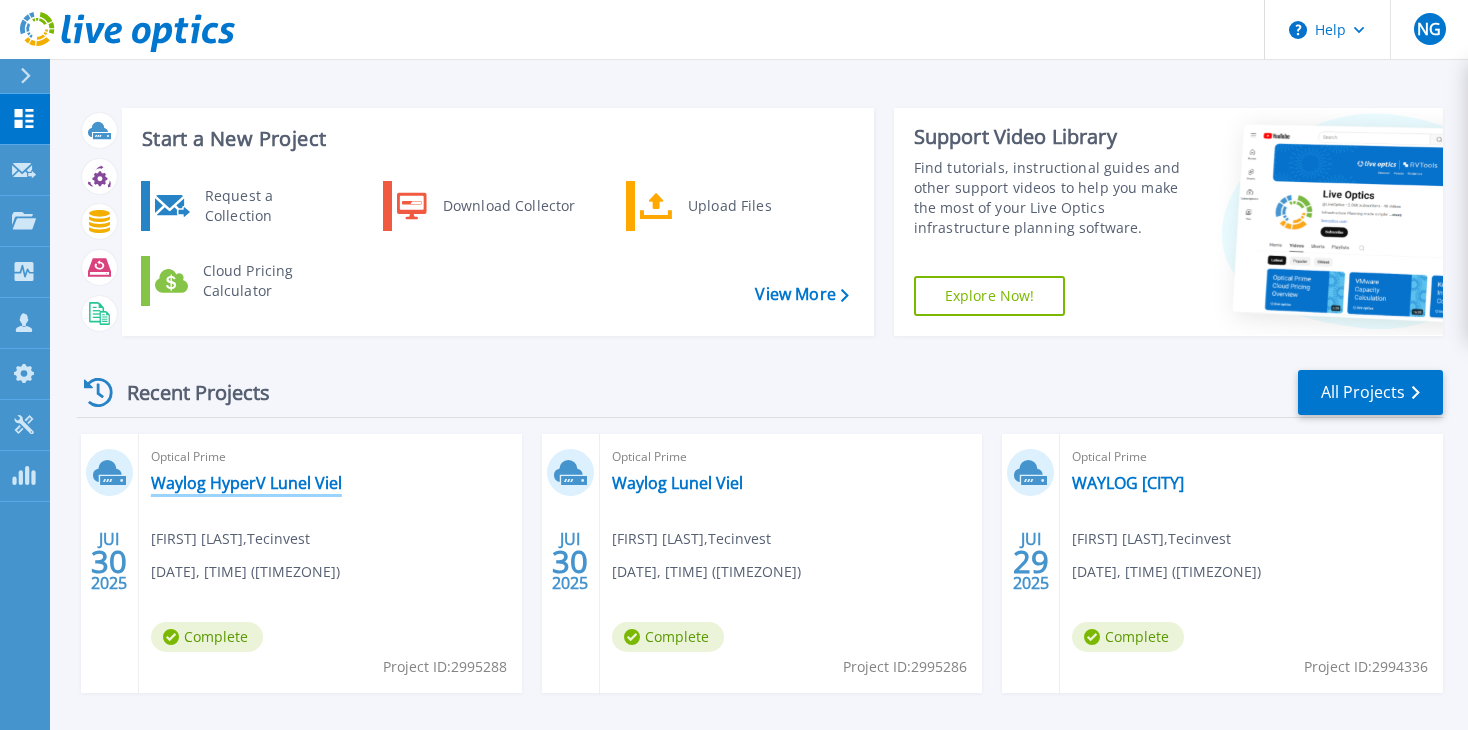 click on "Waylog HyperV Lunel Viel" at bounding box center (246, 483) 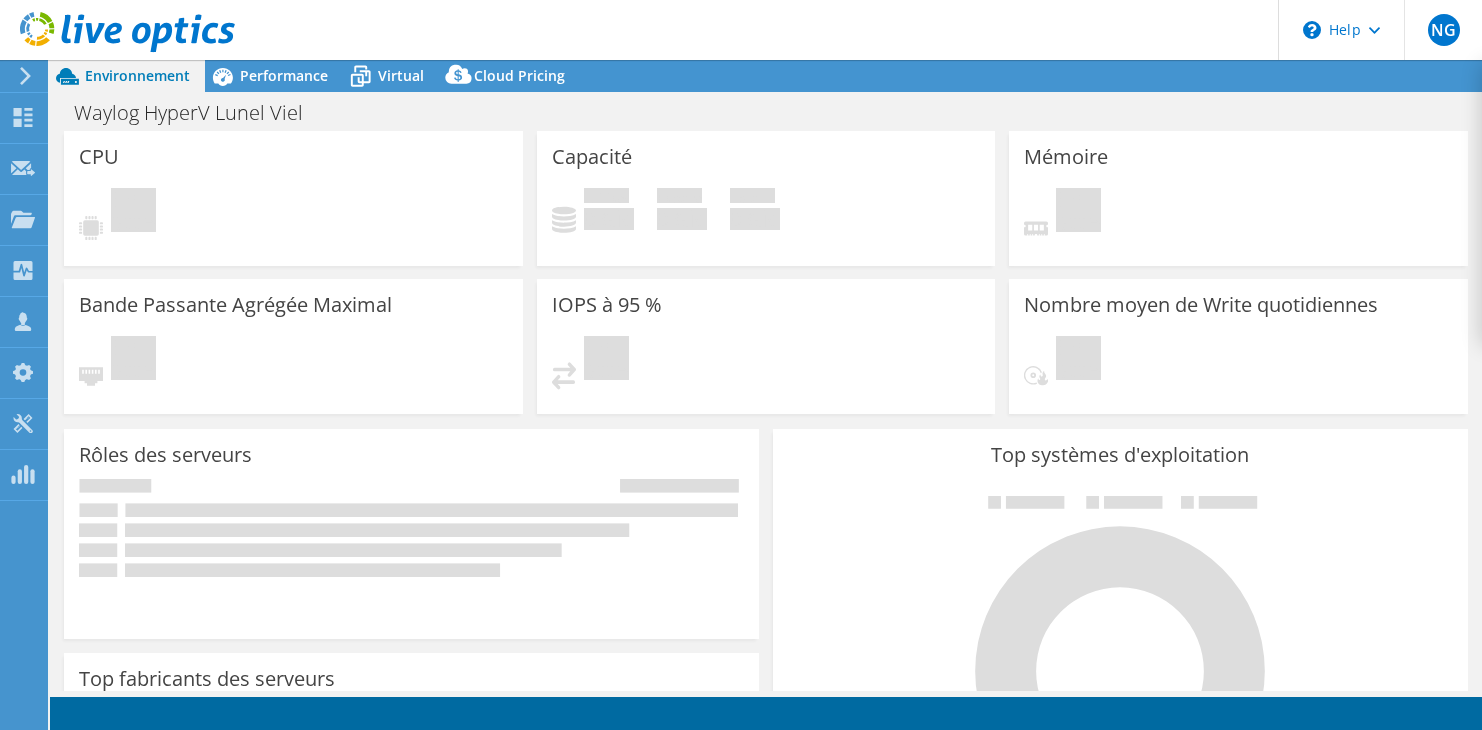 scroll, scrollTop: 0, scrollLeft: 0, axis: both 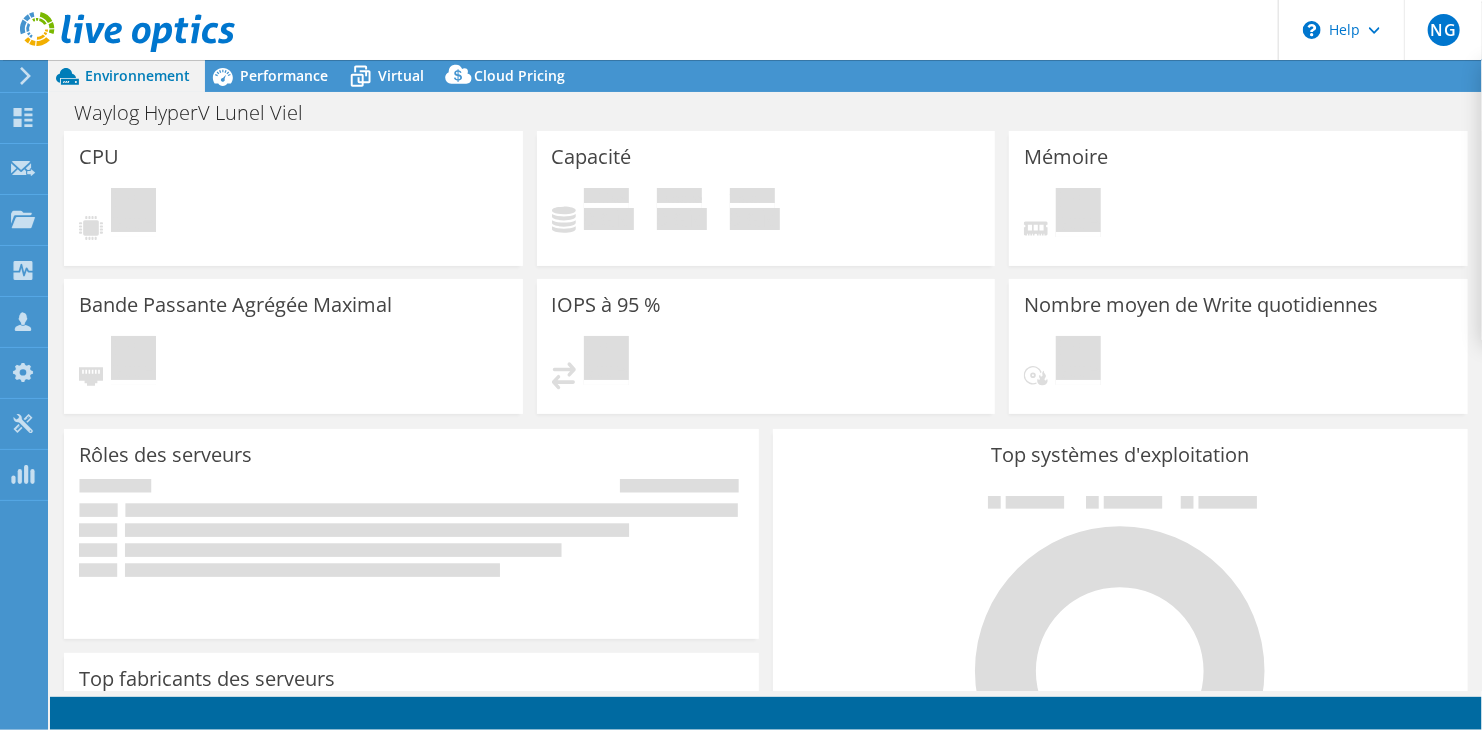 select on "USD" 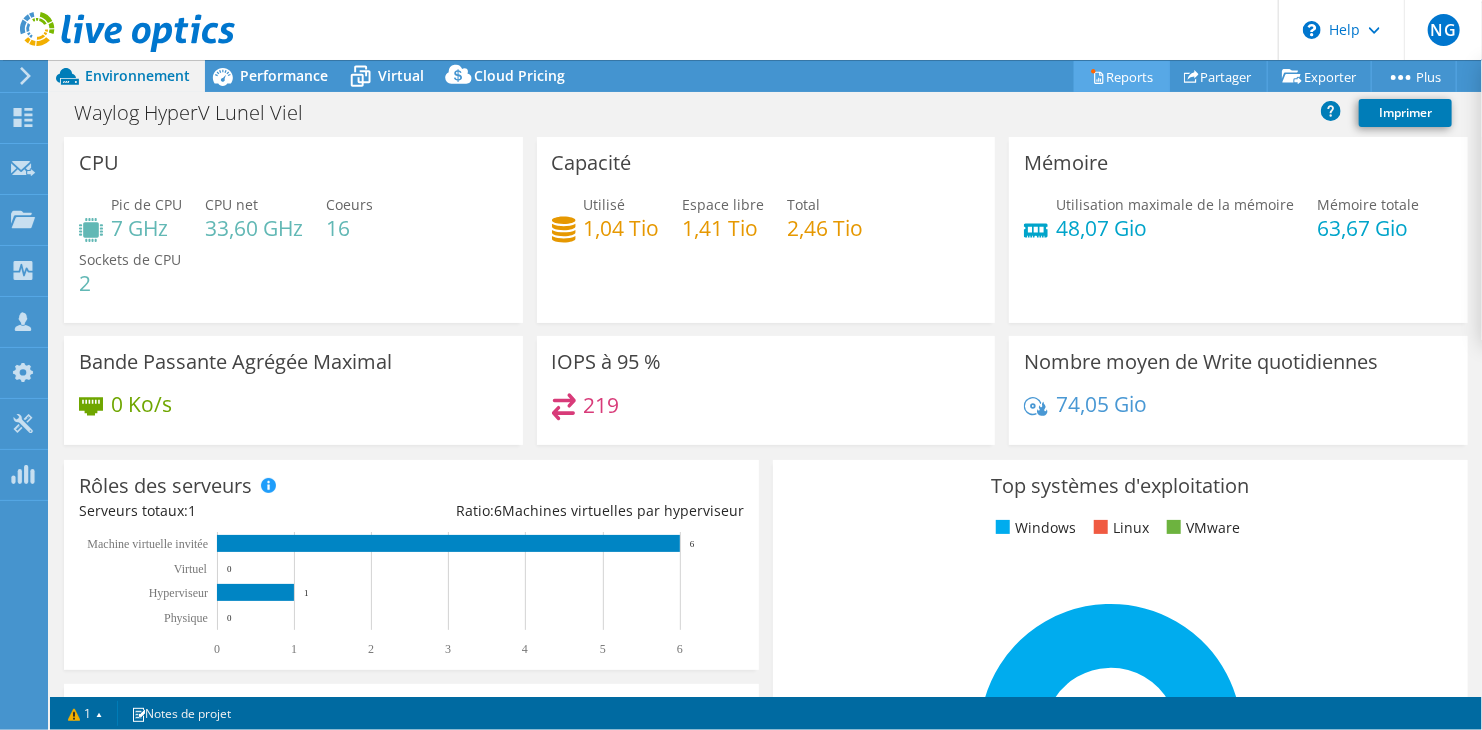 click on "Reports" at bounding box center [1122, 76] 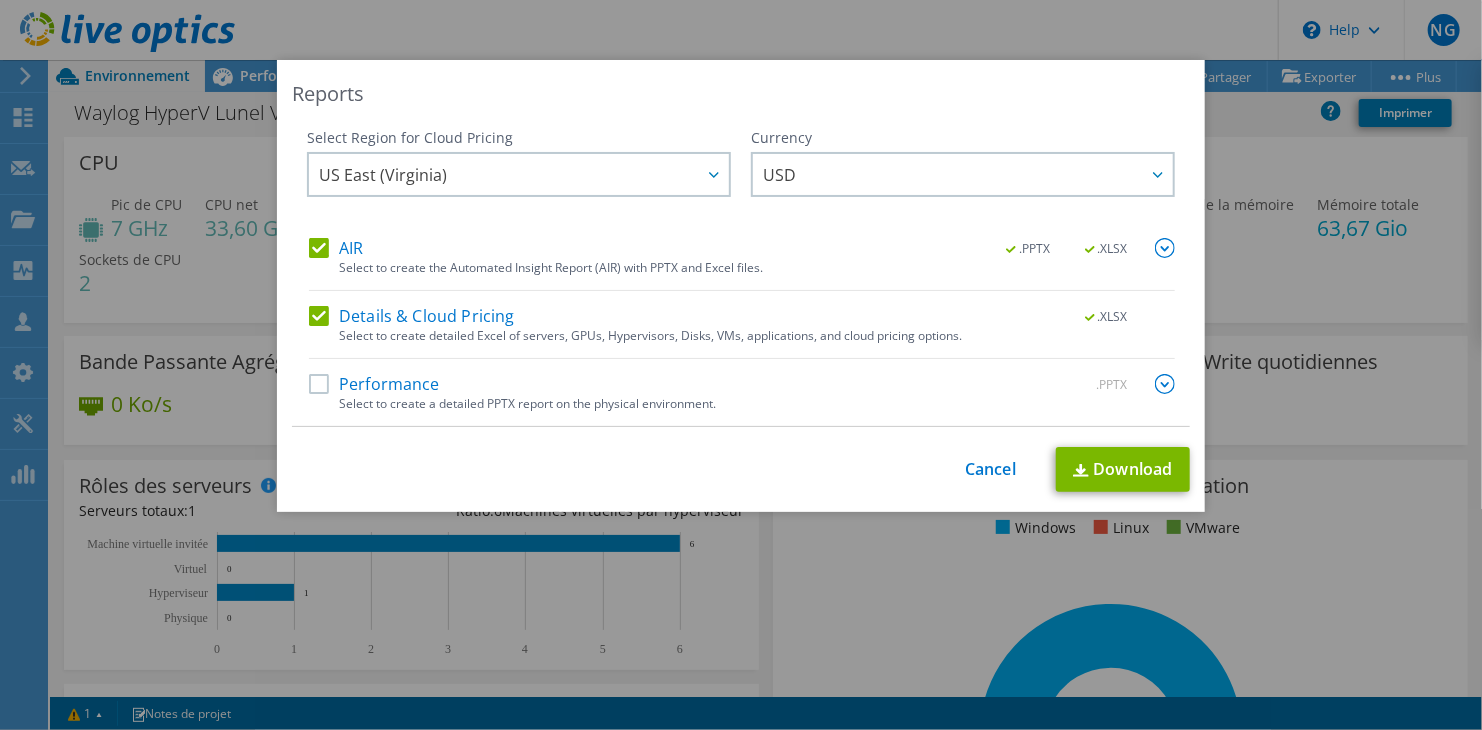 click on "Details & Cloud Pricing" at bounding box center [412, 316] 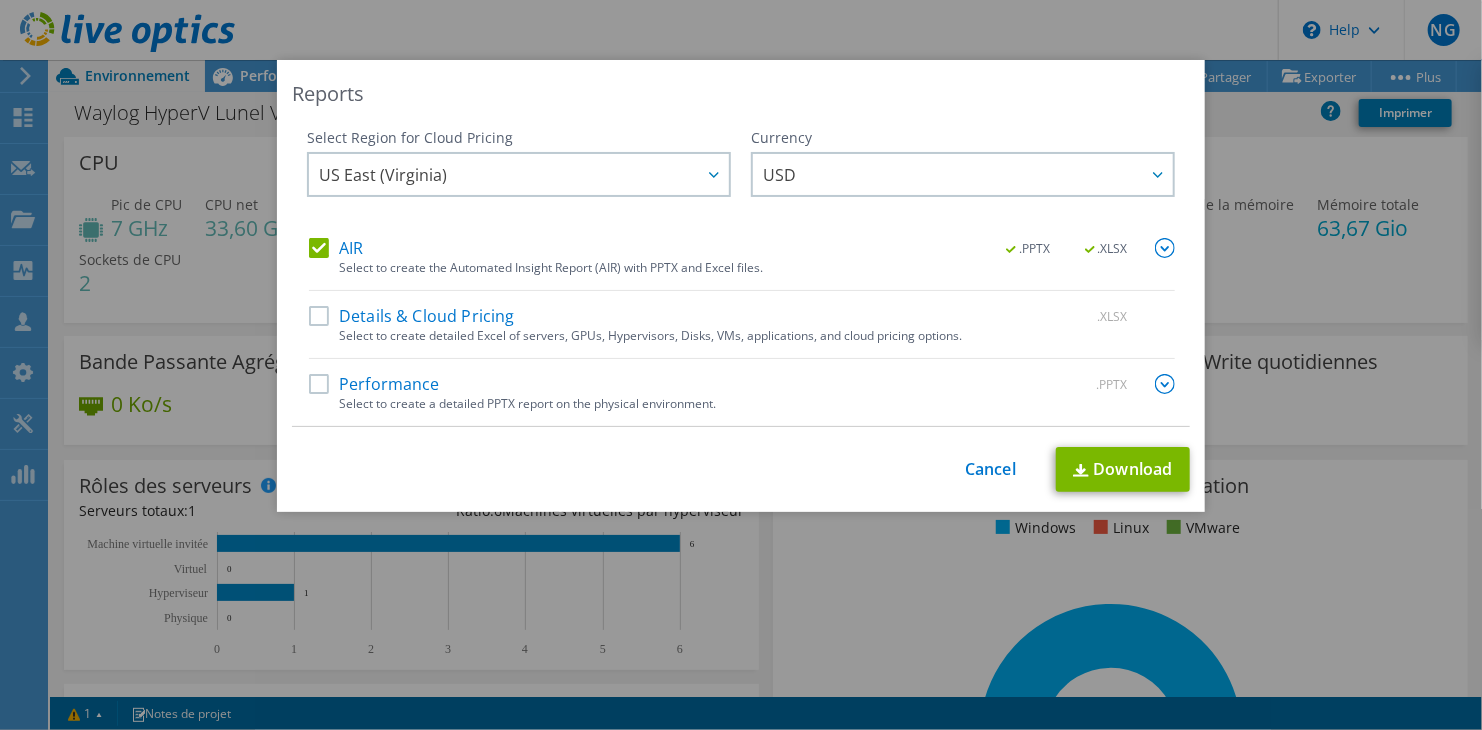click on "Performance" at bounding box center [374, 384] 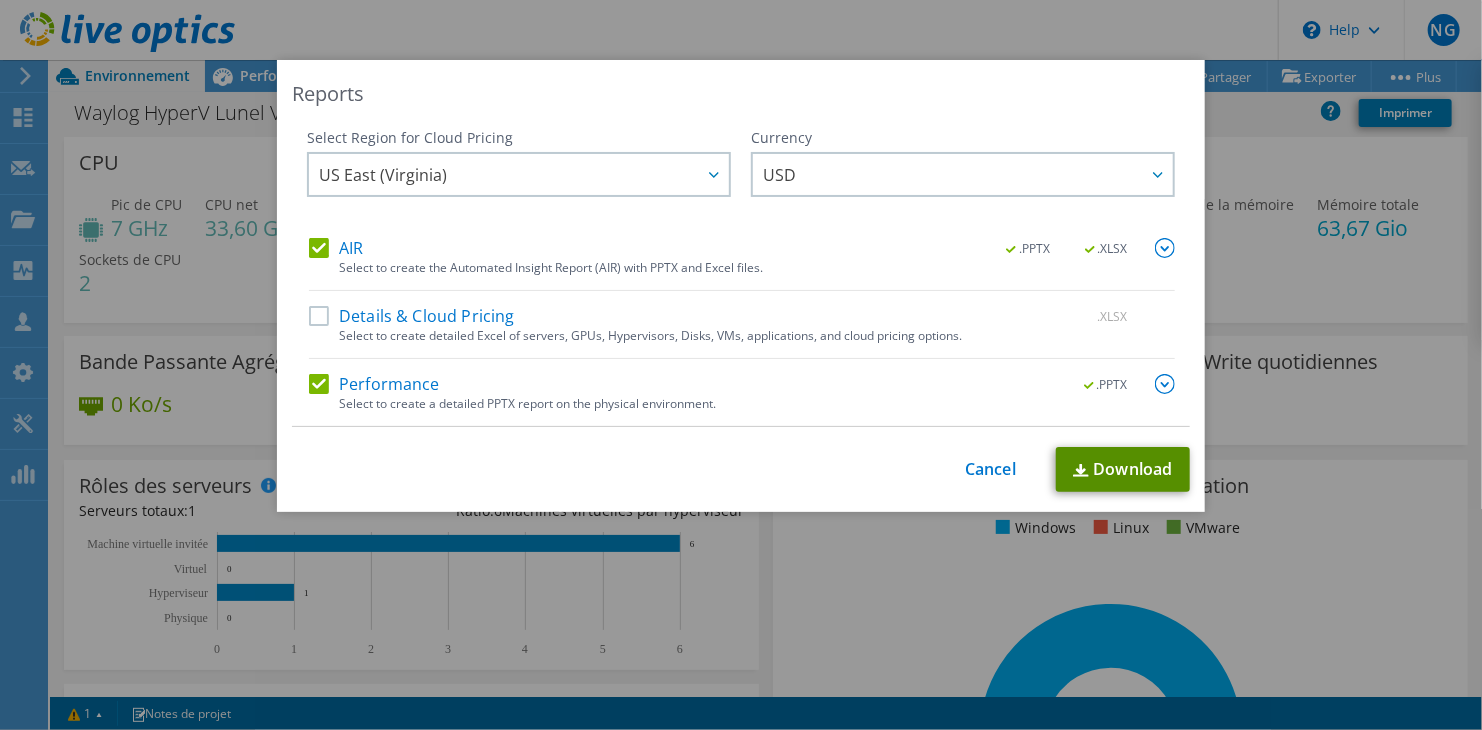 click on "Download" at bounding box center (1123, 469) 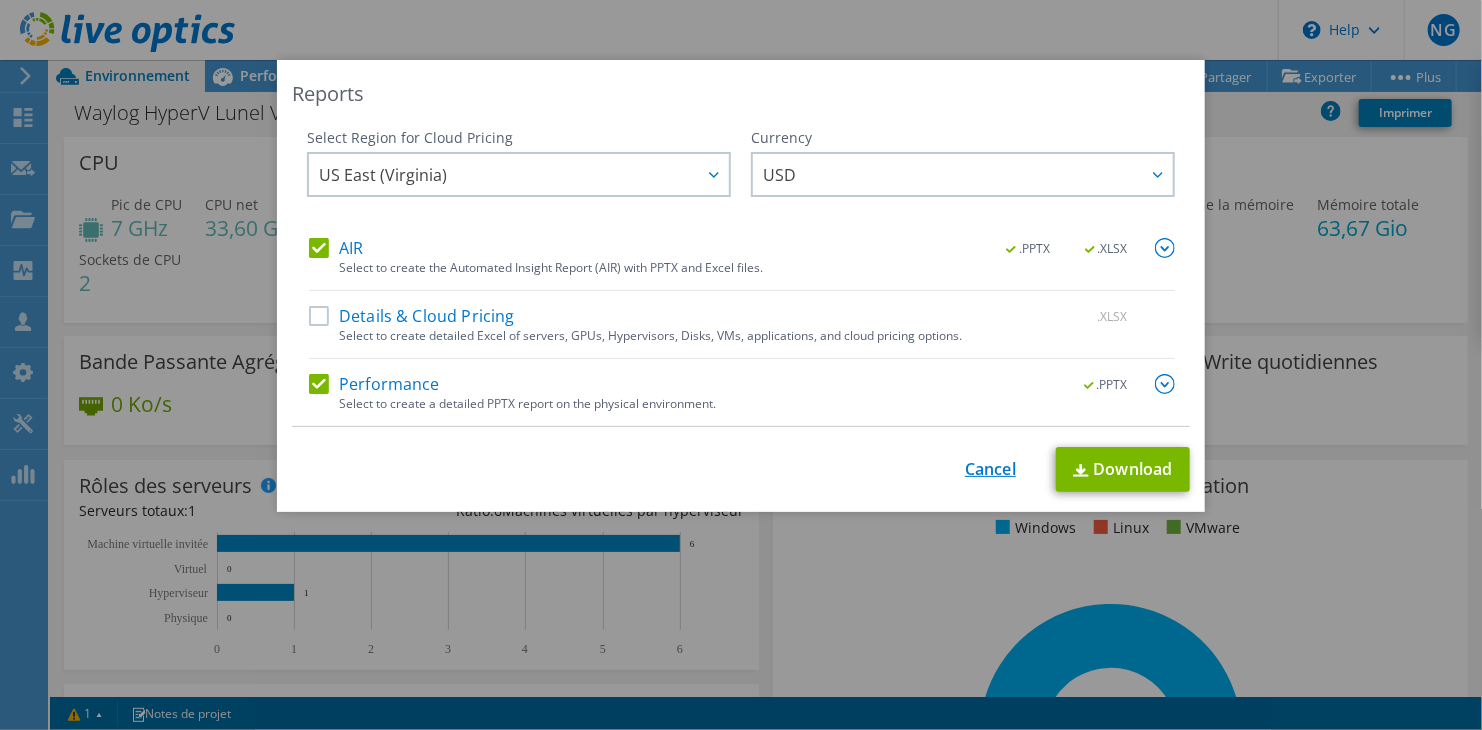 click on "Cancel" at bounding box center (990, 469) 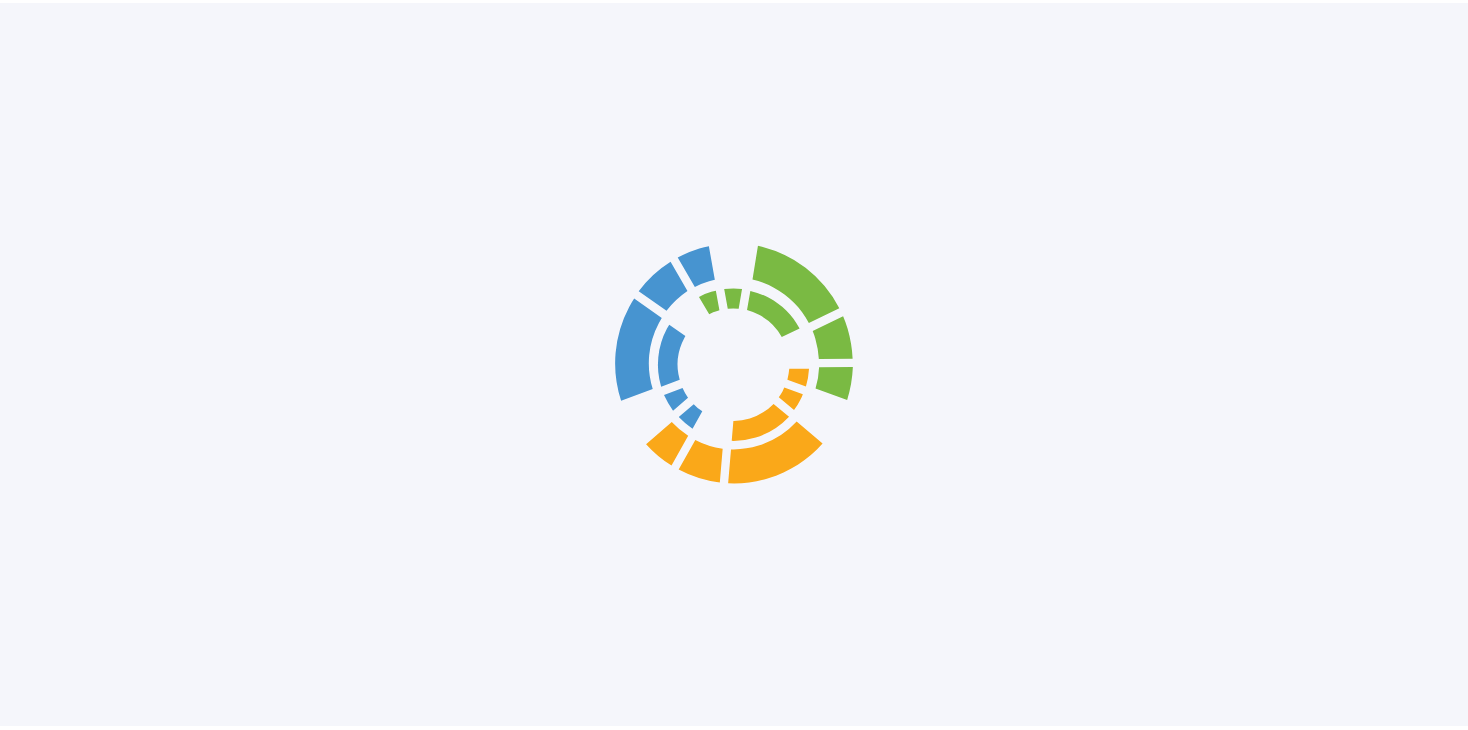 scroll, scrollTop: 0, scrollLeft: 0, axis: both 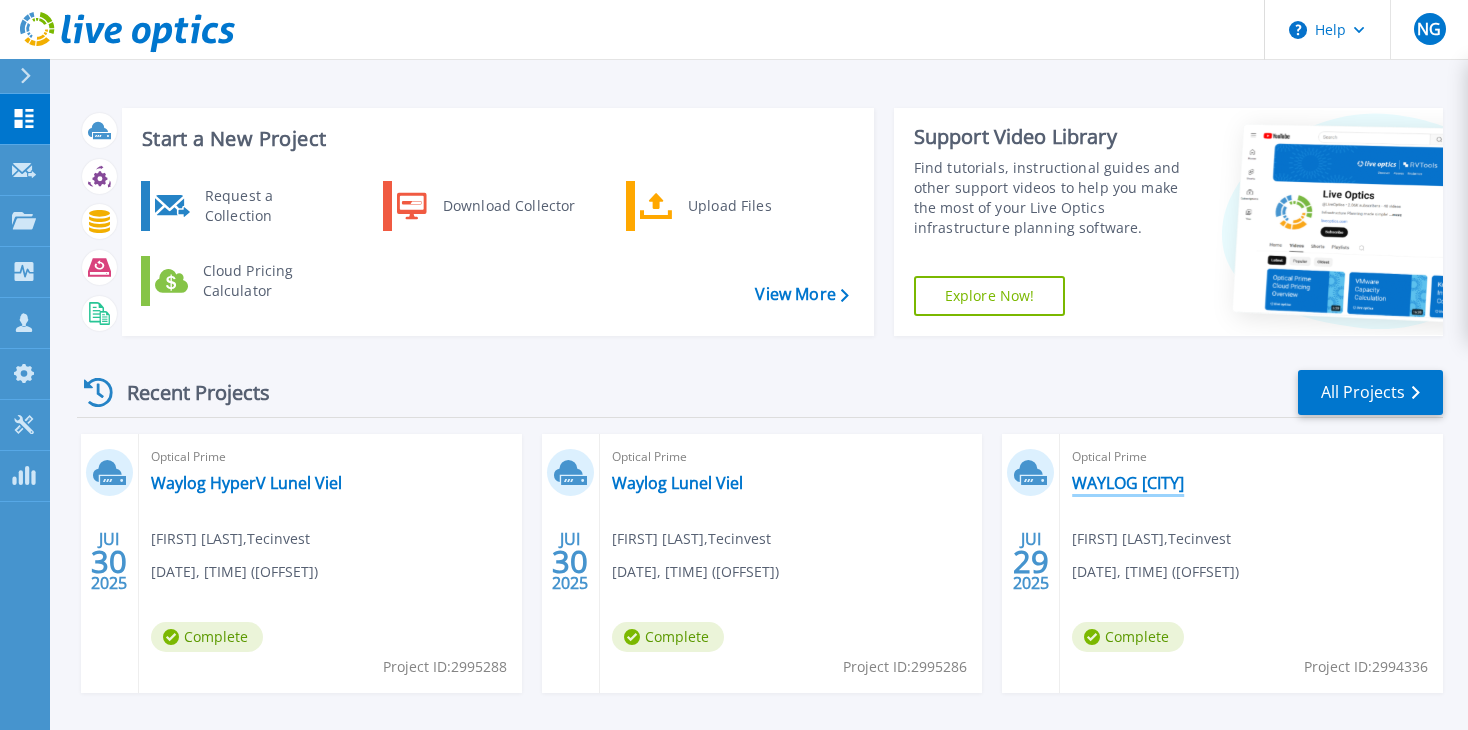 click on "WAYLOG Nîmes" at bounding box center [1128, 483] 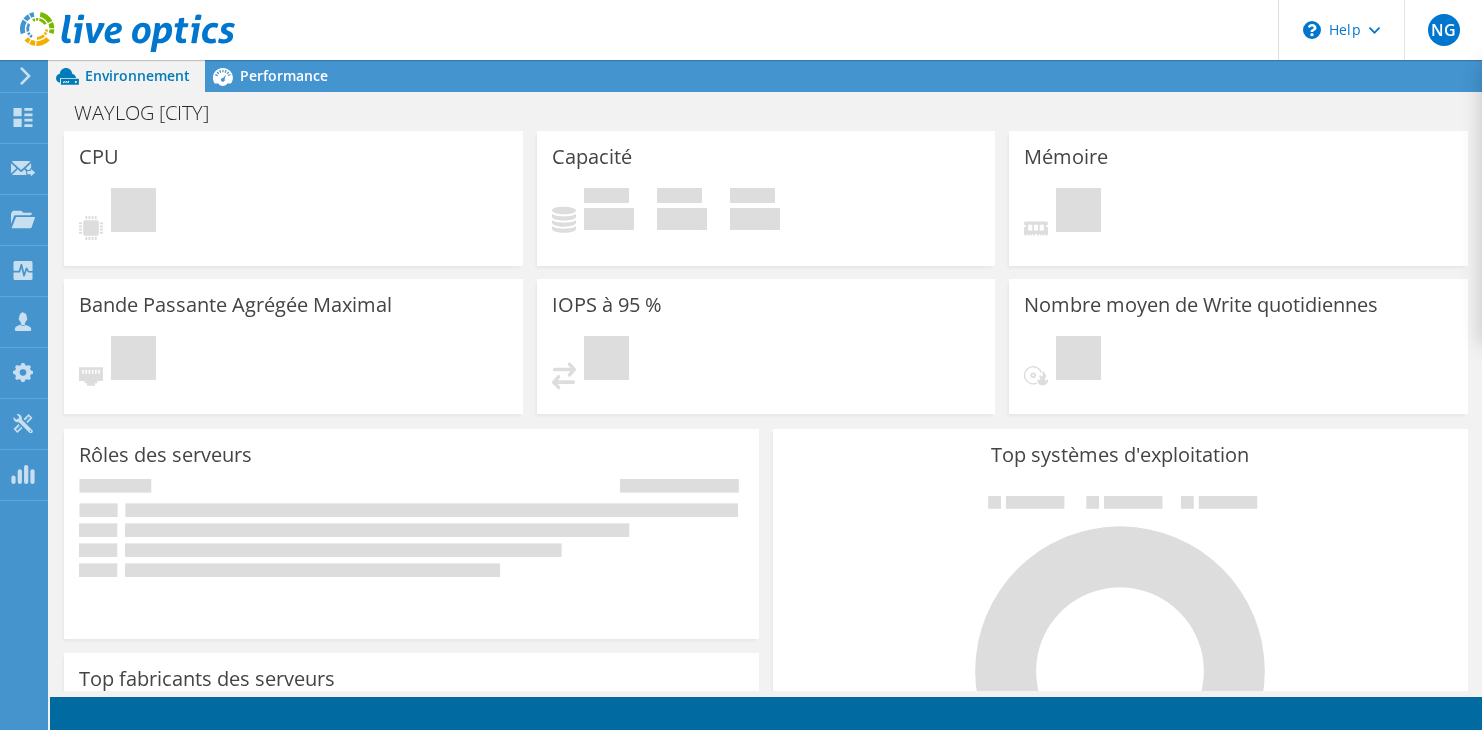 scroll, scrollTop: 0, scrollLeft: 0, axis: both 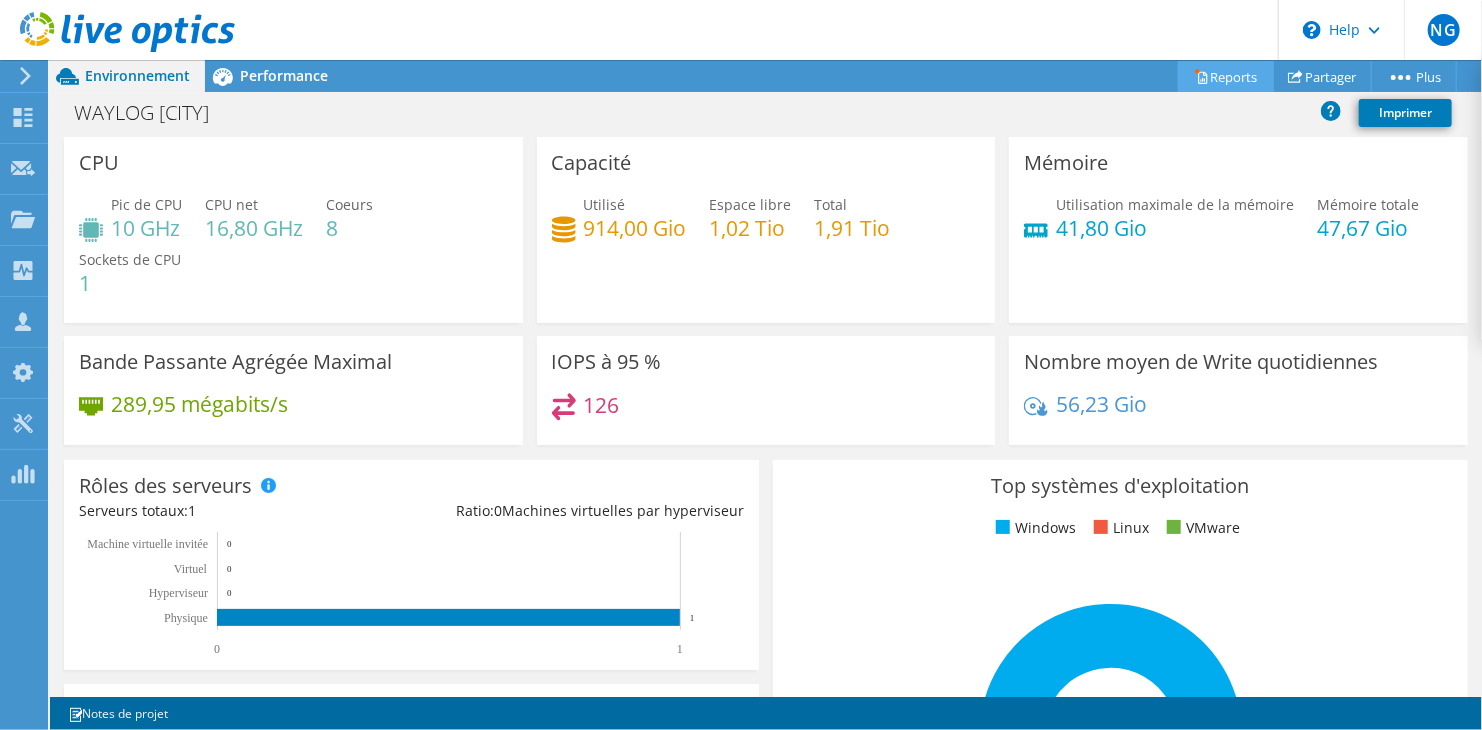 click on "Reports" at bounding box center (1226, 76) 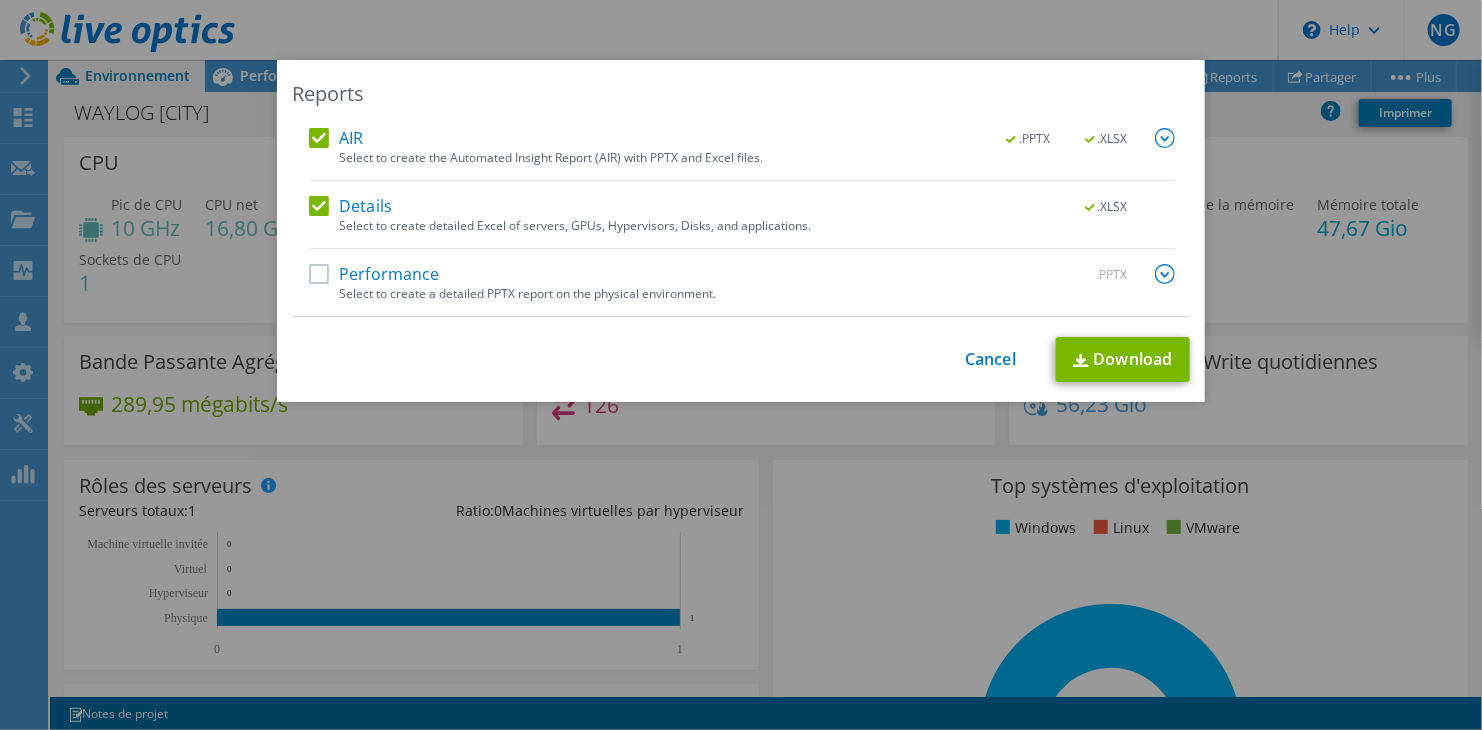 click on "Performance" at bounding box center (374, 274) 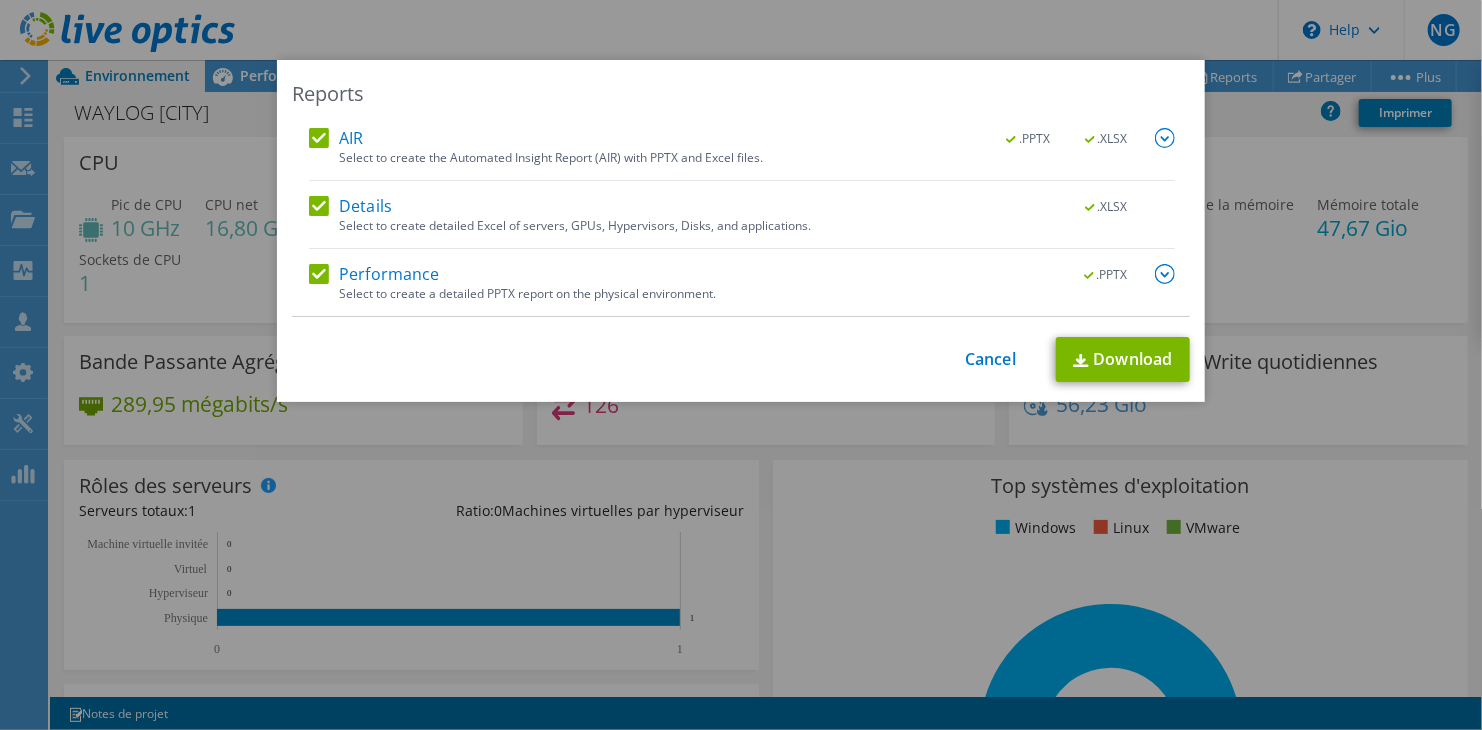 click on "Details" at bounding box center (350, 206) 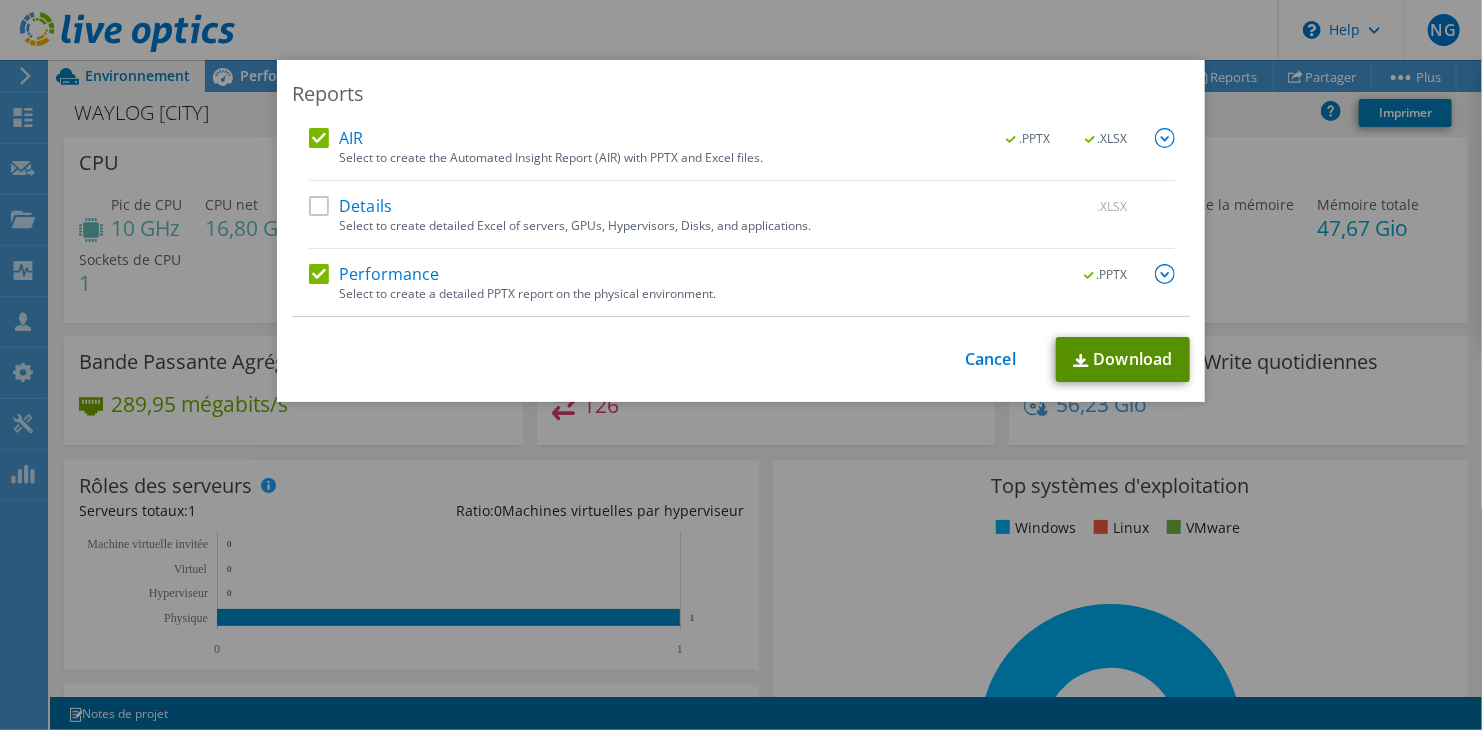 click on "Download" at bounding box center (1123, 359) 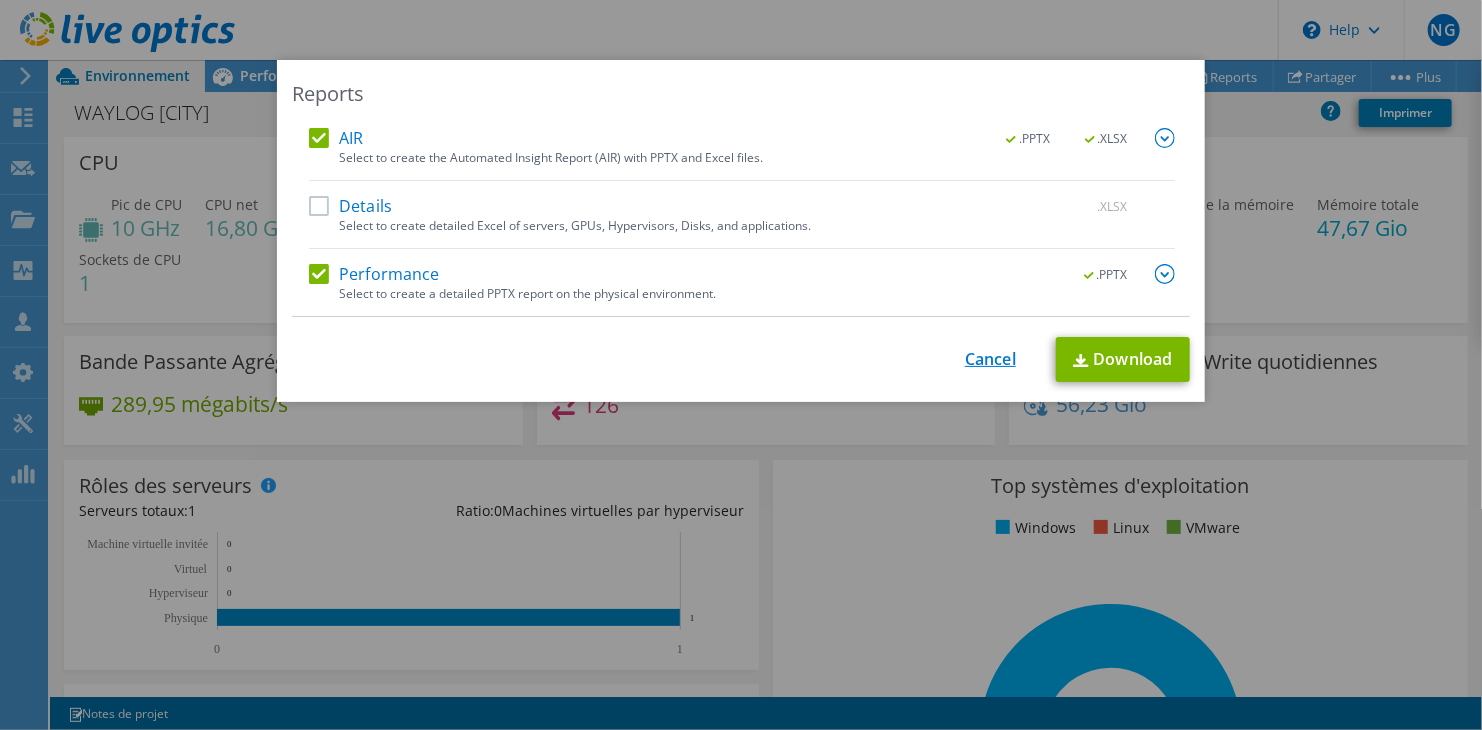 click on "Cancel" at bounding box center (990, 359) 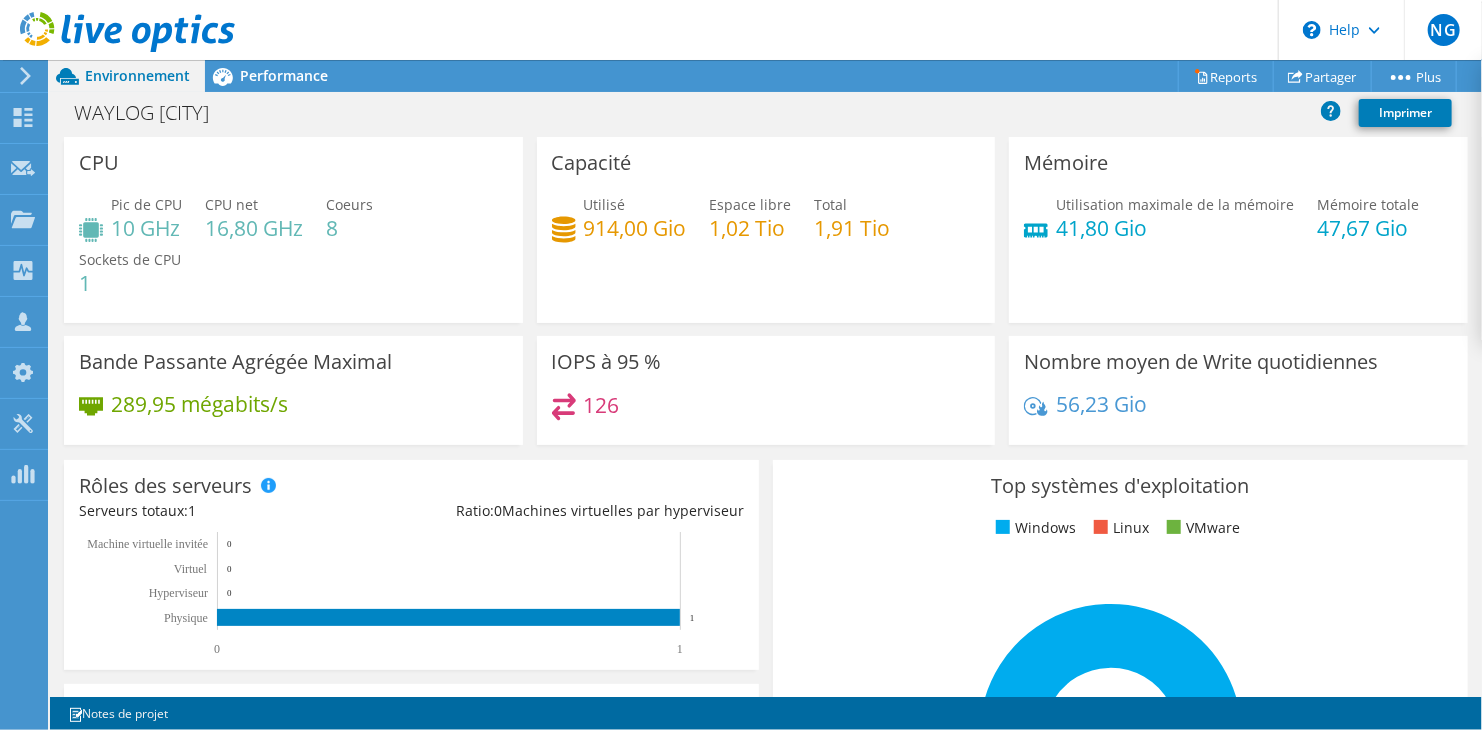 click 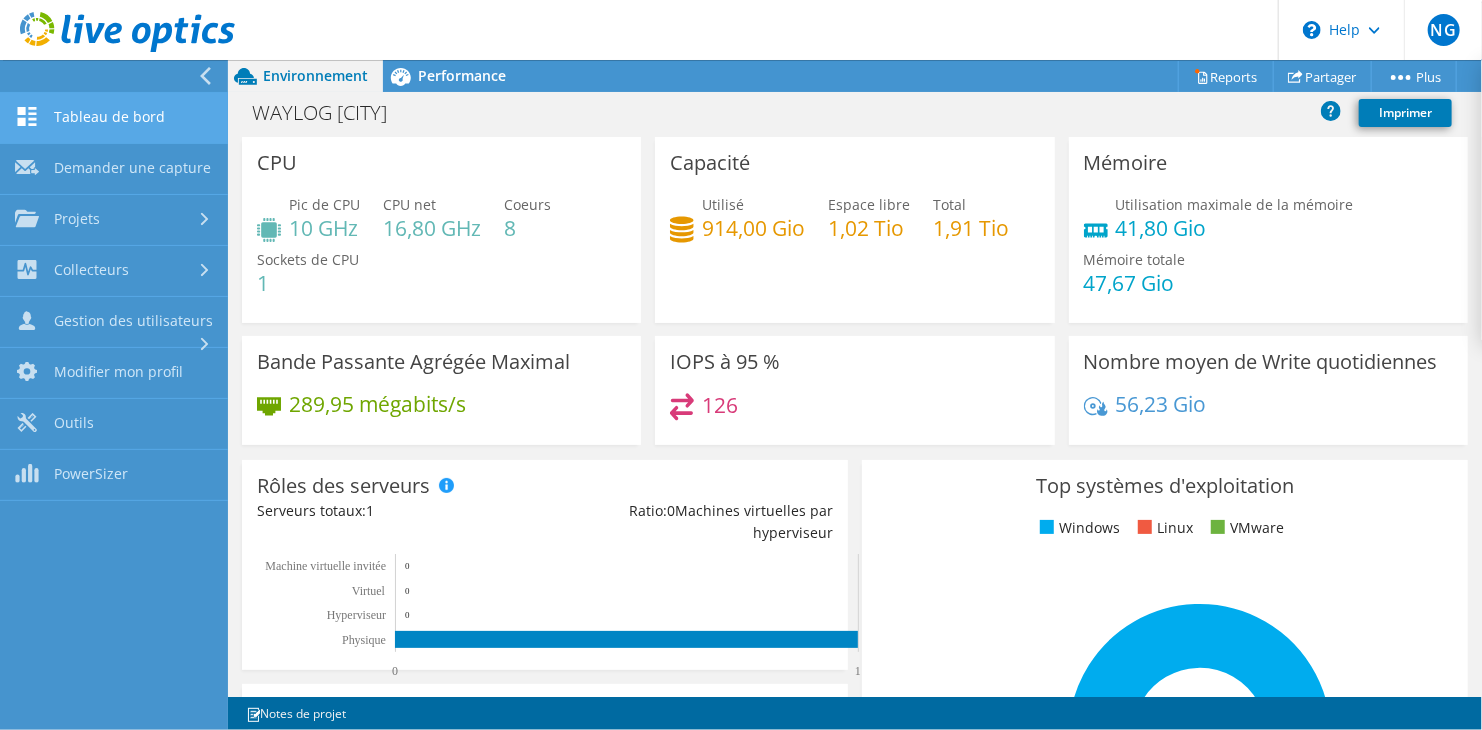 click on "Tableau de bord" at bounding box center (114, 118) 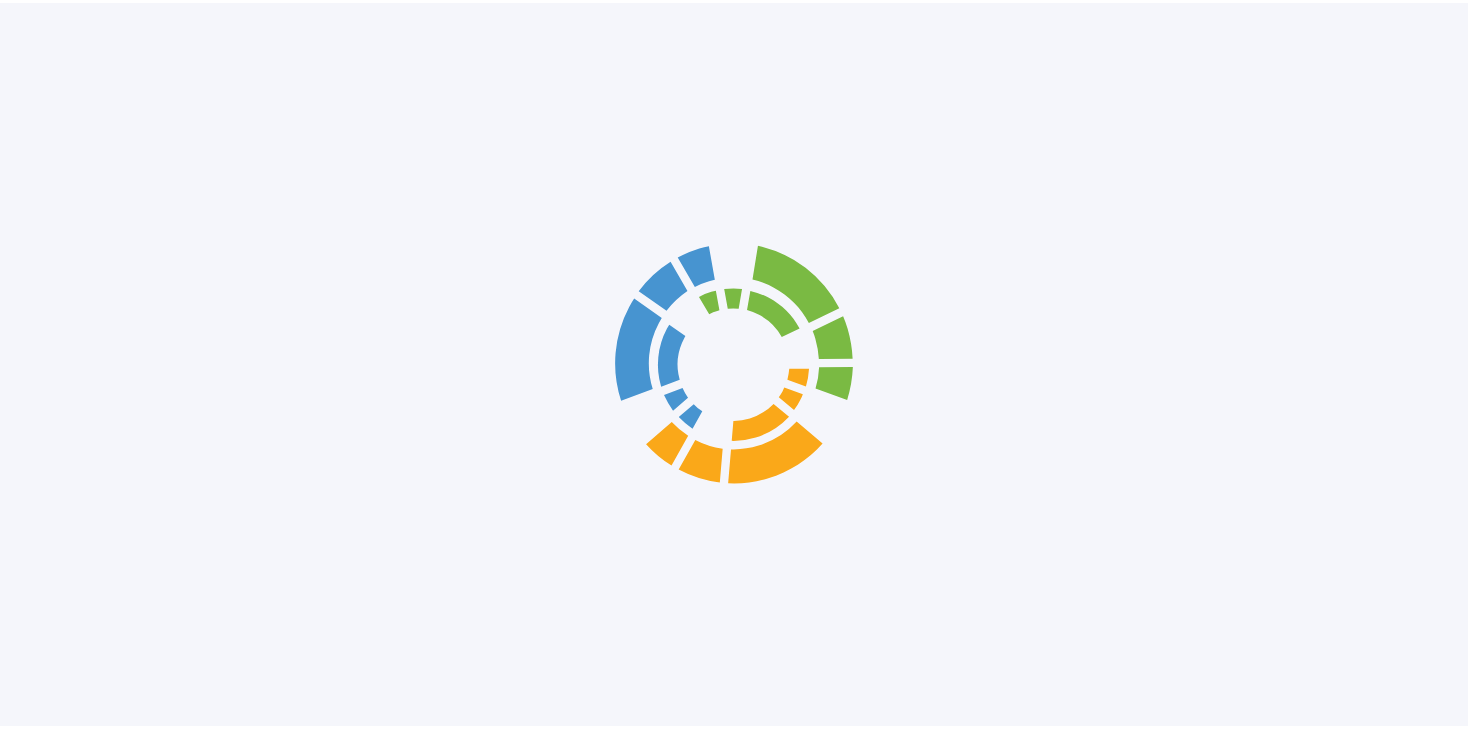 scroll, scrollTop: 0, scrollLeft: 0, axis: both 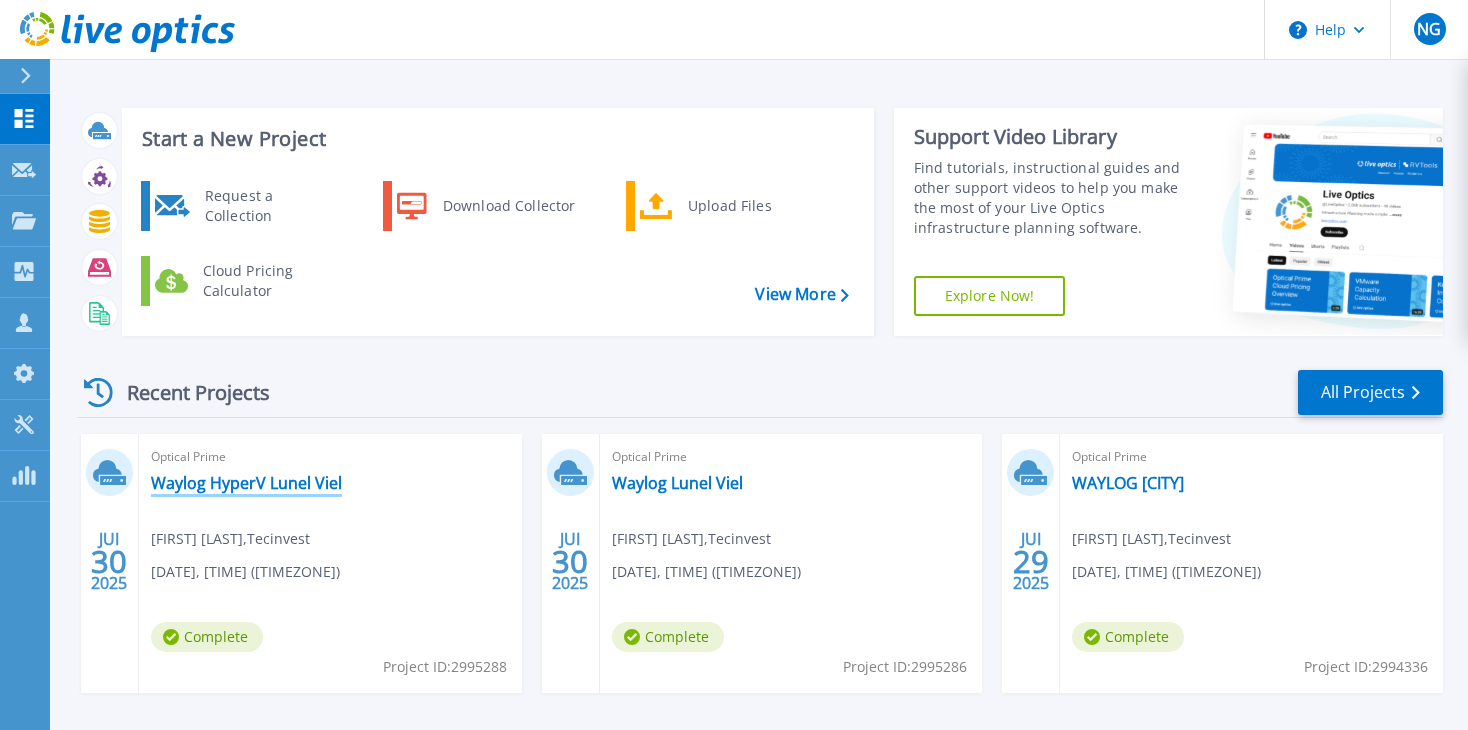 click on "Waylog HyperV Lunel Viel" at bounding box center (246, 483) 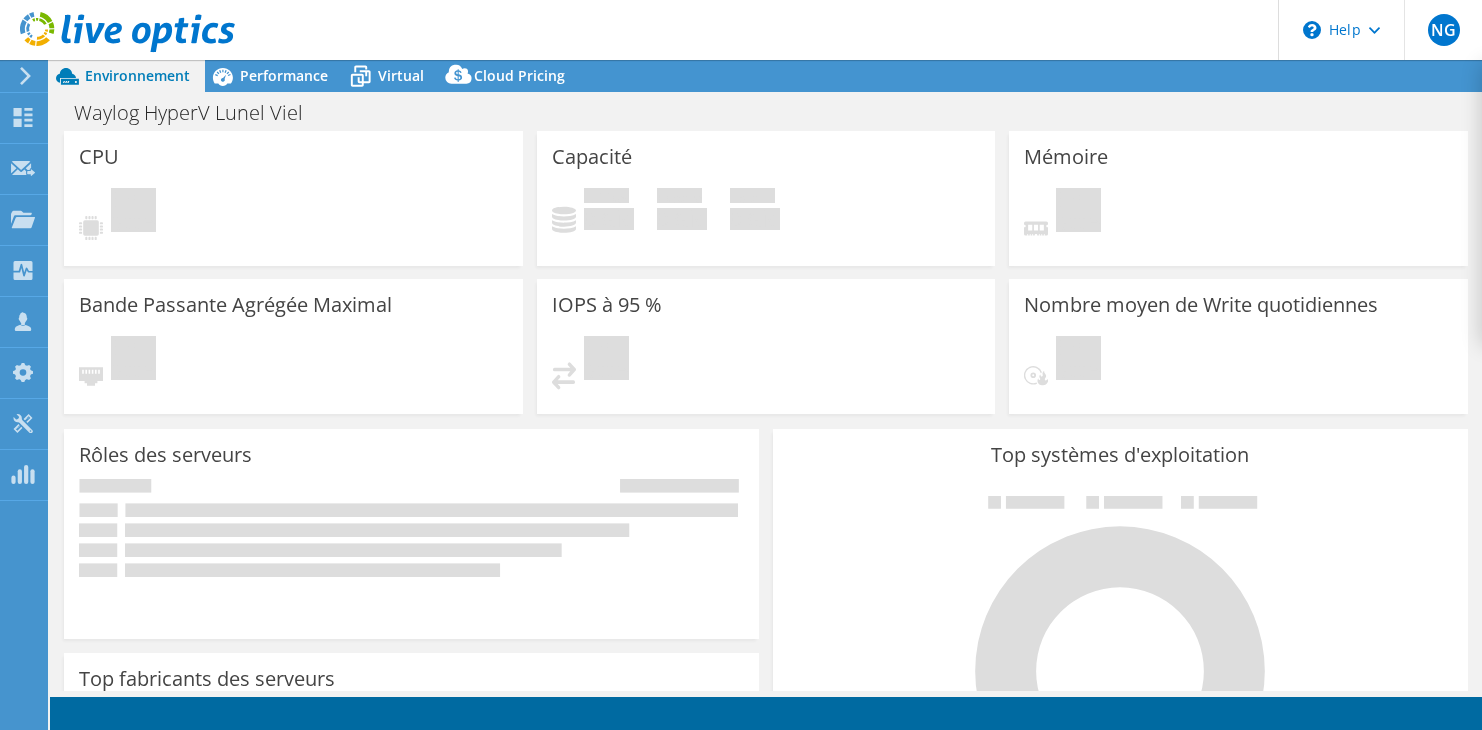 scroll, scrollTop: 0, scrollLeft: 0, axis: both 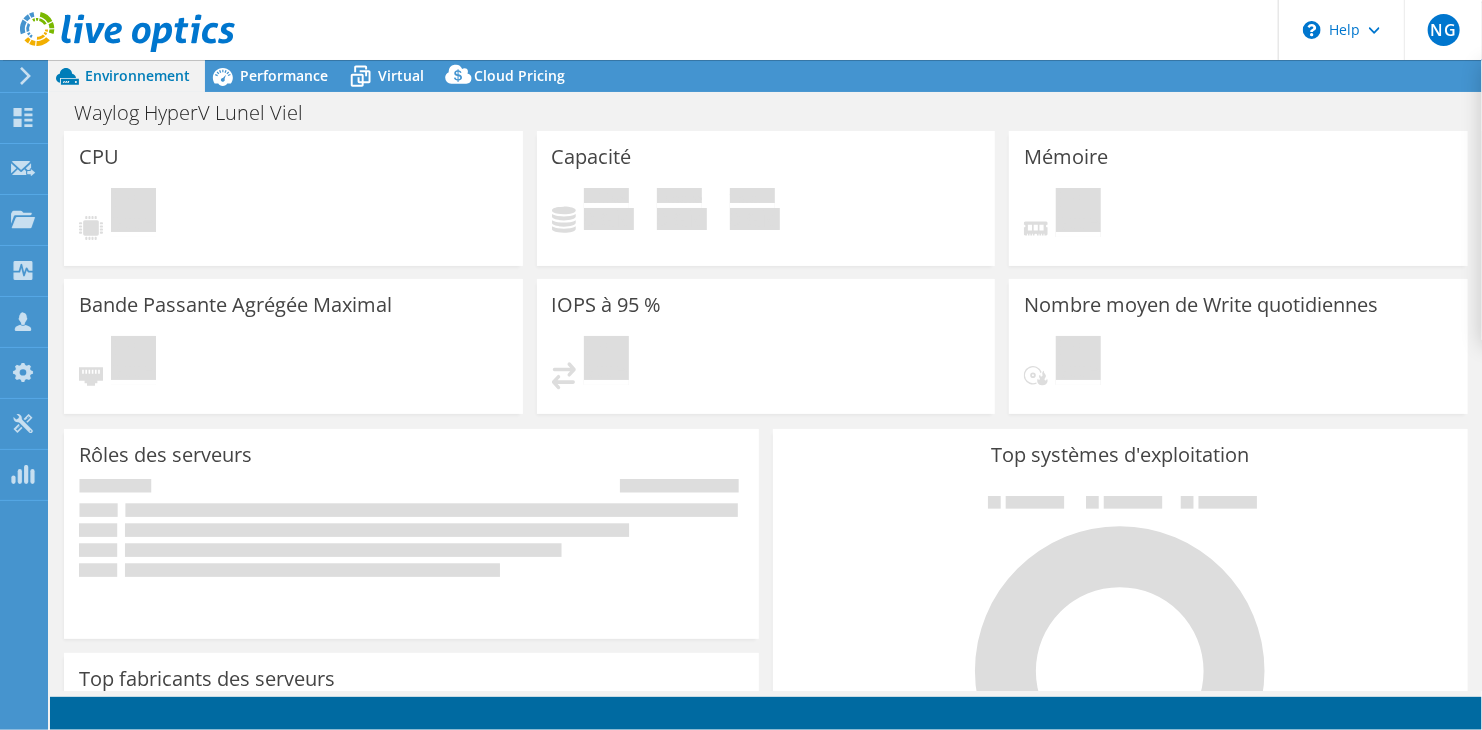 select on "USD" 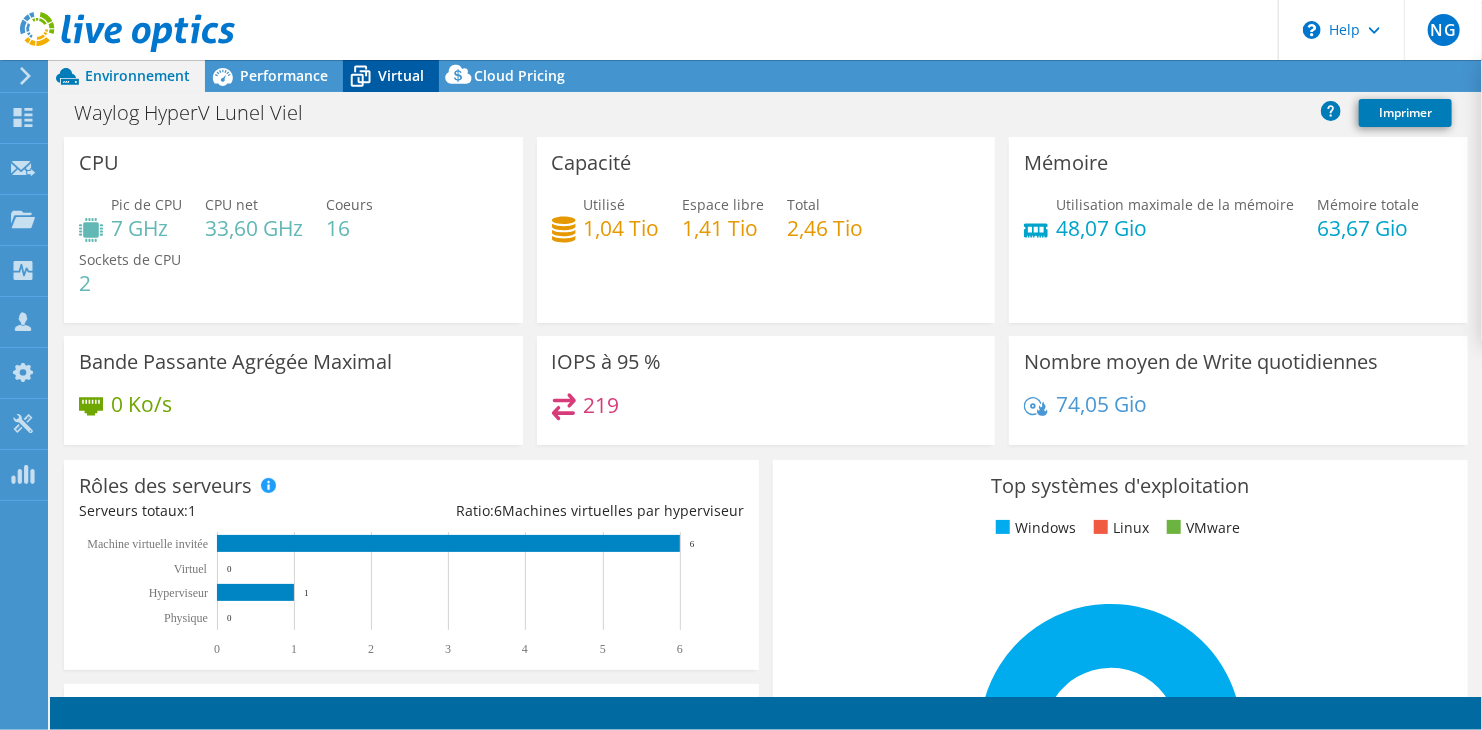 click on "Virtual" at bounding box center [401, 75] 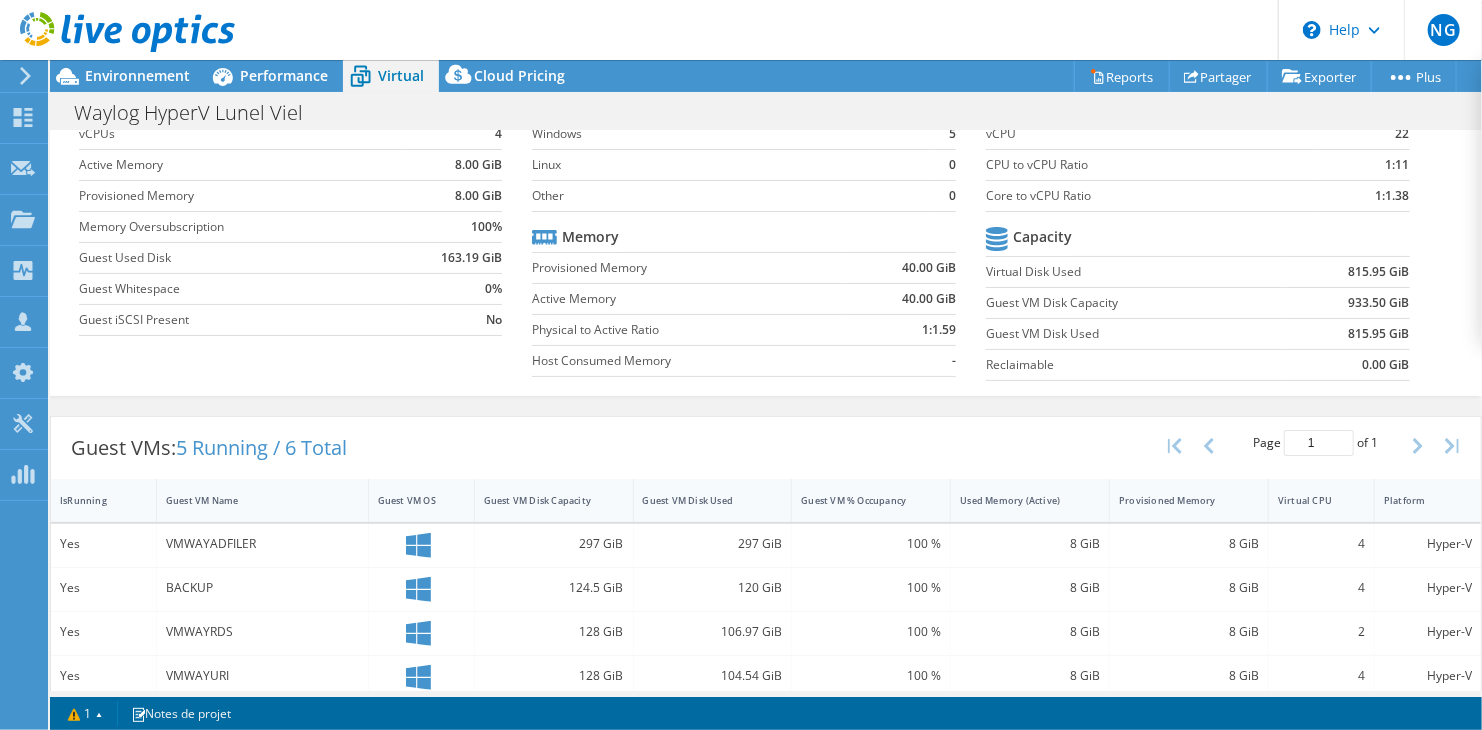 scroll, scrollTop: 206, scrollLeft: 0, axis: vertical 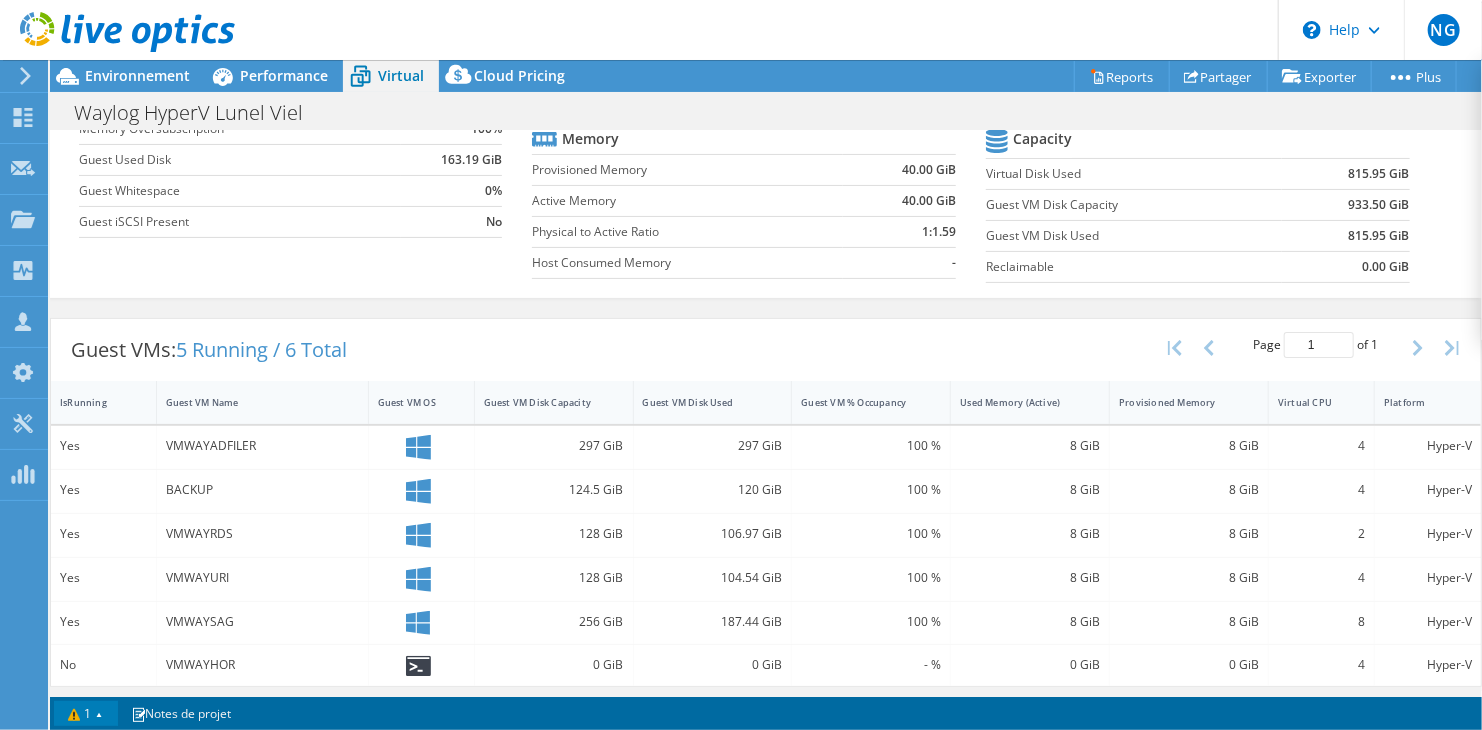 click on "1" at bounding box center (86, 713) 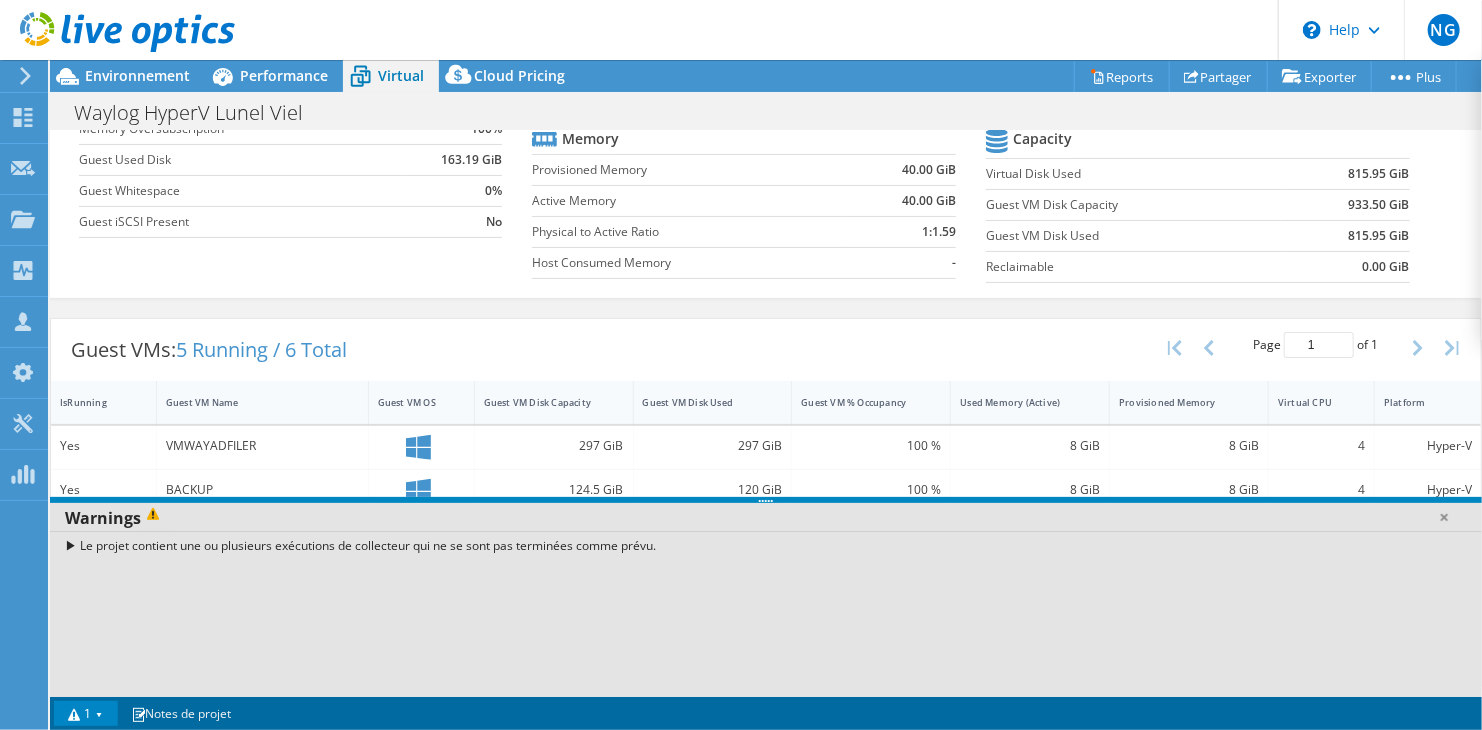 click on "1" at bounding box center [86, 713] 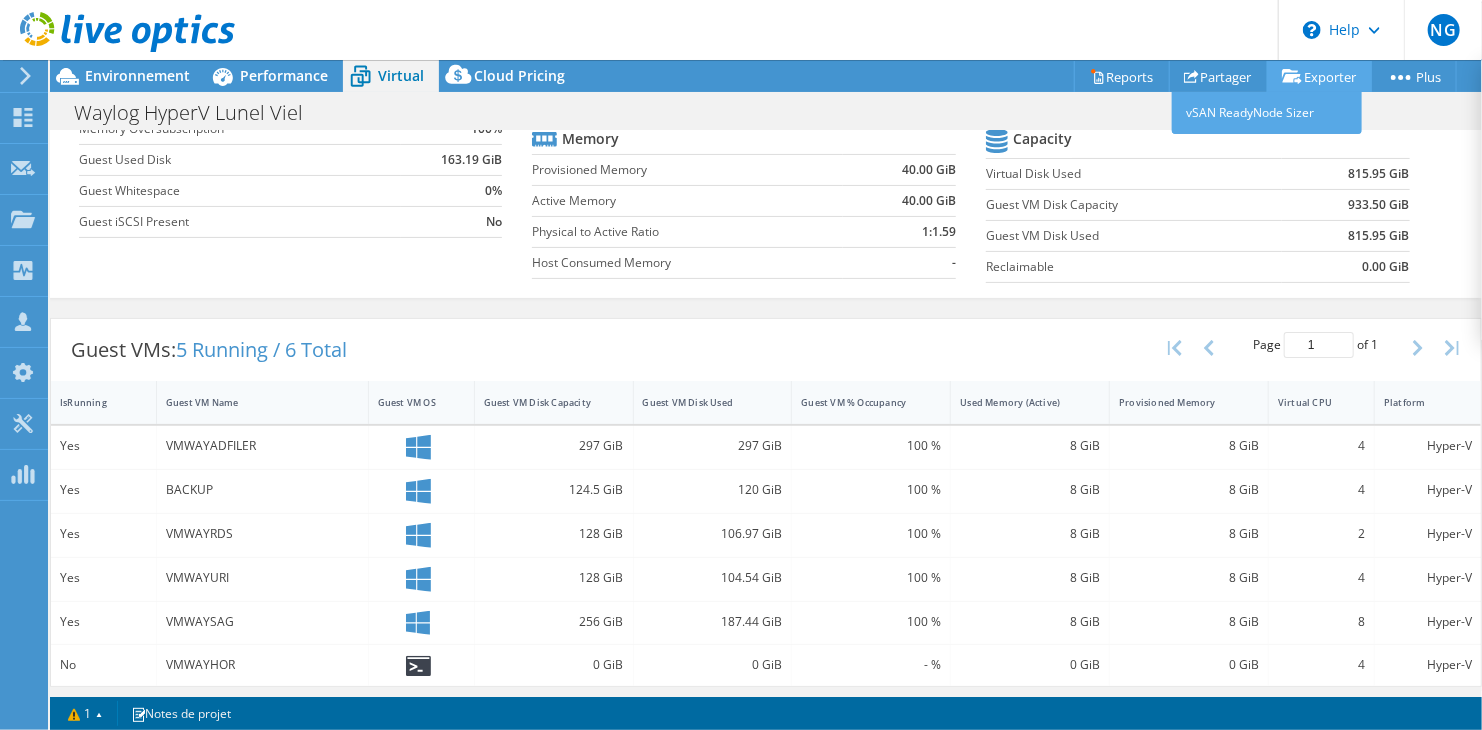 click on "Exporter" at bounding box center (1319, 76) 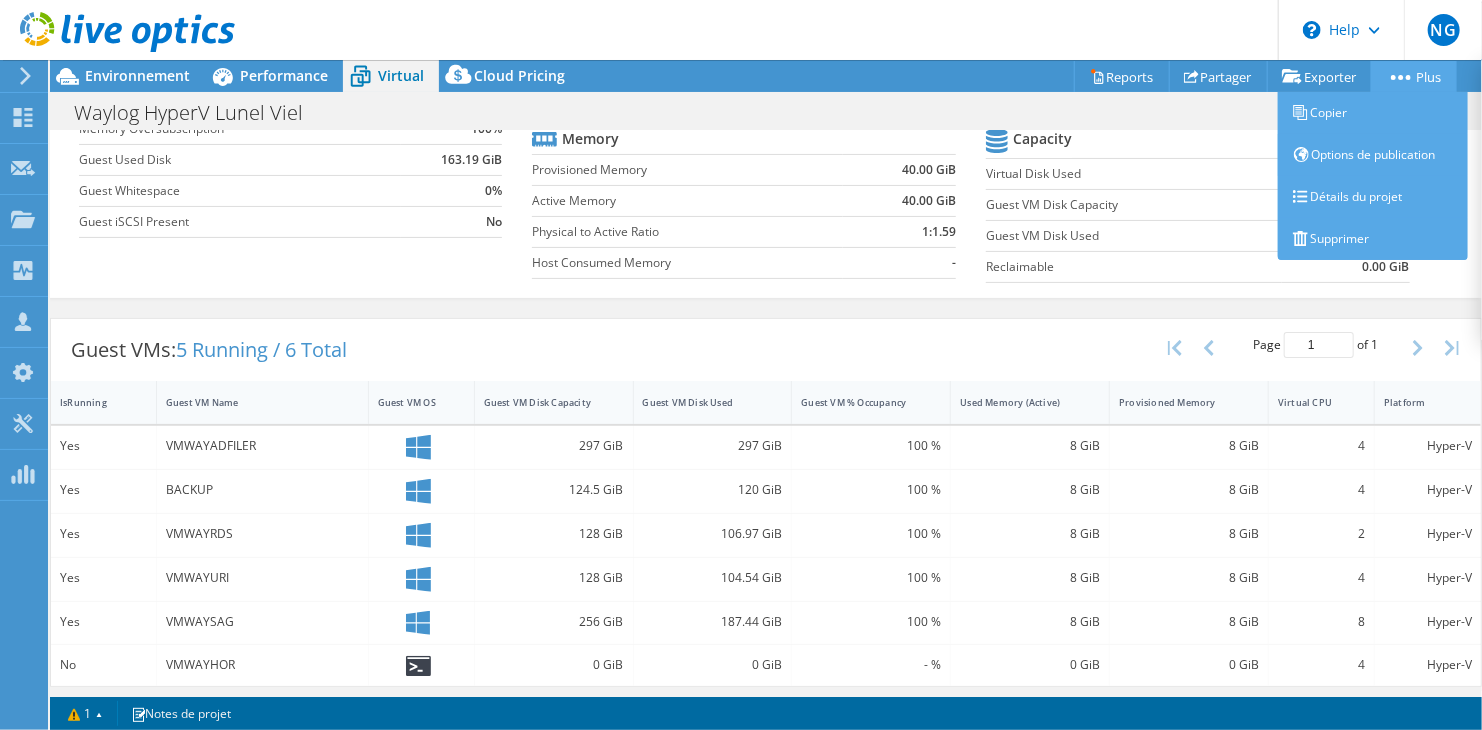 click on "Plus" at bounding box center (1414, 76) 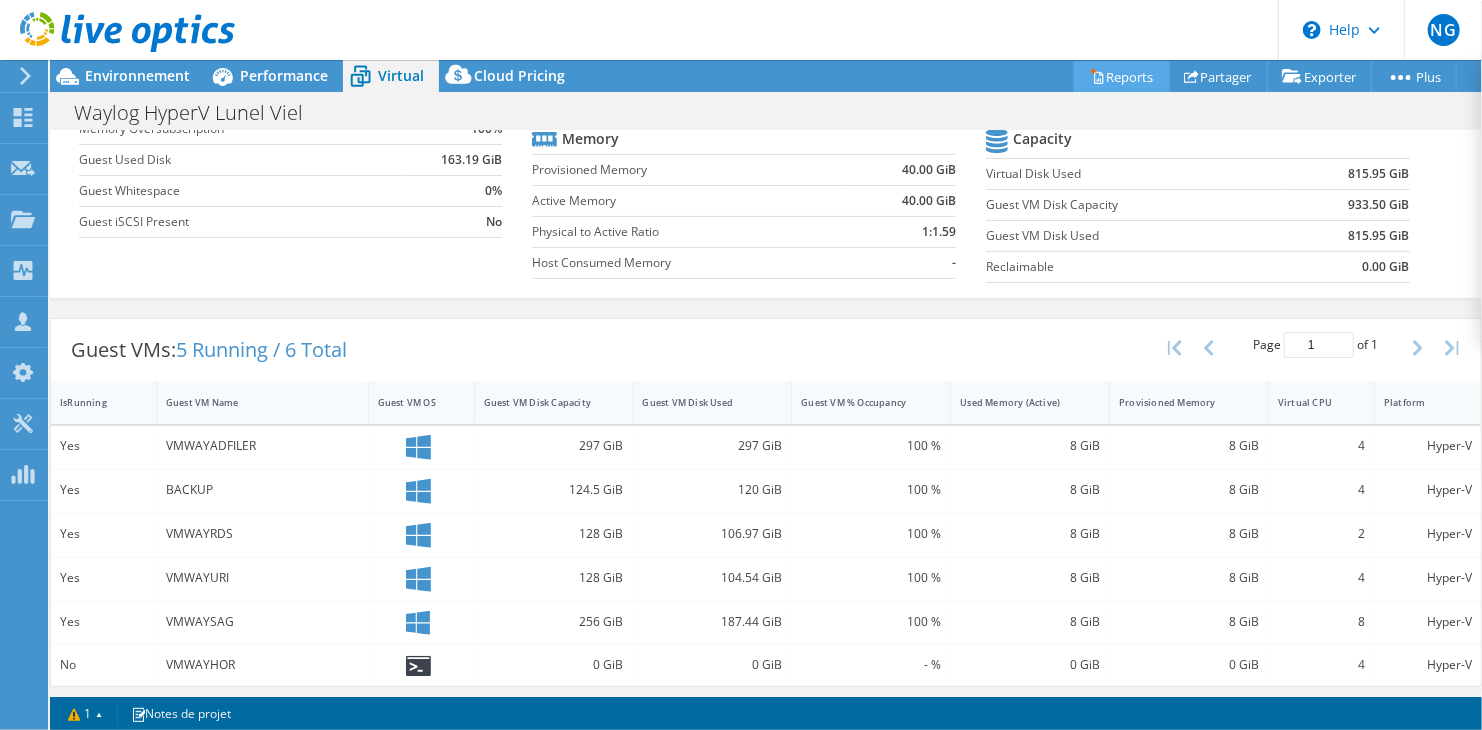 click on "Reports" at bounding box center (1122, 76) 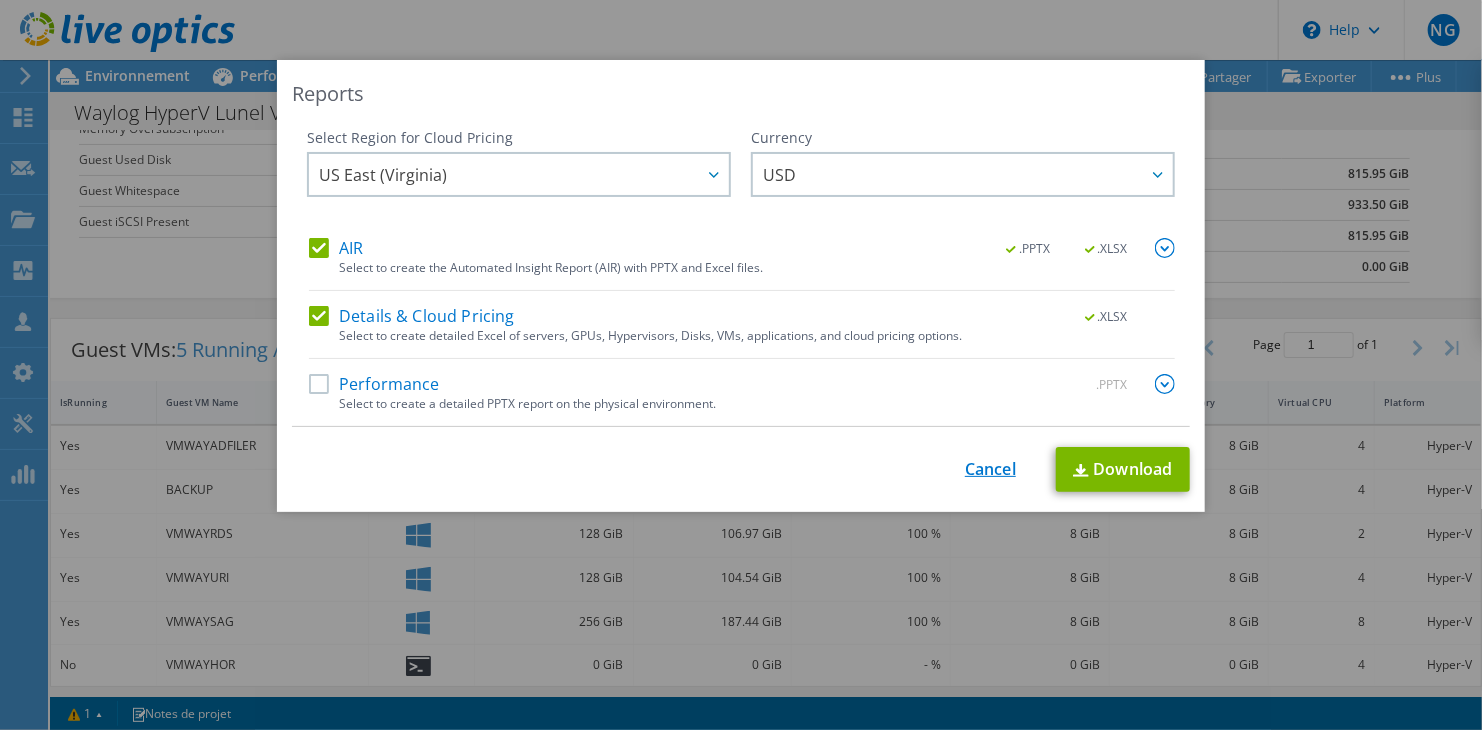 click on "Cancel" at bounding box center [990, 469] 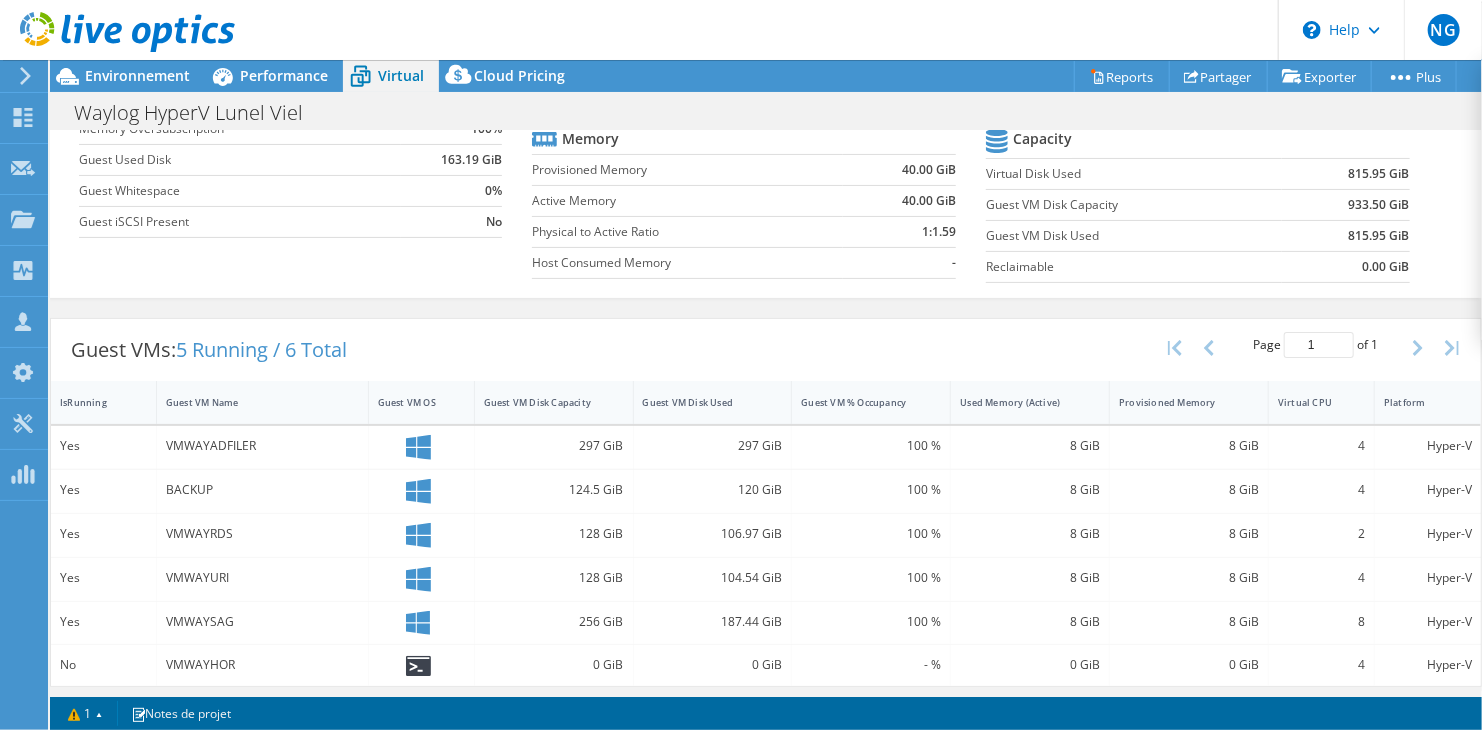 scroll, scrollTop: 0, scrollLeft: 0, axis: both 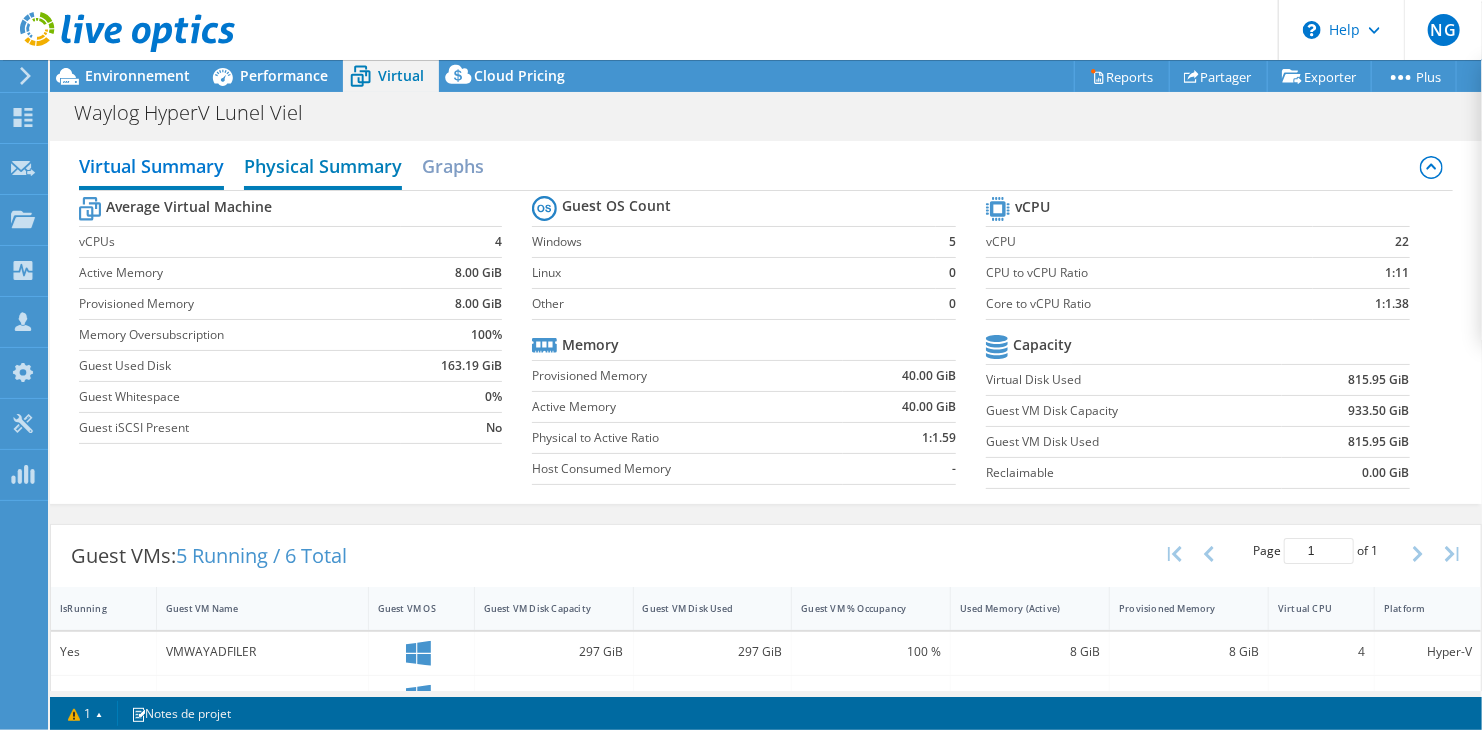 click on "Physical Summary" at bounding box center [323, 168] 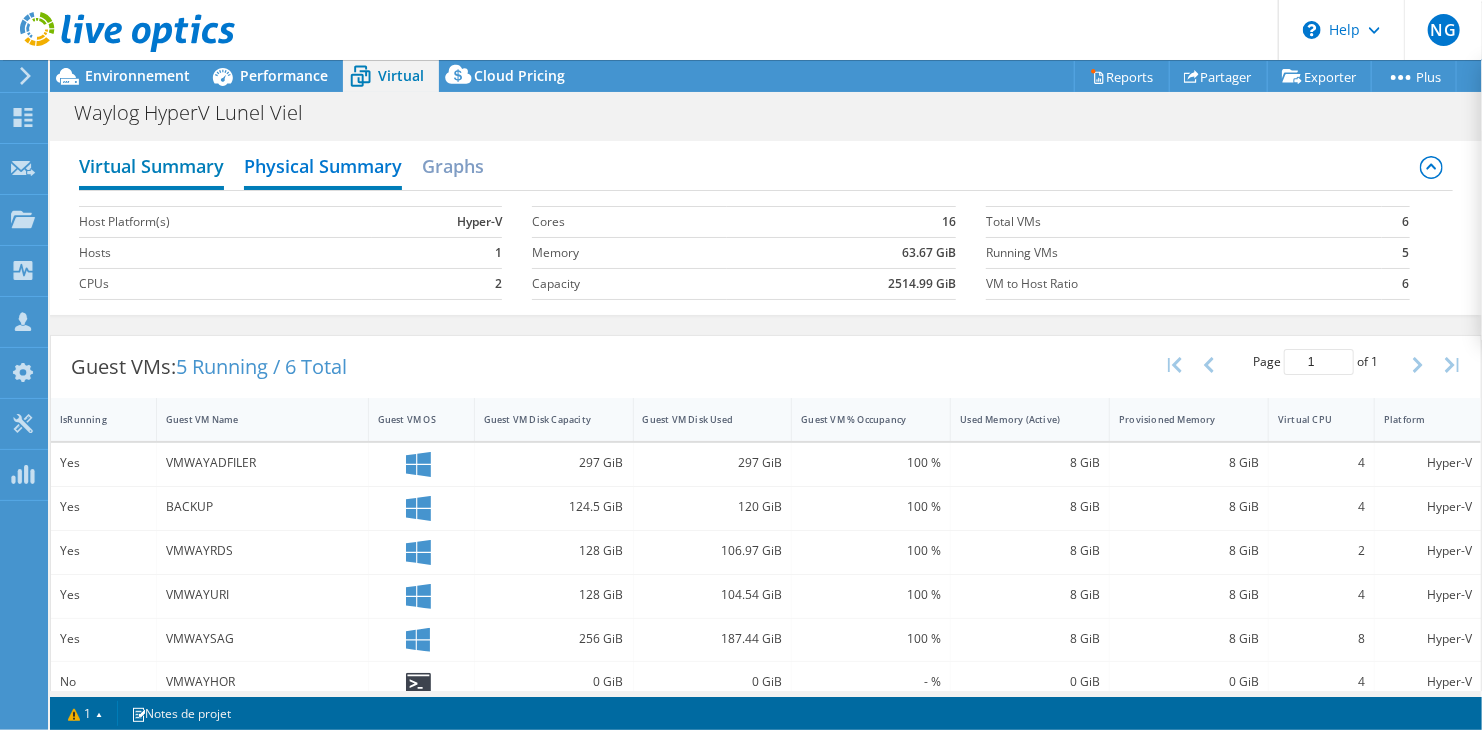 click on "Virtual Summary" at bounding box center (151, 168) 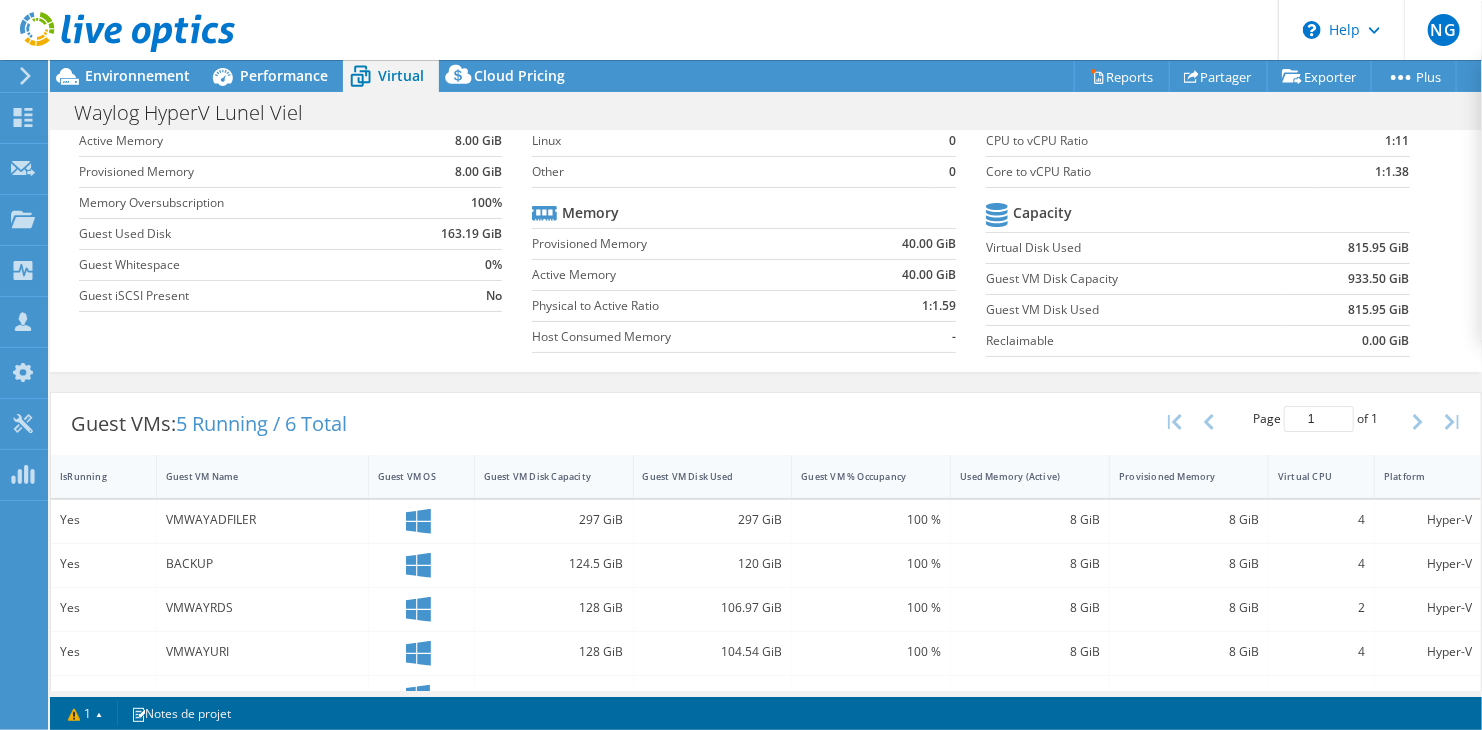 scroll, scrollTop: 206, scrollLeft: 0, axis: vertical 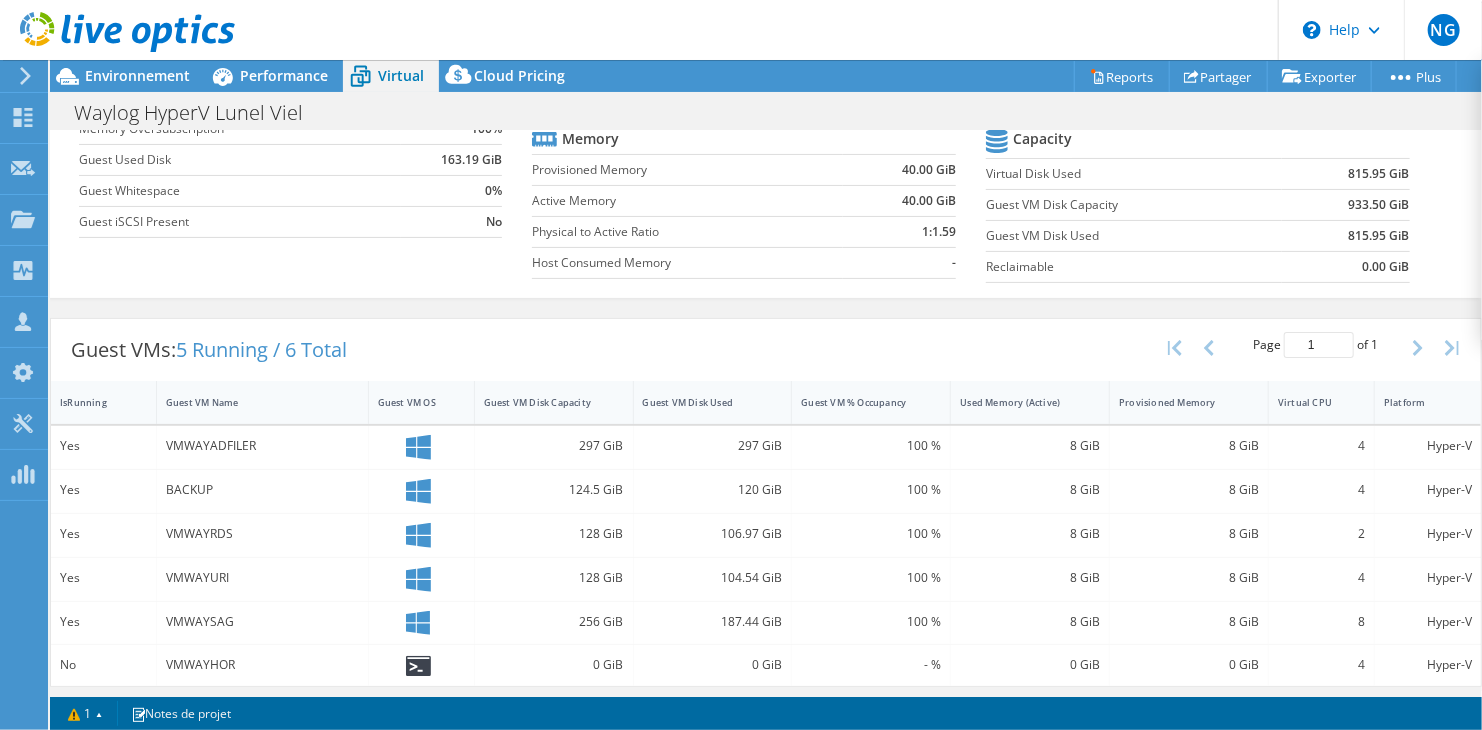 click on "Guest VMs:  5 Running / 6 Total" at bounding box center (209, 350) 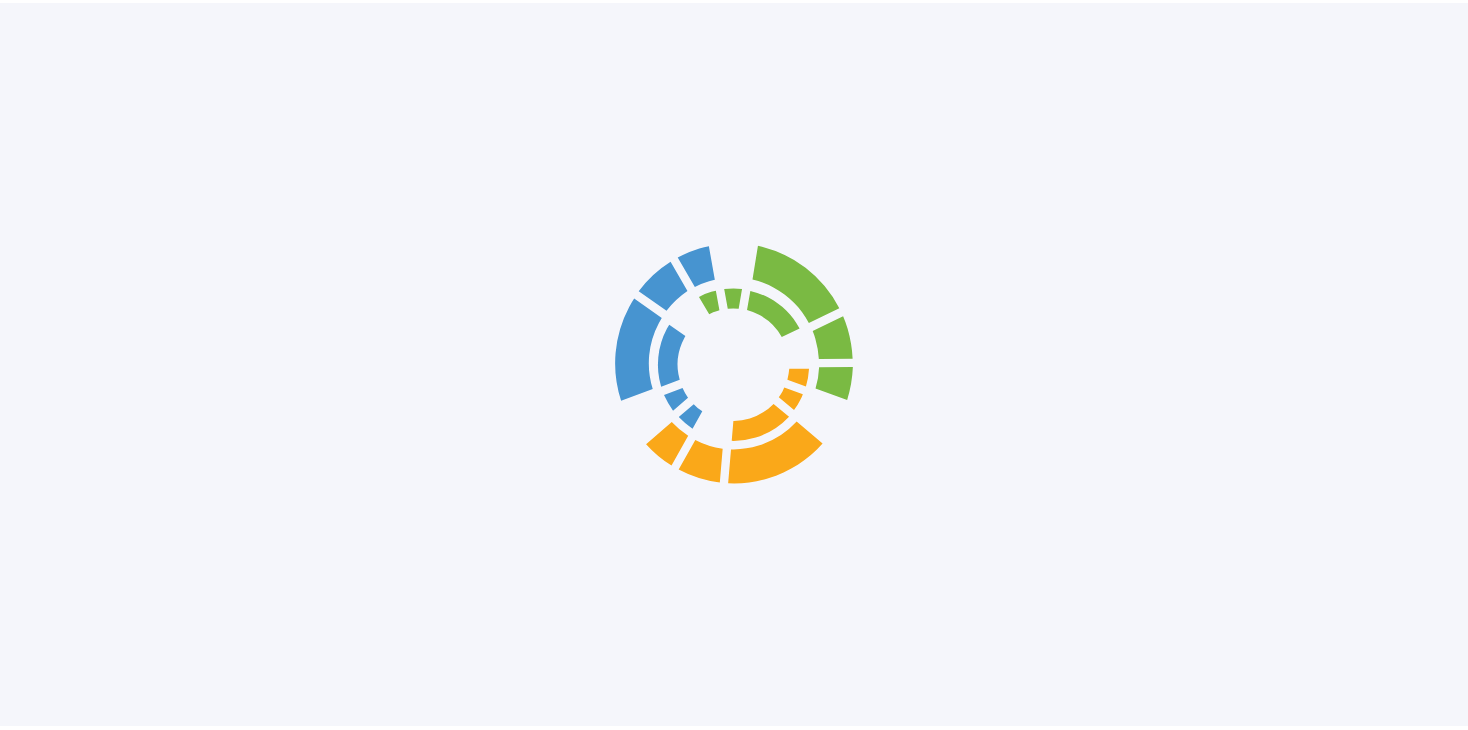 scroll, scrollTop: 0, scrollLeft: 0, axis: both 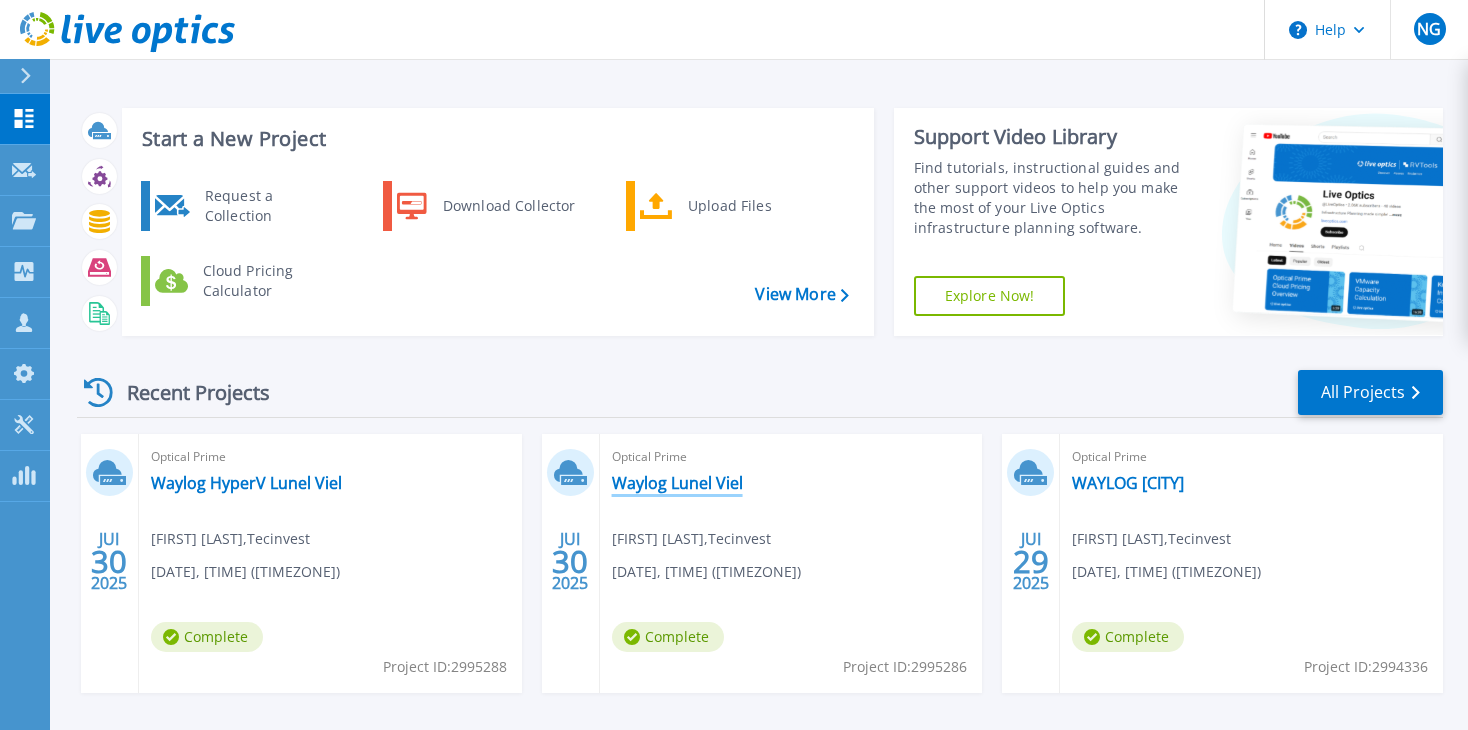 click on "Waylog Lunel Viel" at bounding box center (677, 483) 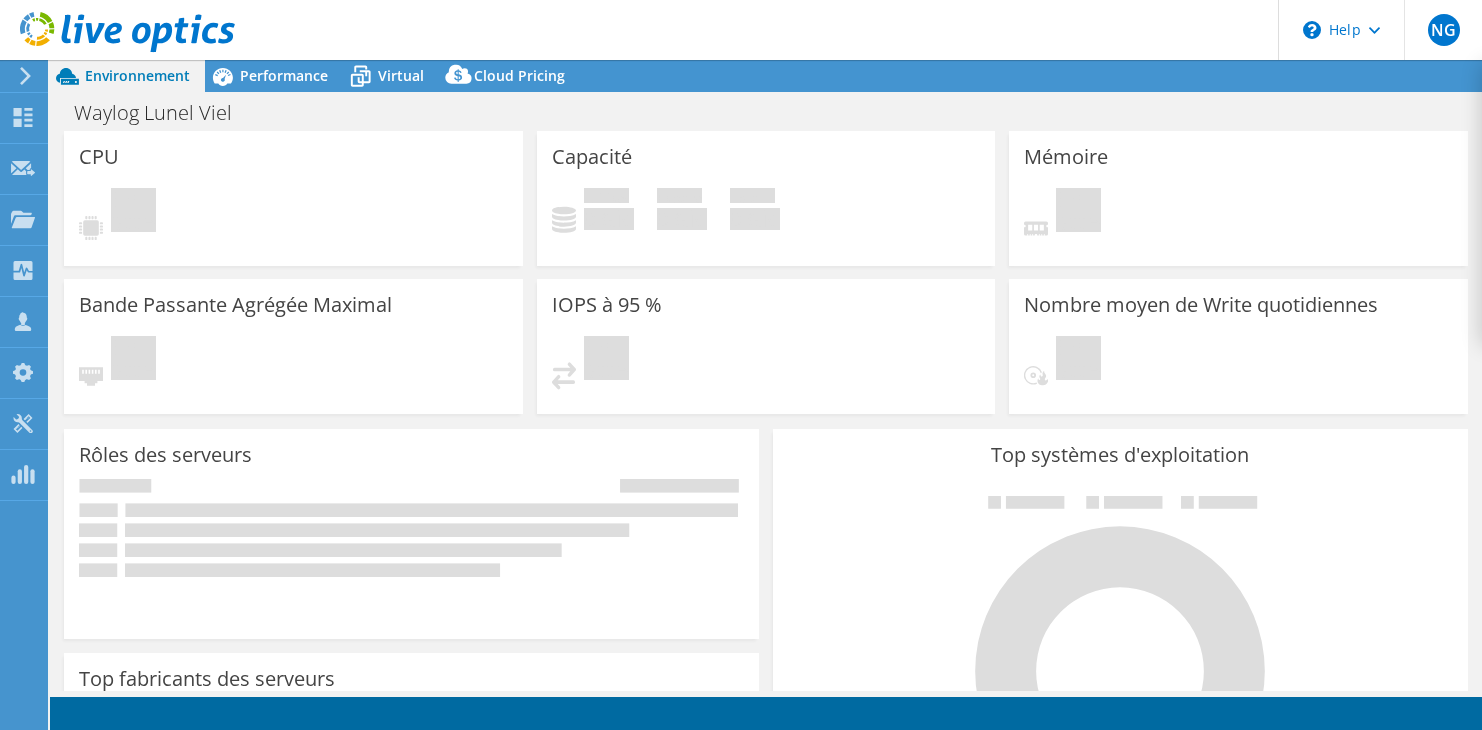 scroll, scrollTop: 0, scrollLeft: 0, axis: both 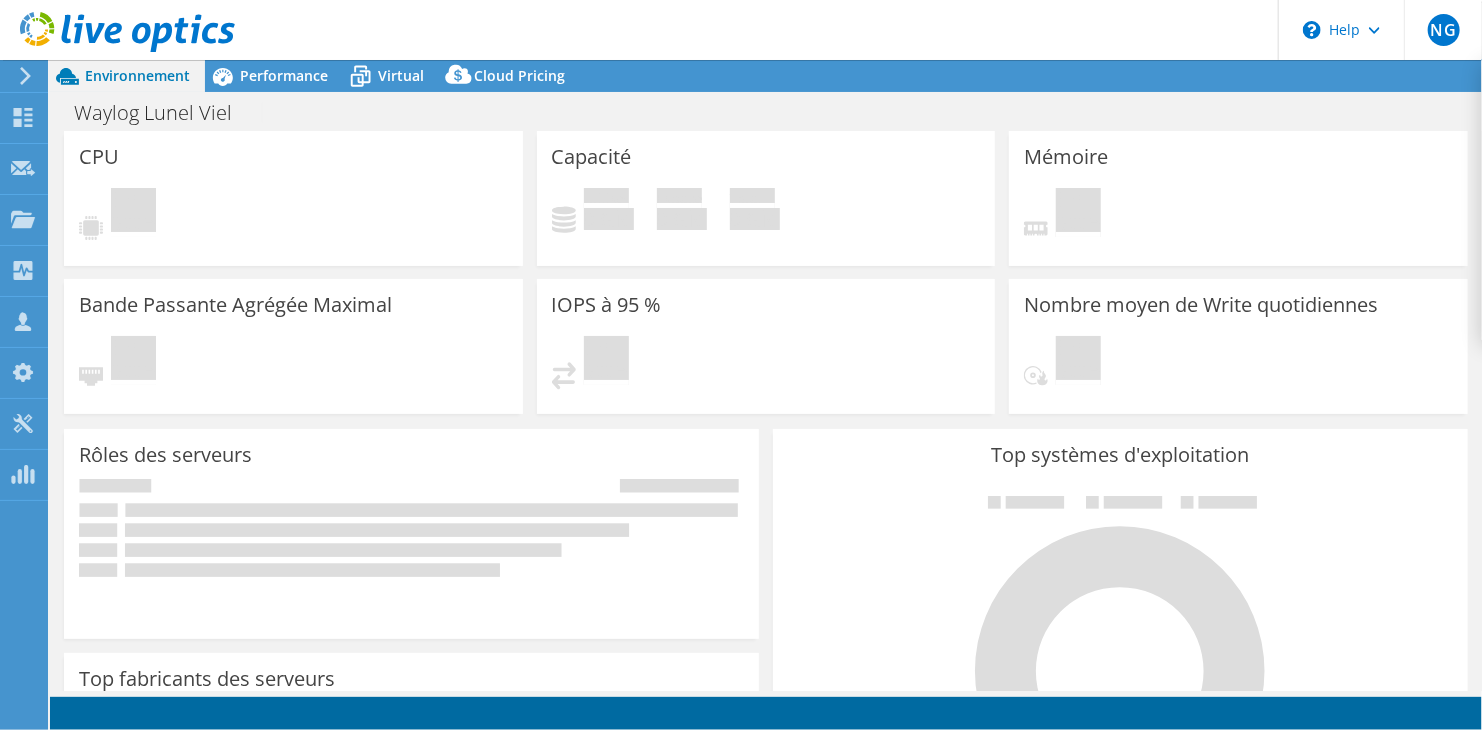select on "EULondon" 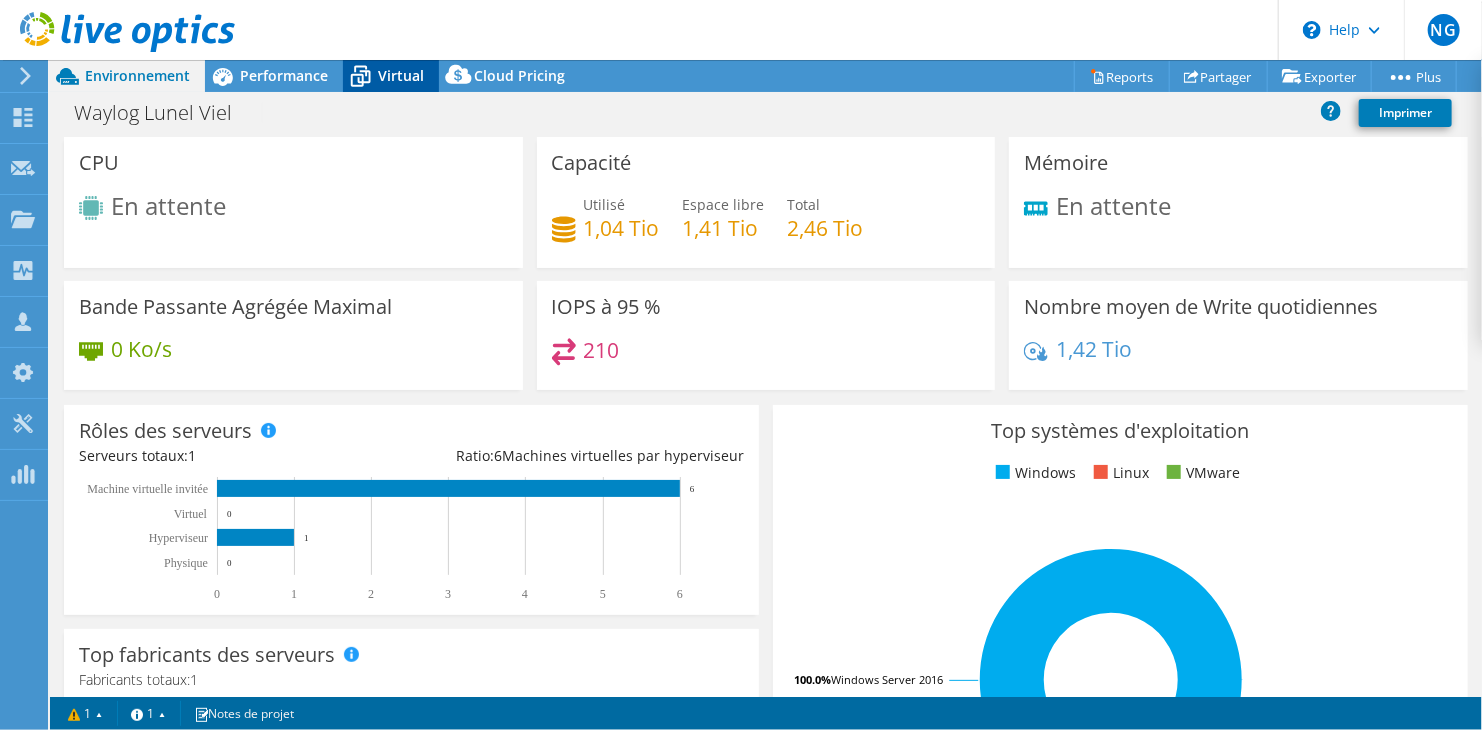 click on "Virtual" at bounding box center (401, 75) 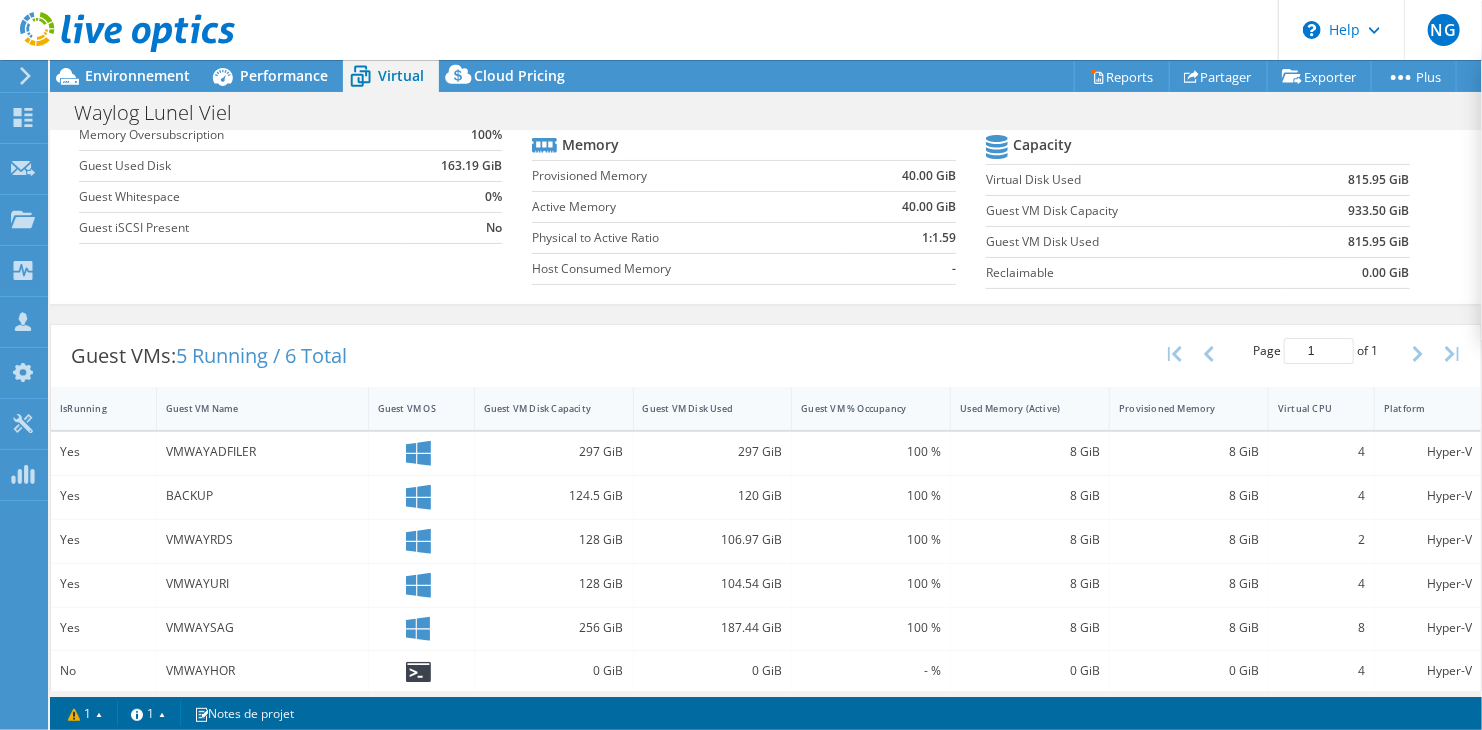 scroll, scrollTop: 206, scrollLeft: 0, axis: vertical 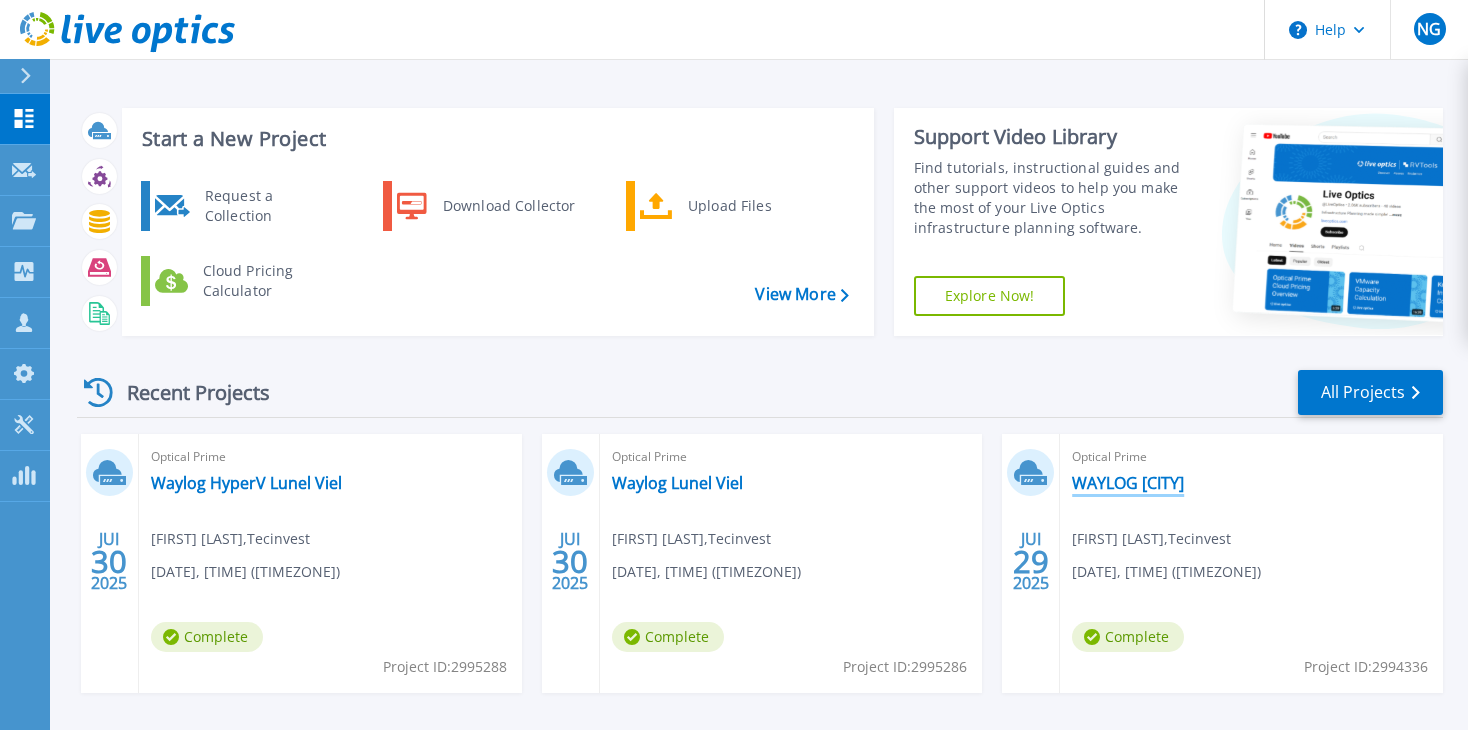 click on "WAYLOG [CITY]" at bounding box center [1128, 483] 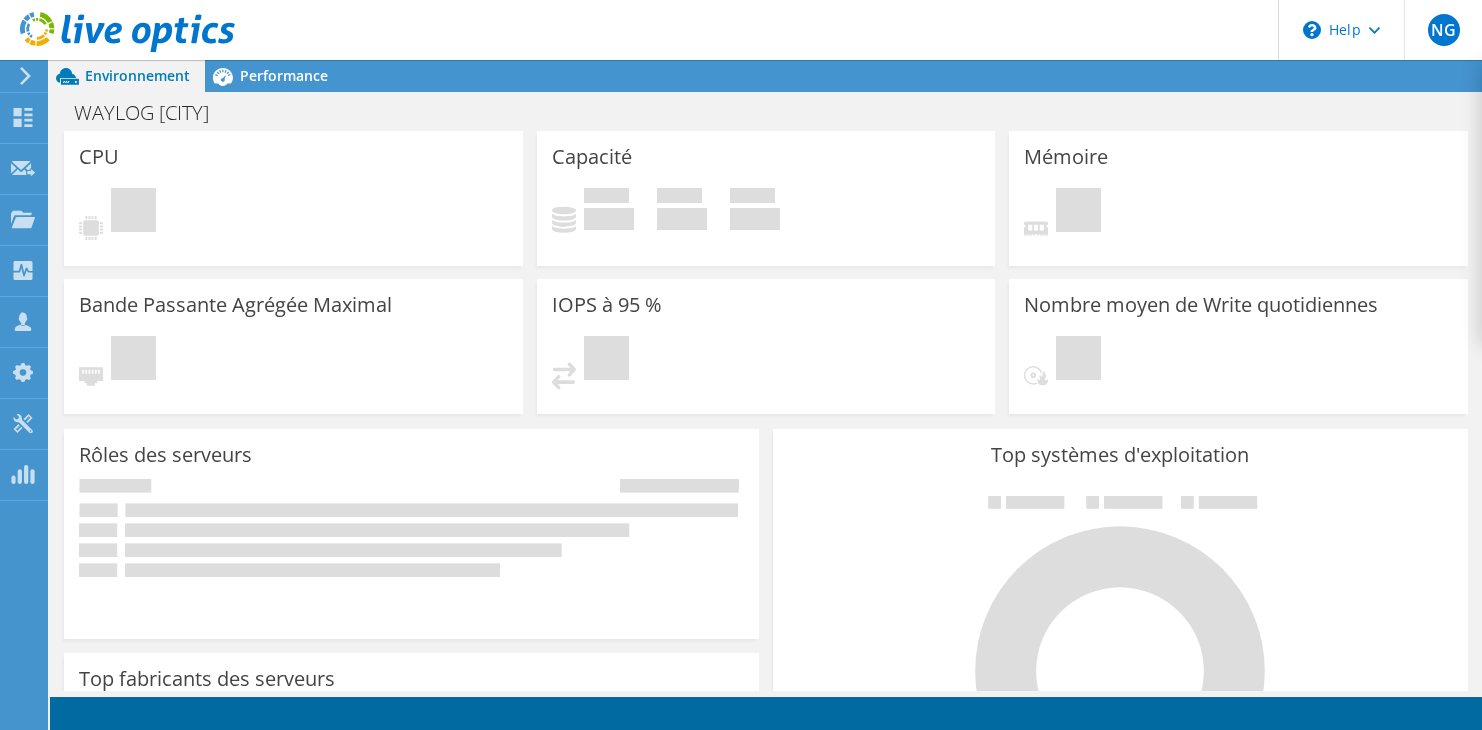 scroll, scrollTop: 0, scrollLeft: 0, axis: both 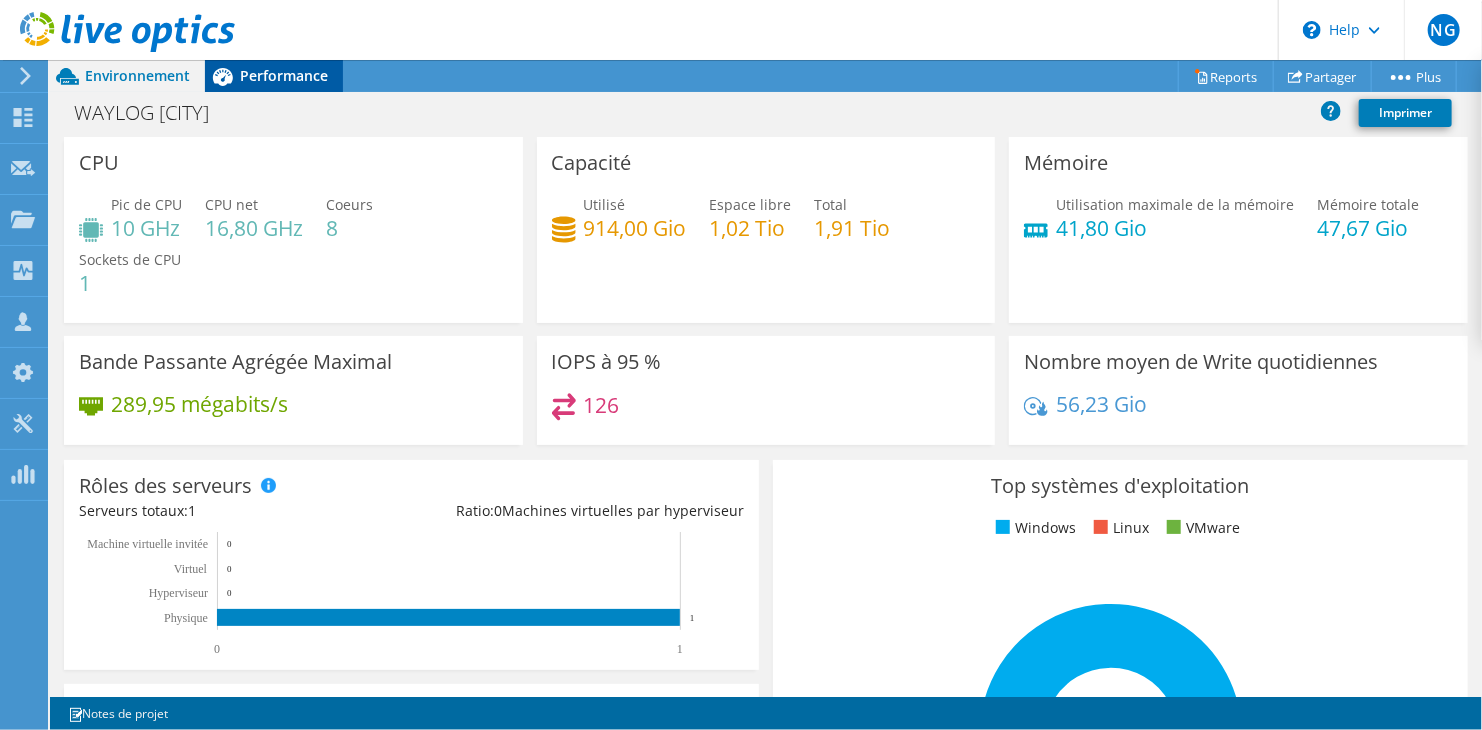 click on "Performance" at bounding box center [284, 75] 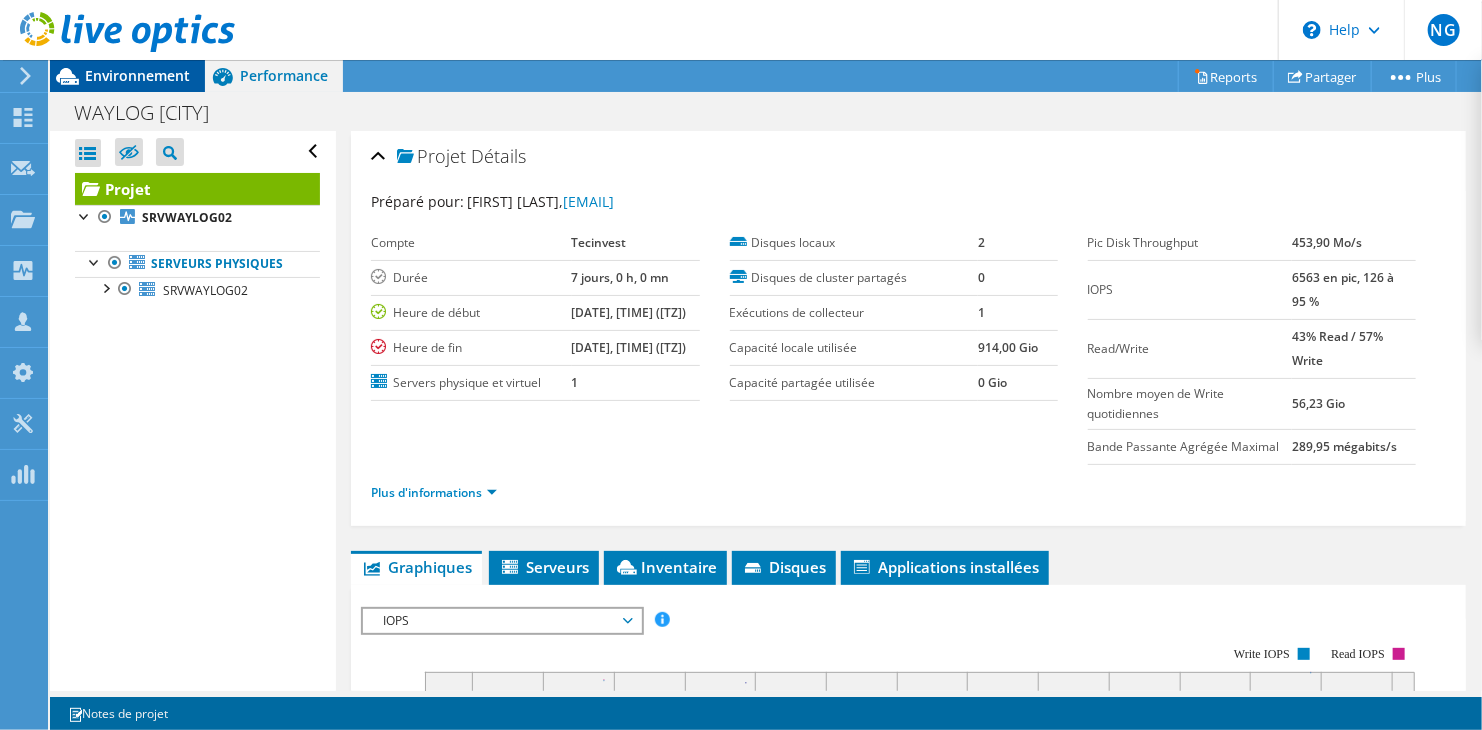 click on "Environnement" at bounding box center [137, 75] 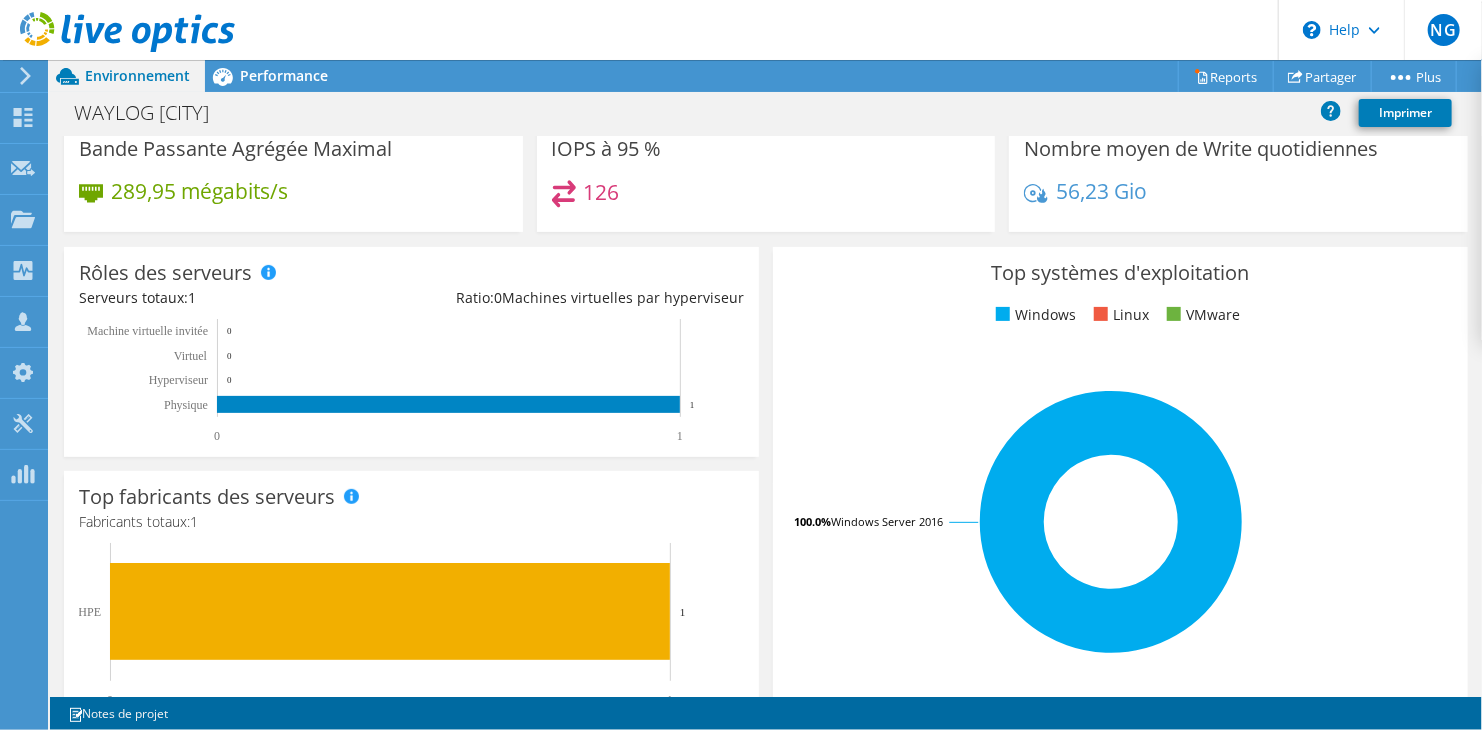 scroll, scrollTop: 0, scrollLeft: 0, axis: both 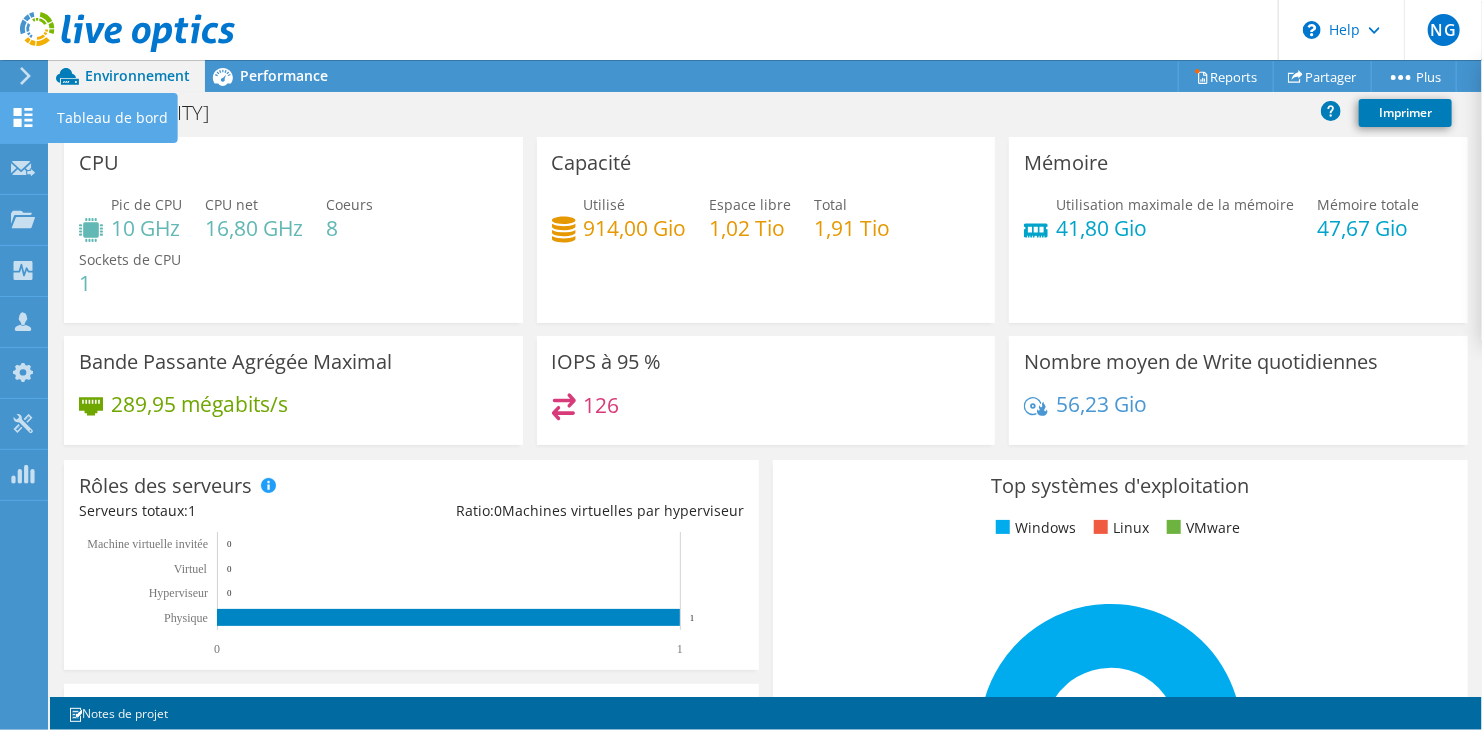 click 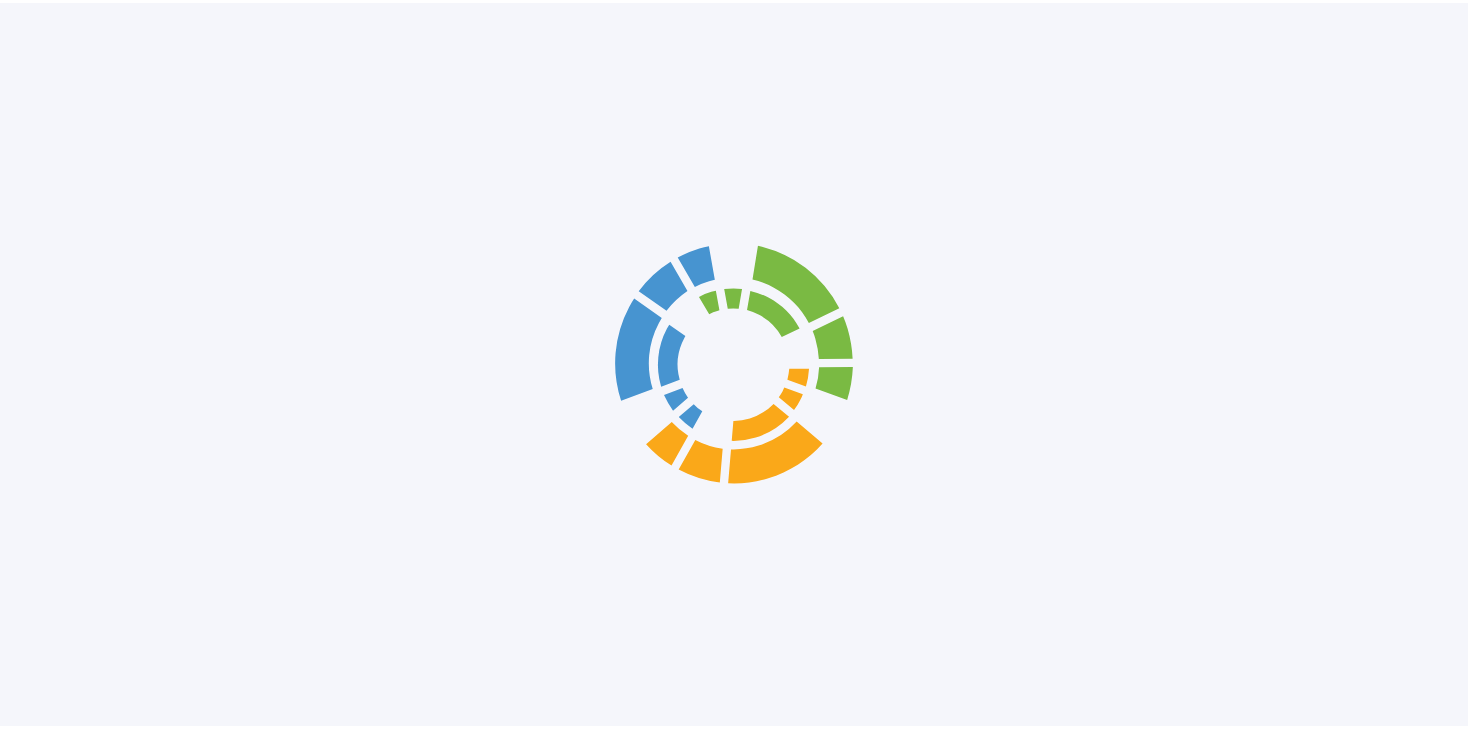 scroll, scrollTop: 0, scrollLeft: 0, axis: both 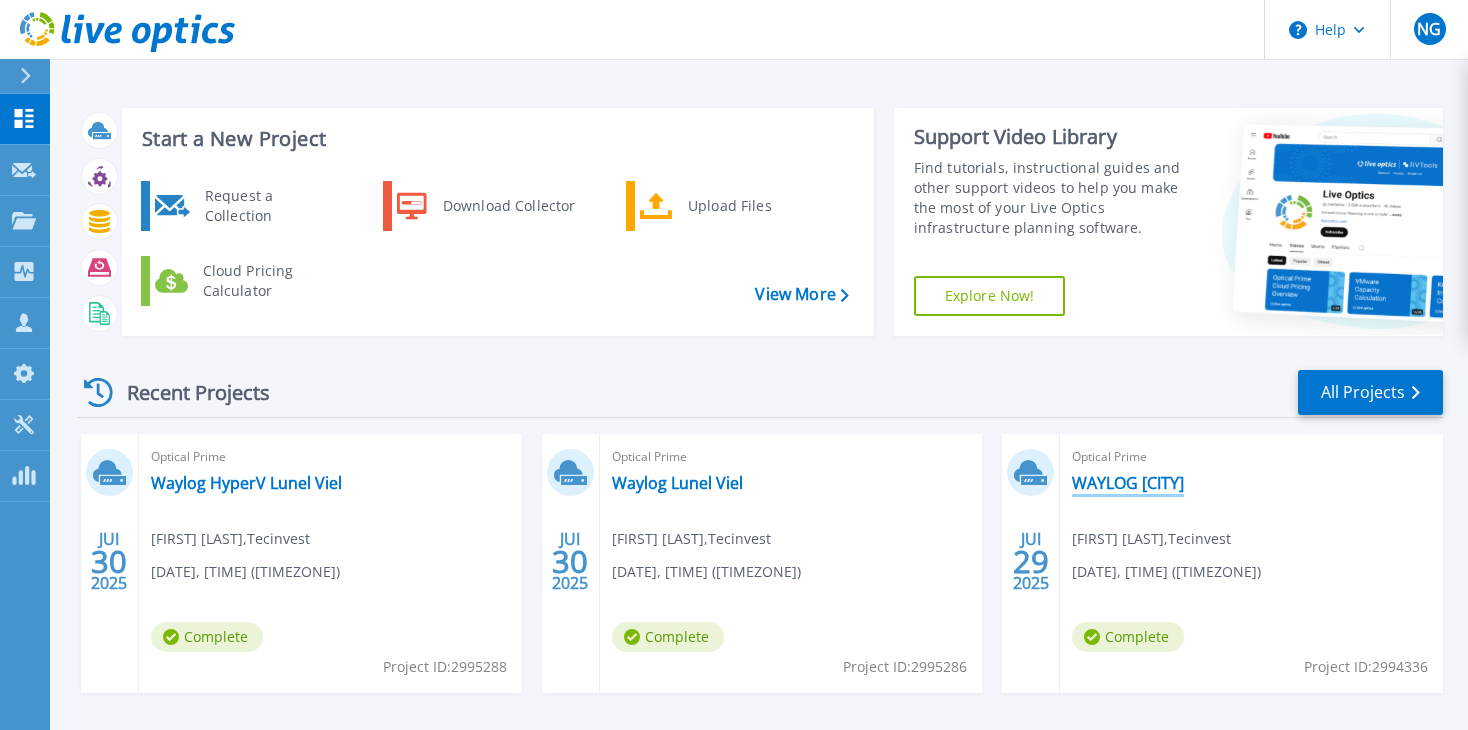 click on "WAYLOG [CITY]" at bounding box center (1128, 483) 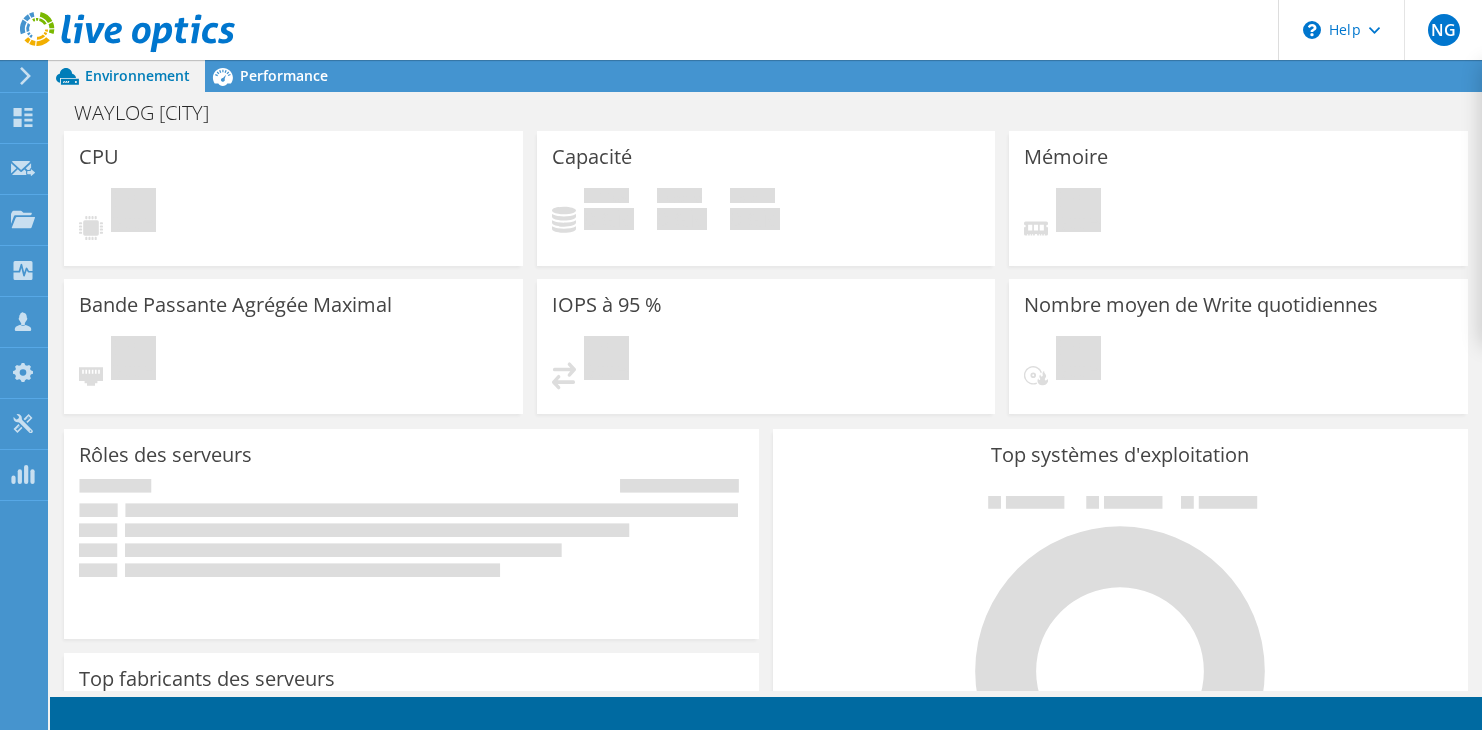 scroll, scrollTop: 0, scrollLeft: 0, axis: both 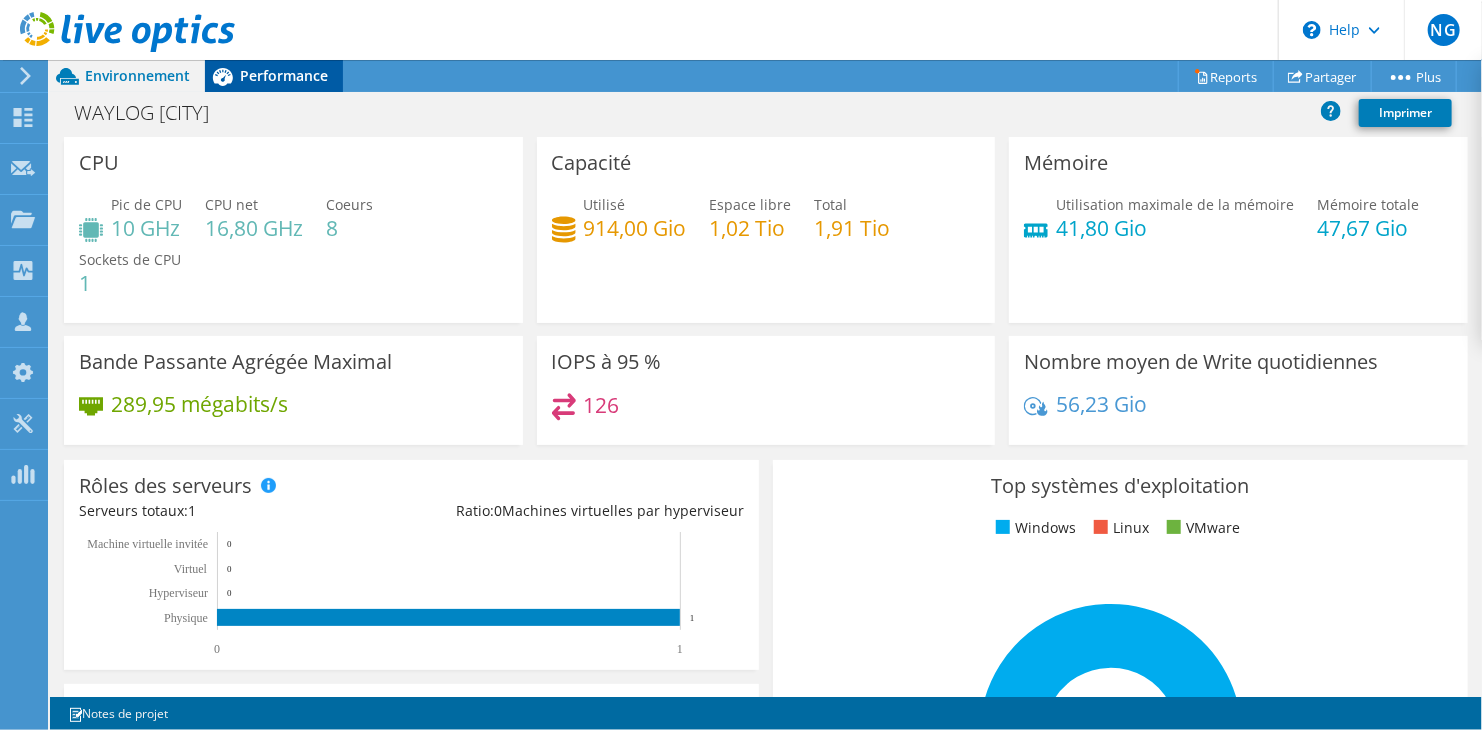 click on "Performance" at bounding box center [284, 75] 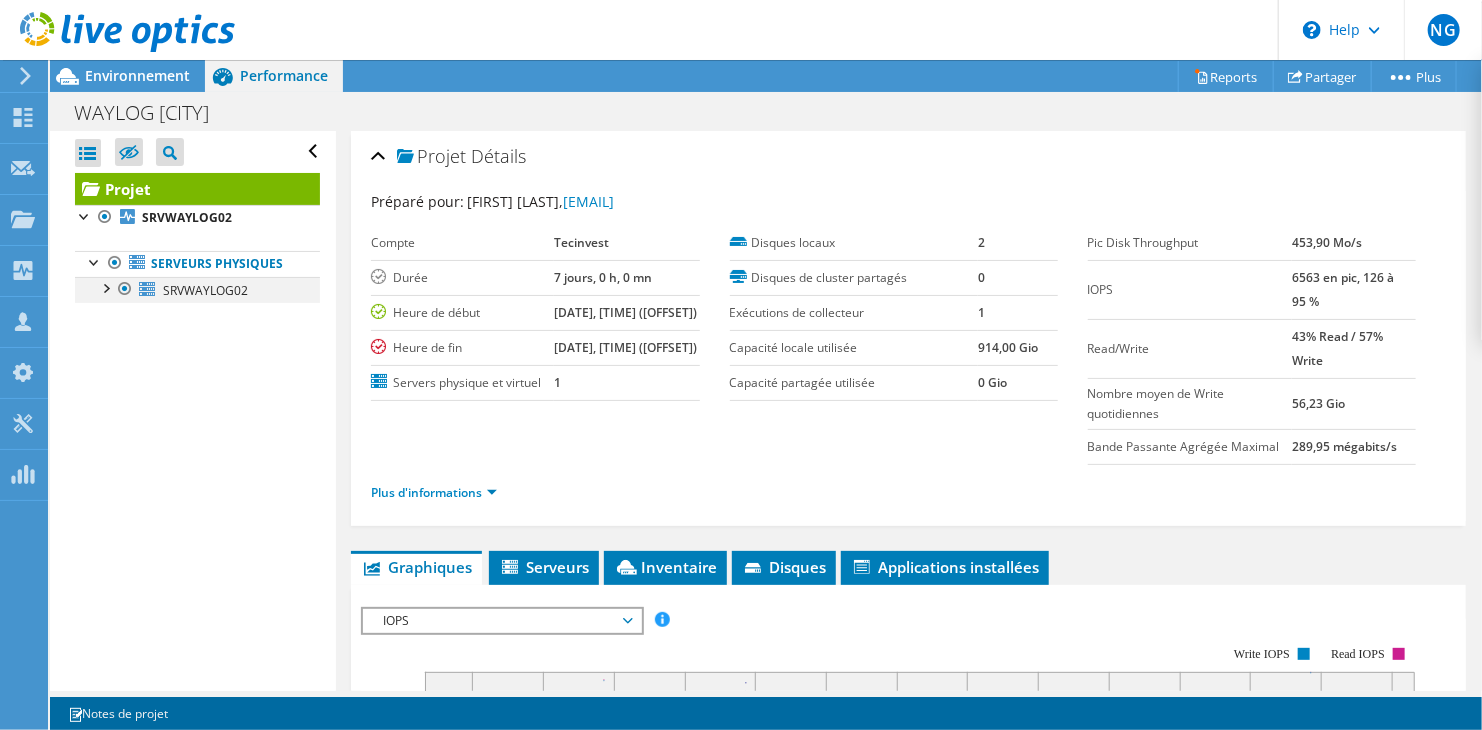 click at bounding box center (105, 287) 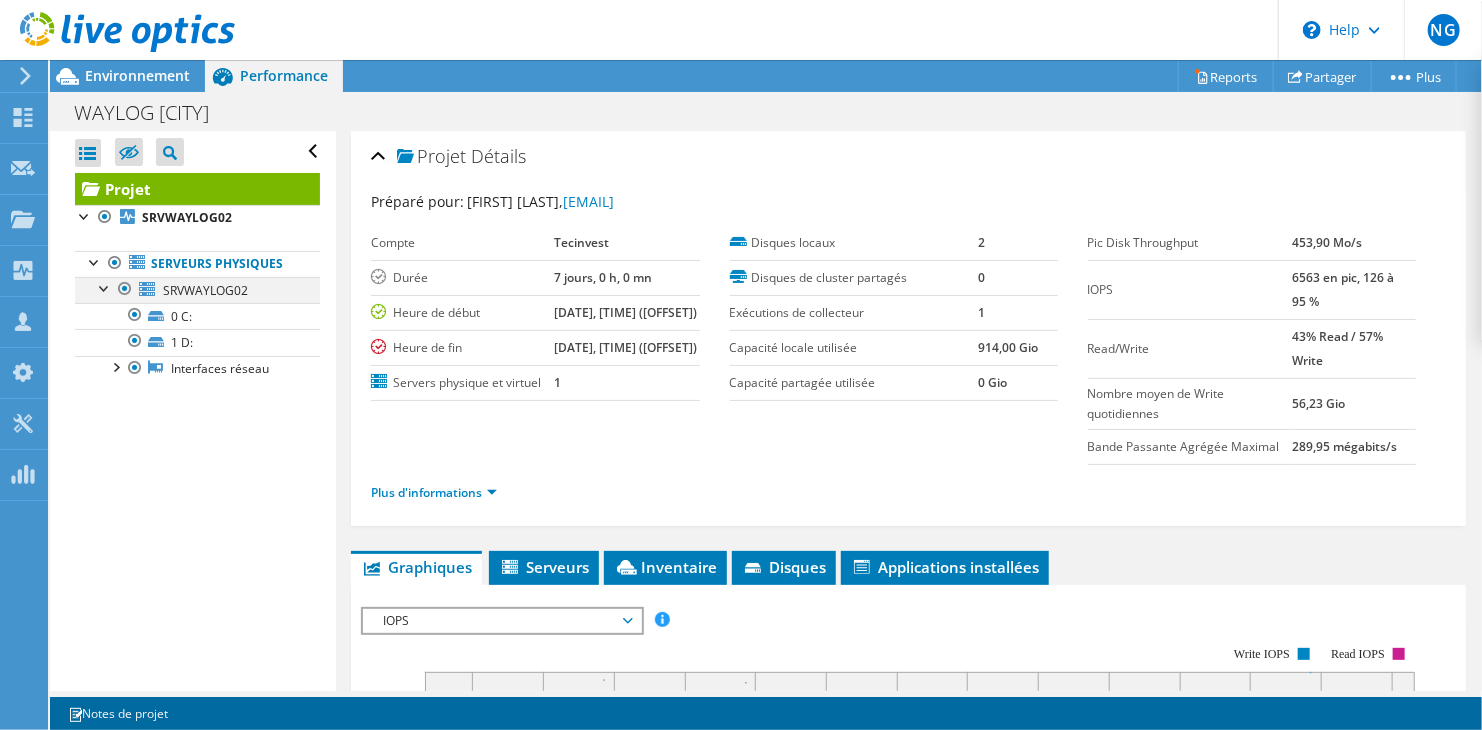 click at bounding box center [105, 287] 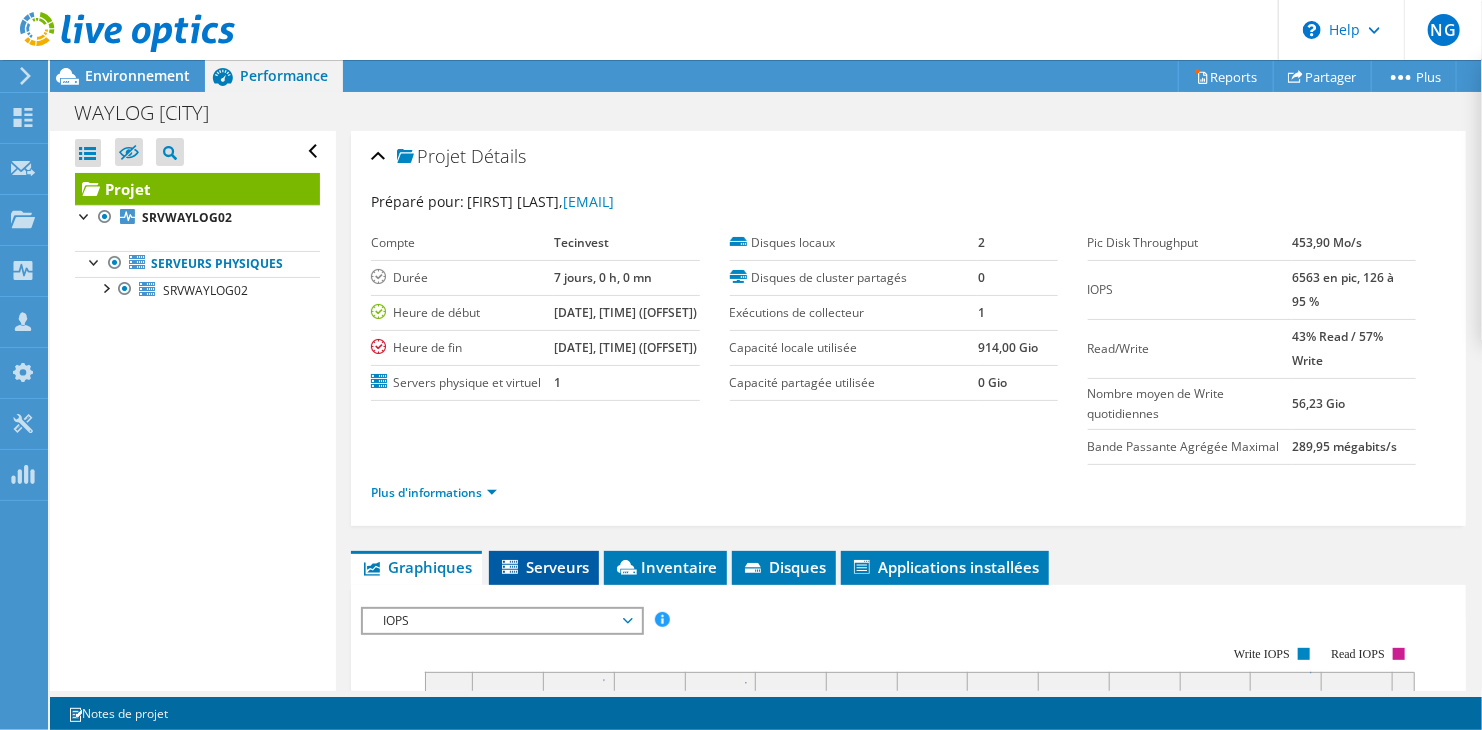 click on "Serveurs" at bounding box center (544, 567) 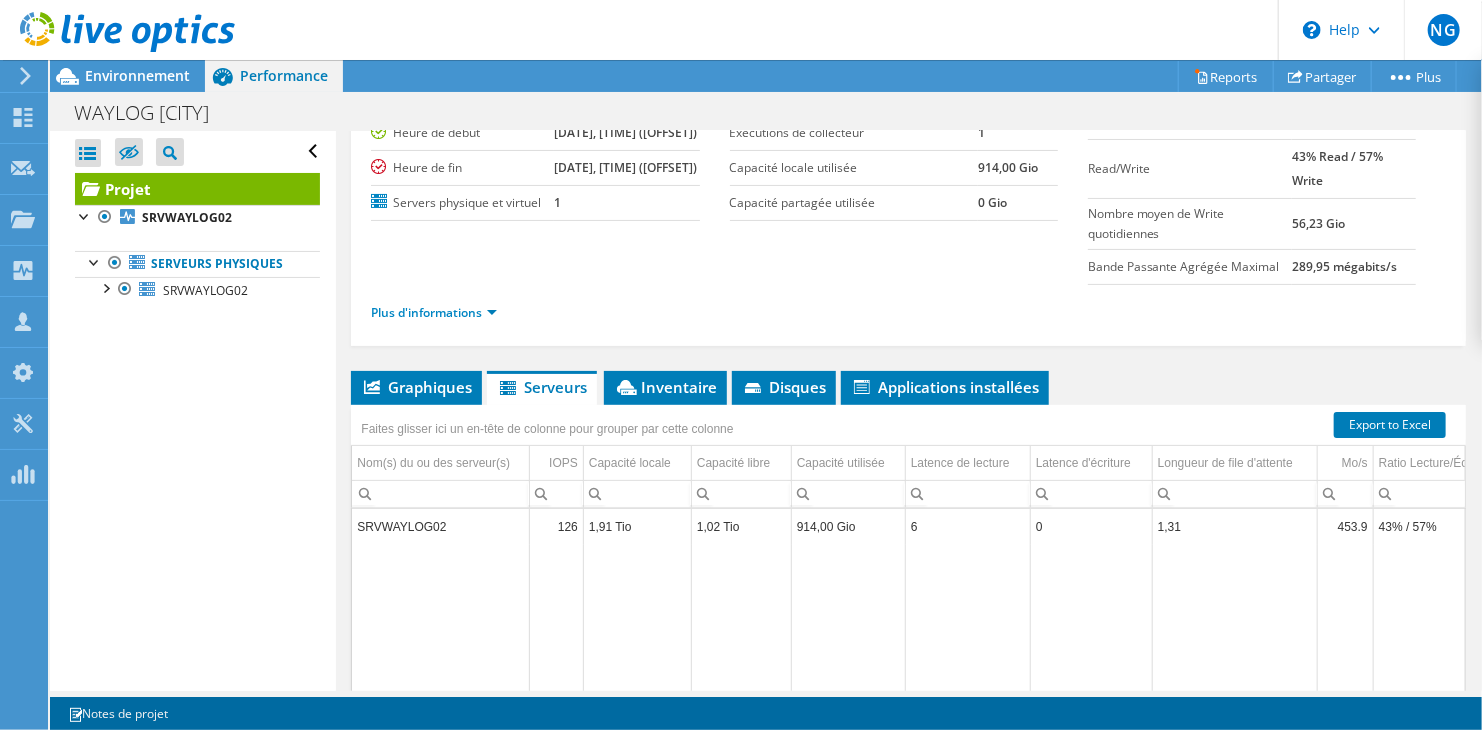 scroll, scrollTop: 297, scrollLeft: 0, axis: vertical 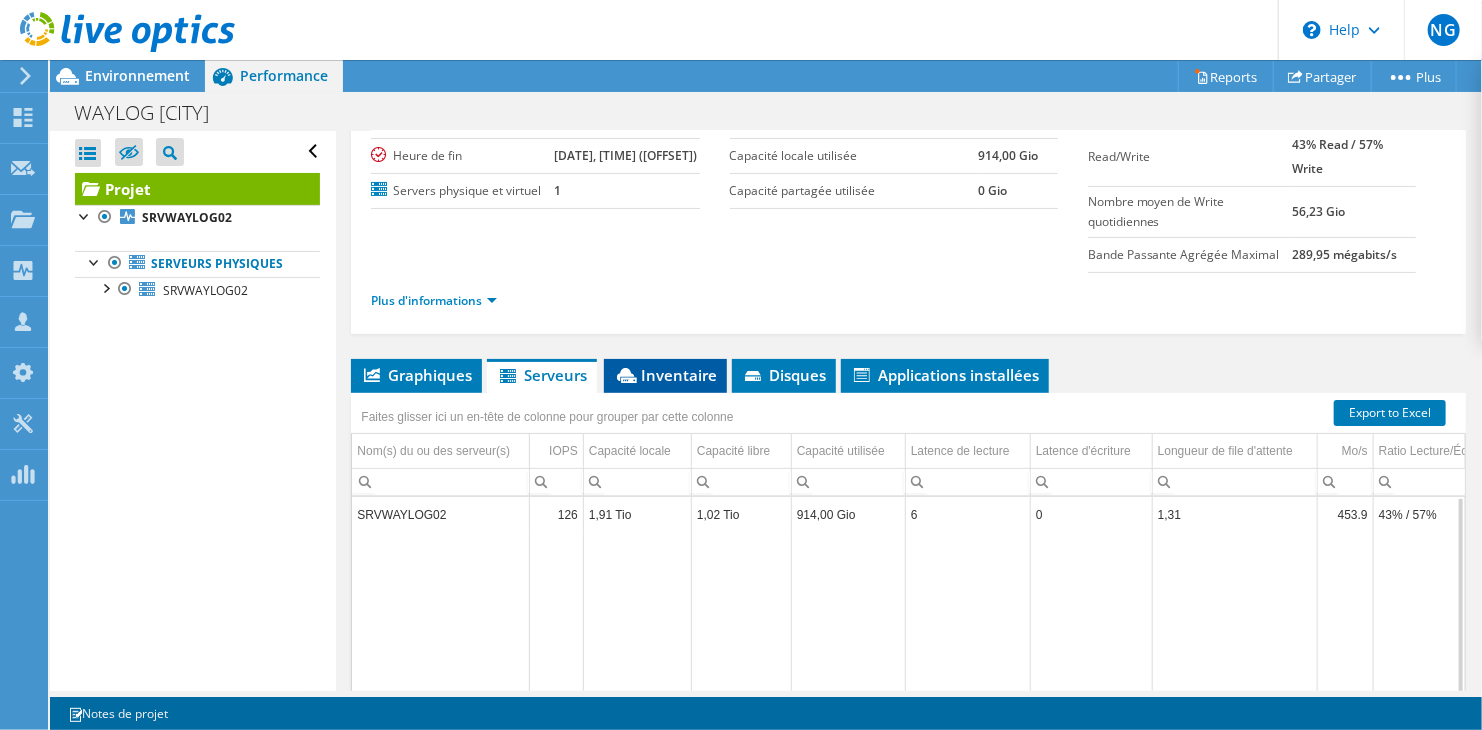 click on "Inventaire" at bounding box center [665, 375] 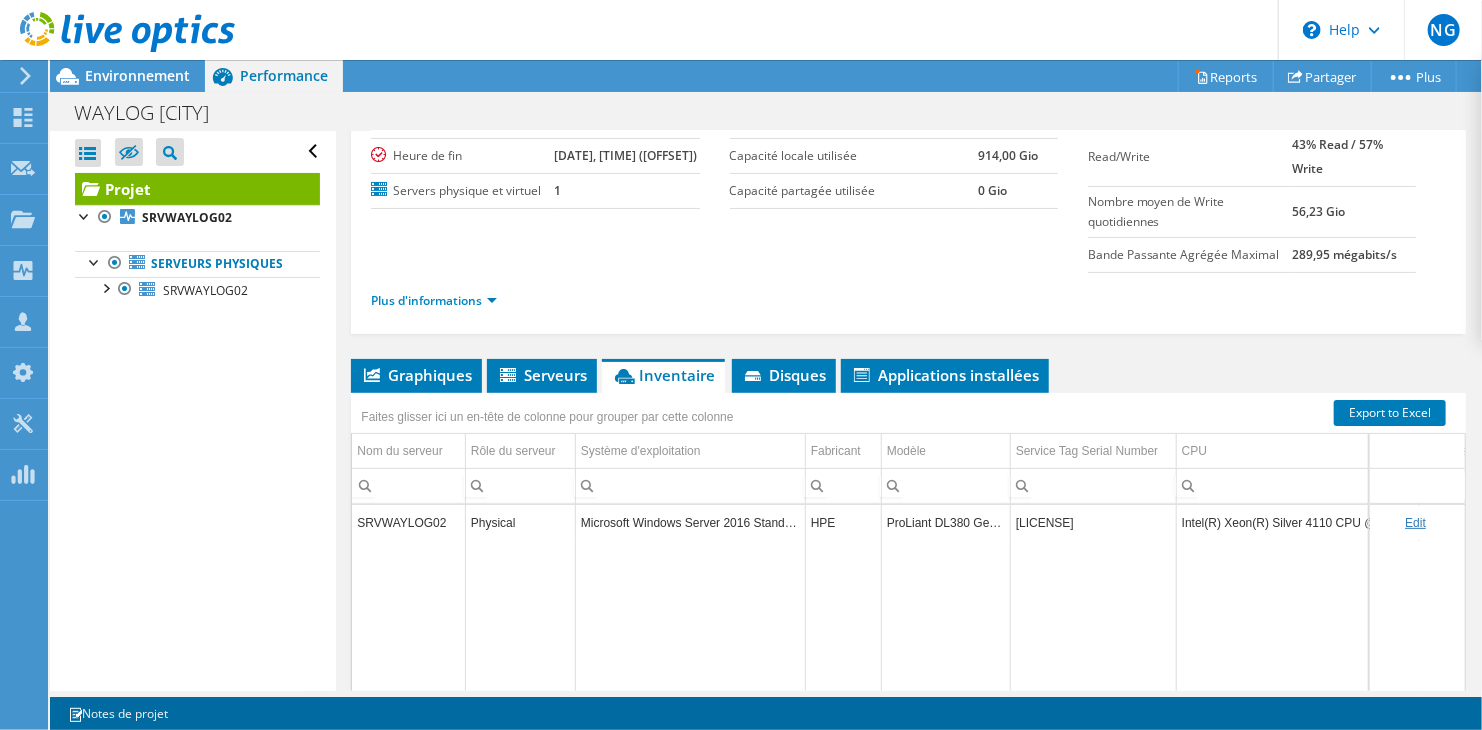 scroll, scrollTop: 0, scrollLeft: 0, axis: both 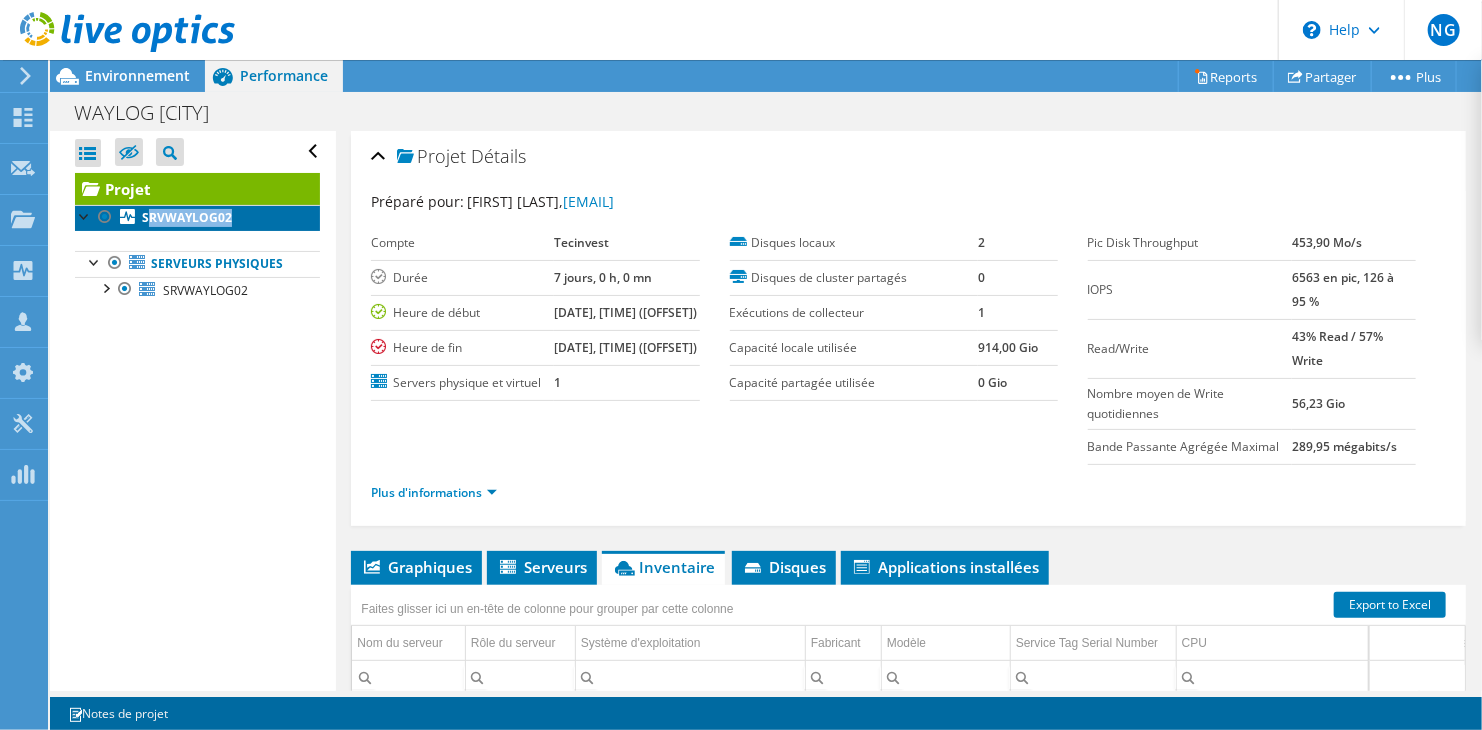 drag, startPoint x: 247, startPoint y: 218, endPoint x: 173, endPoint y: 213, distance: 74.168724 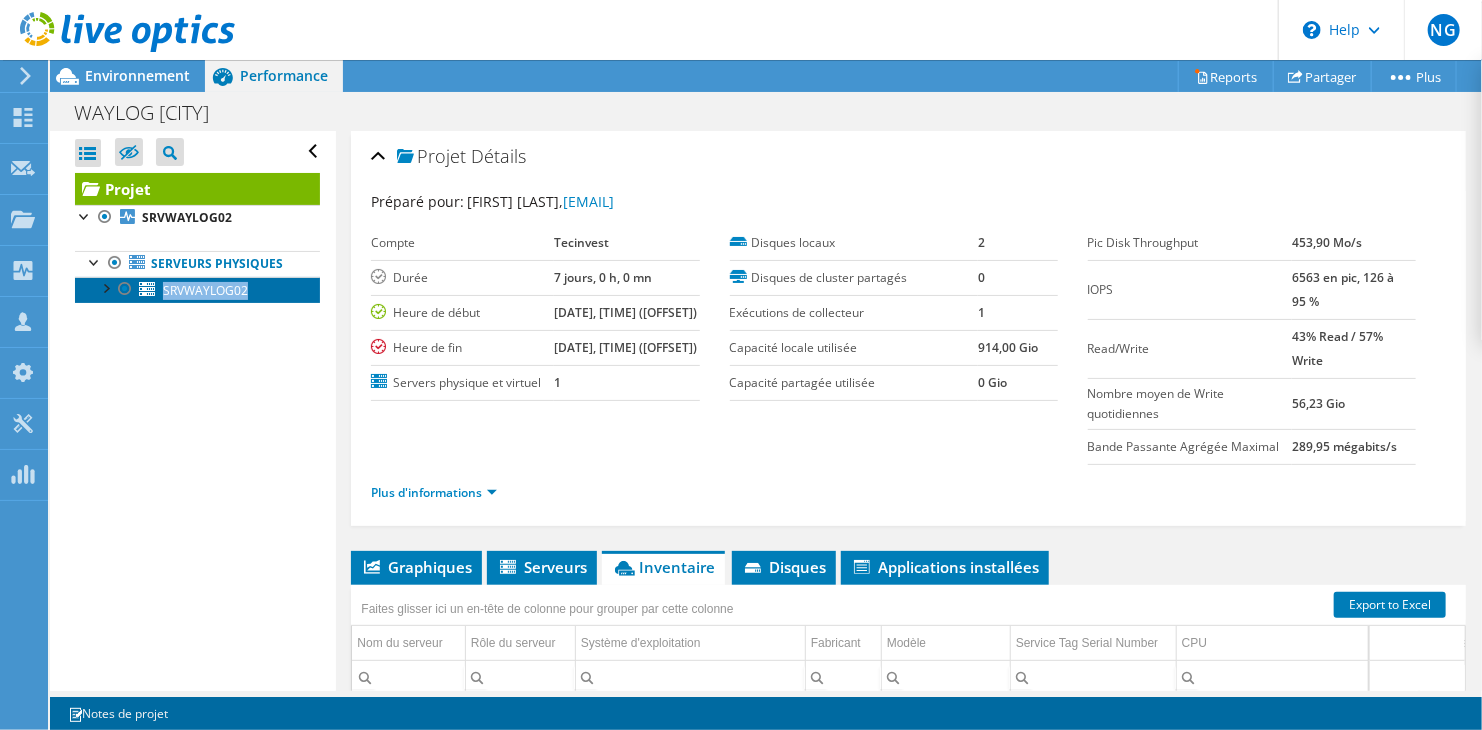drag, startPoint x: 165, startPoint y: 290, endPoint x: 251, endPoint y: 297, distance: 86.28442 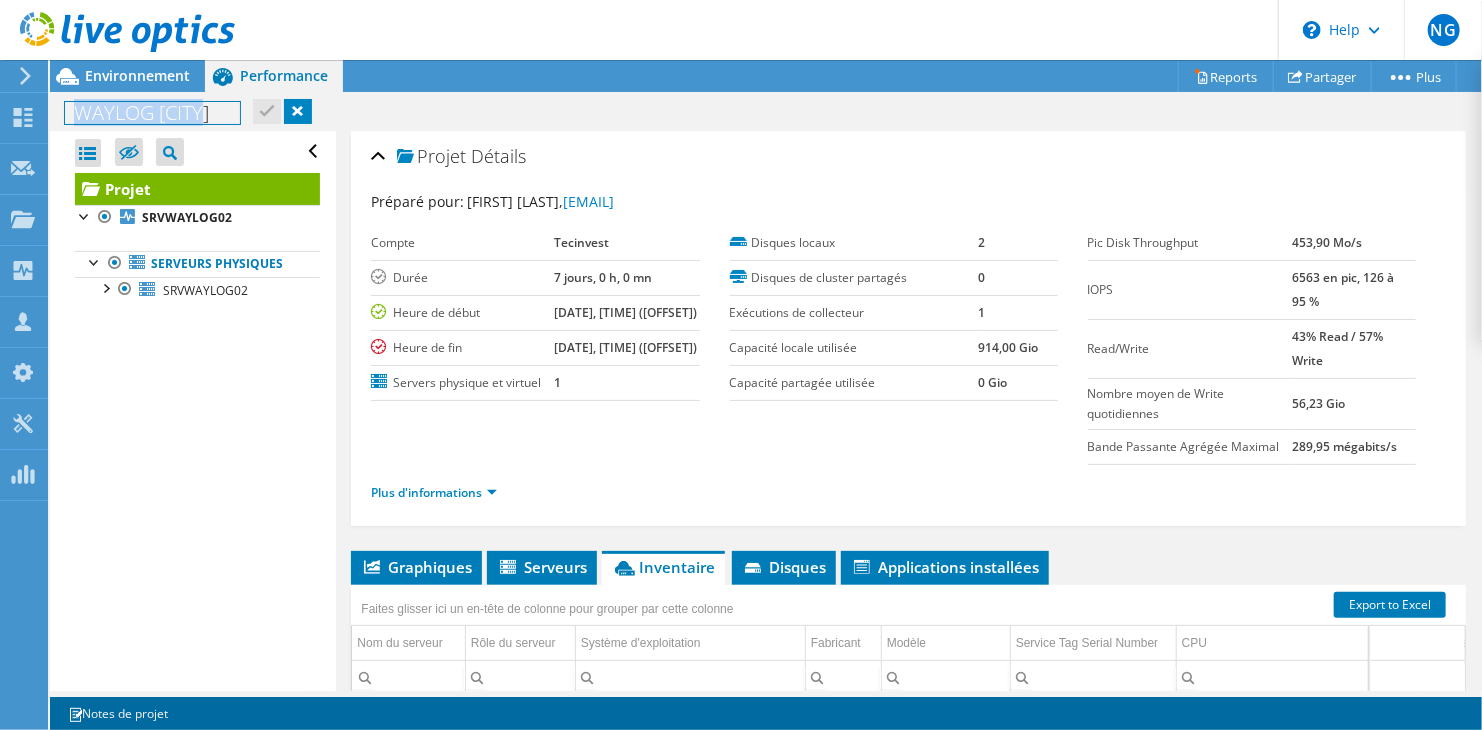 drag, startPoint x: 217, startPoint y: 109, endPoint x: 79, endPoint y: 109, distance: 138 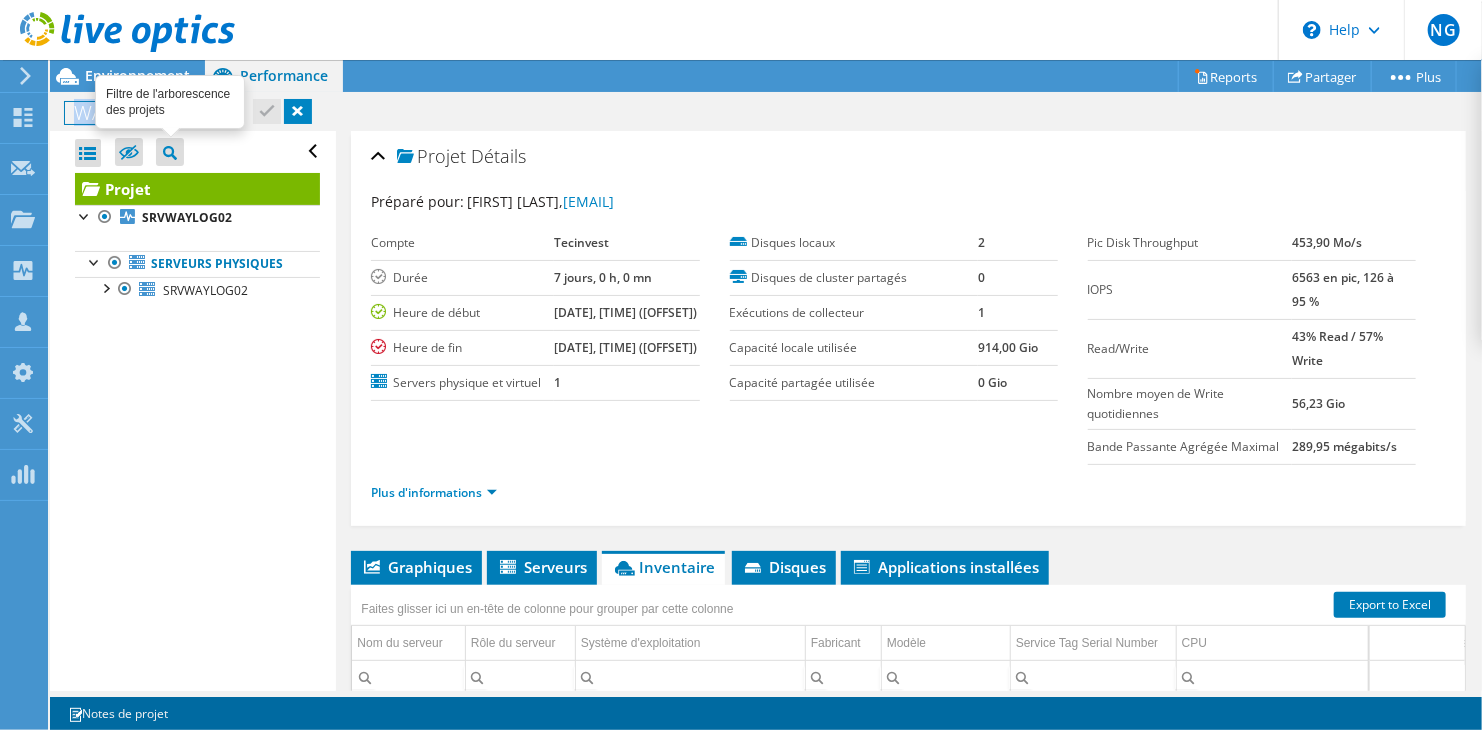 copy on "WAYLOG Nîmes" 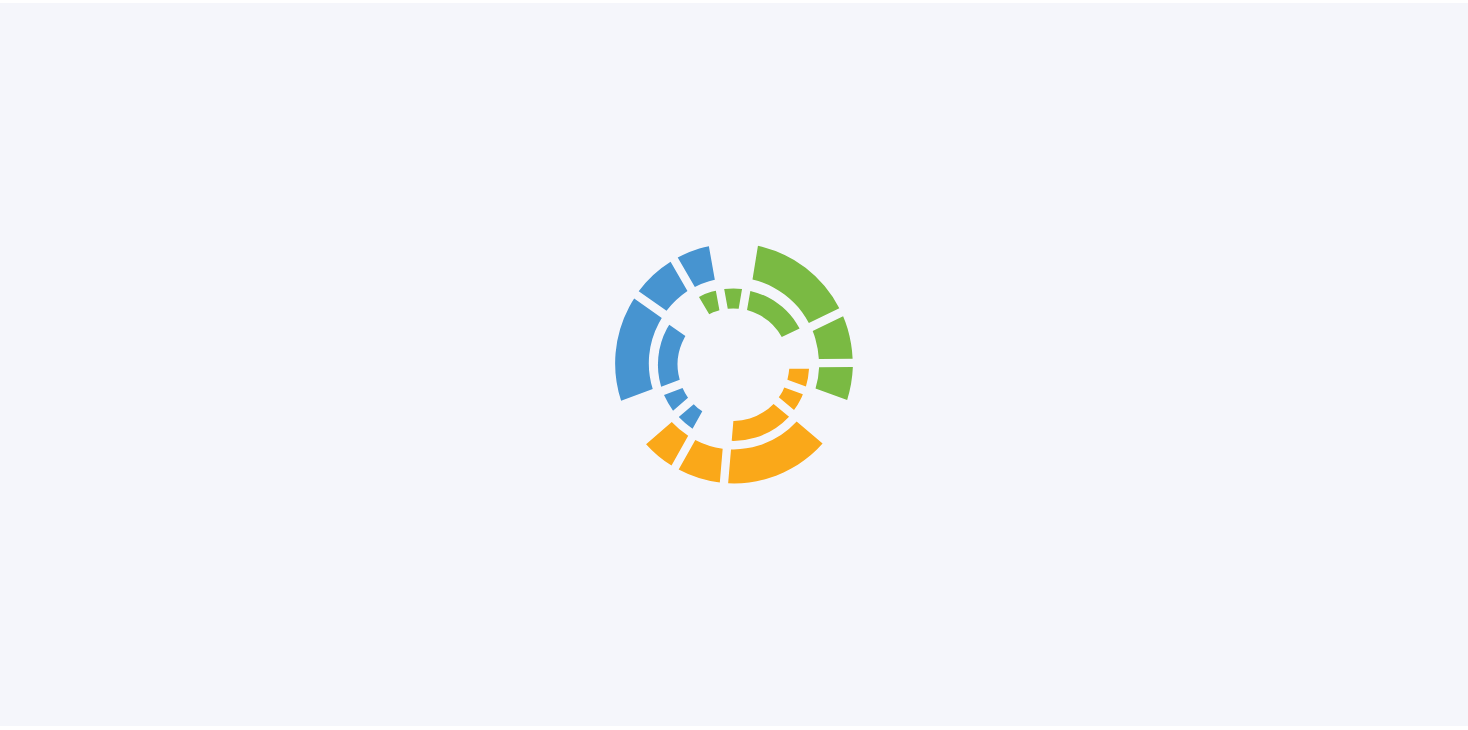 scroll, scrollTop: 0, scrollLeft: 0, axis: both 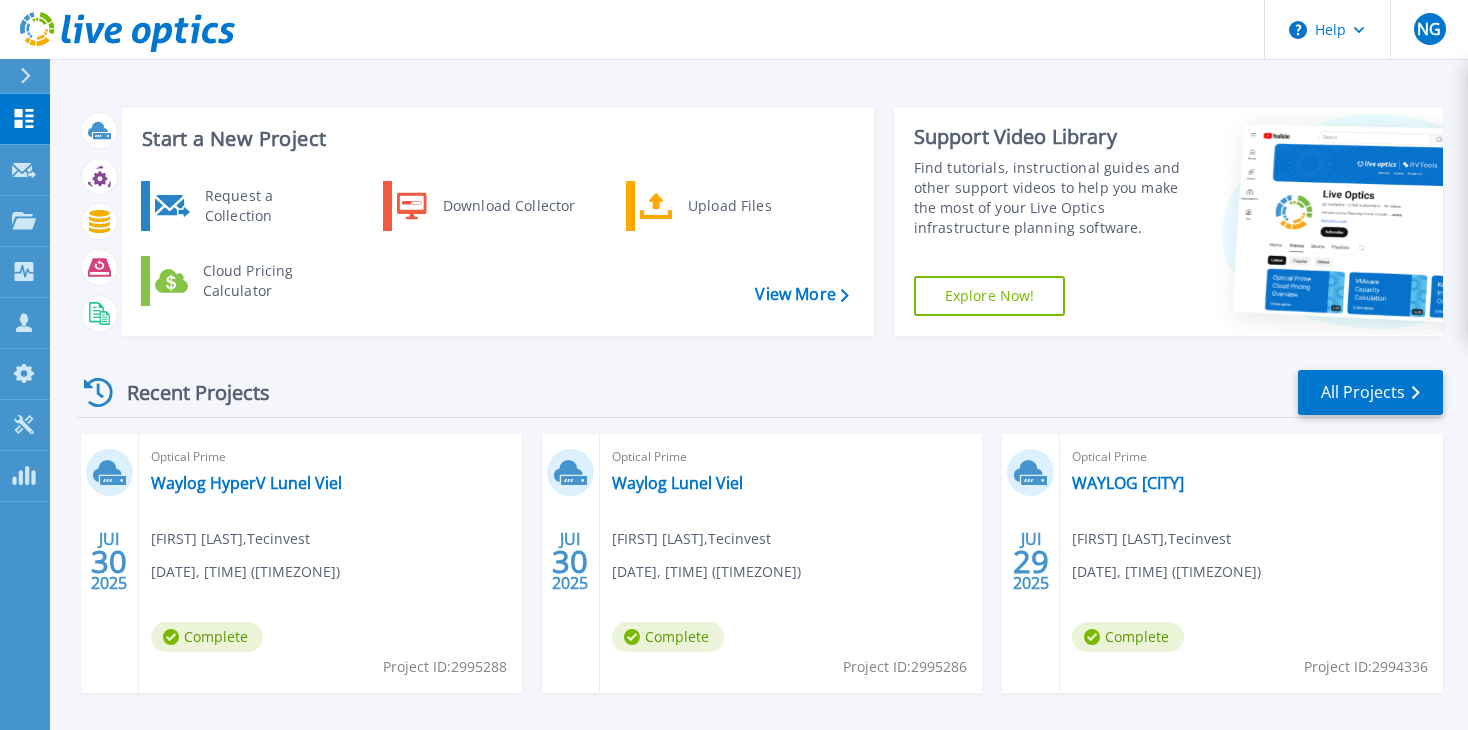 click 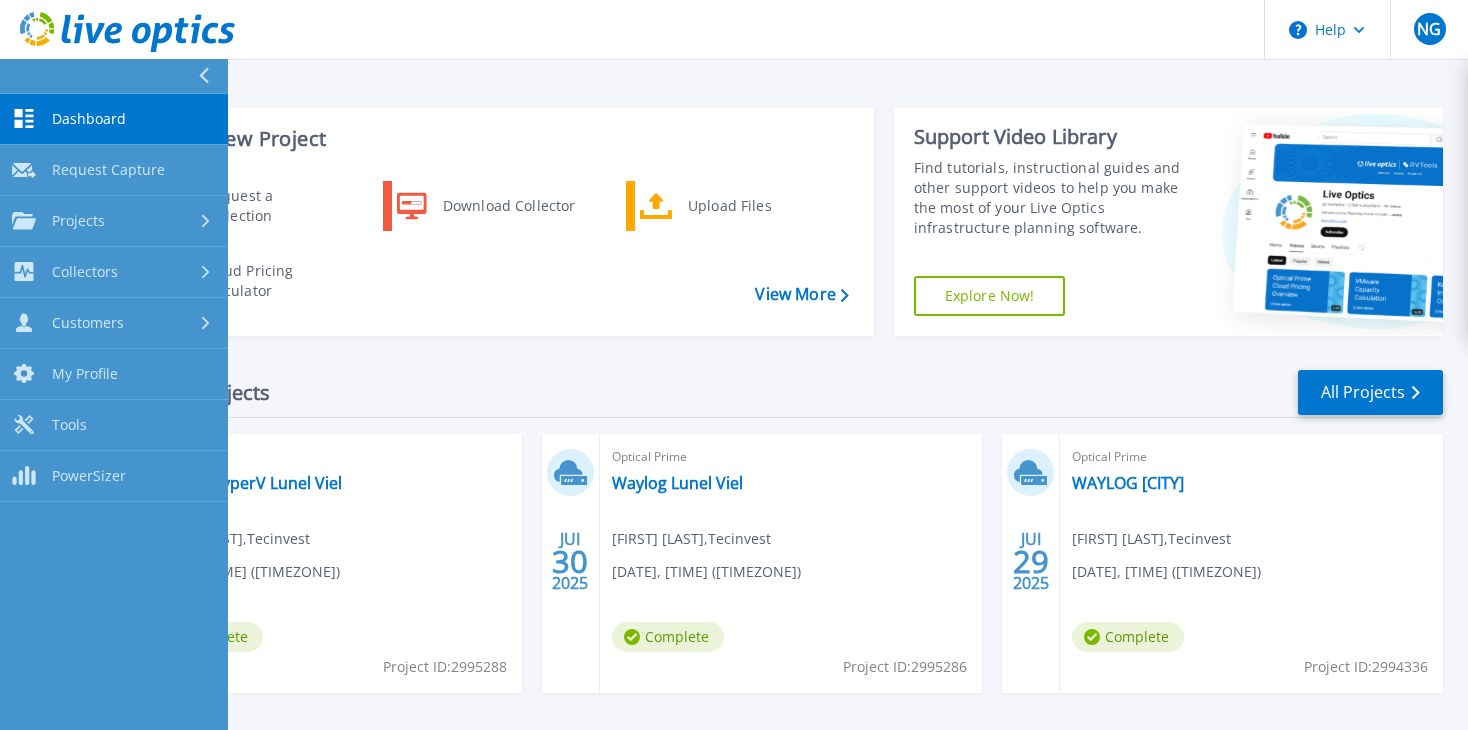 click on "Dashboard Dashboard" at bounding box center (114, 119) 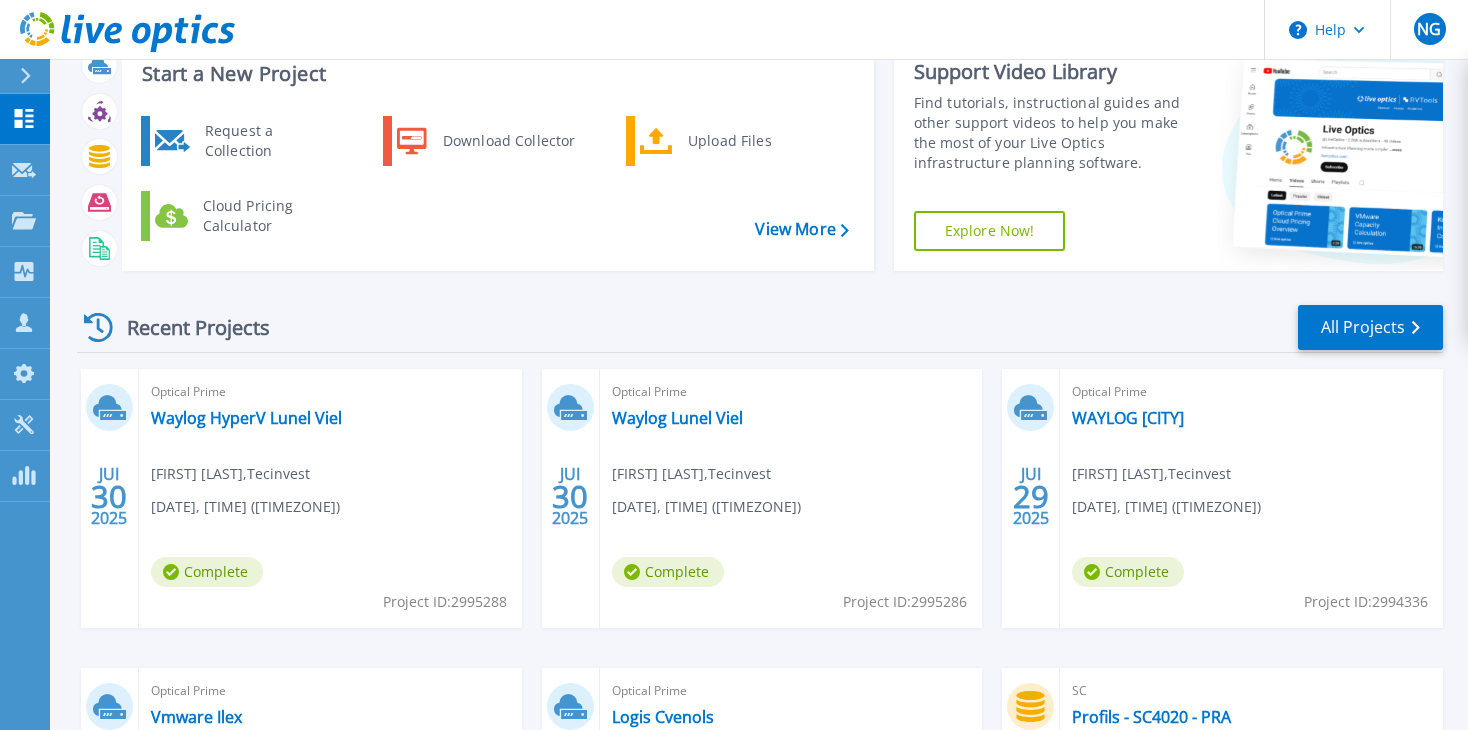 scroll, scrollTop: 100, scrollLeft: 0, axis: vertical 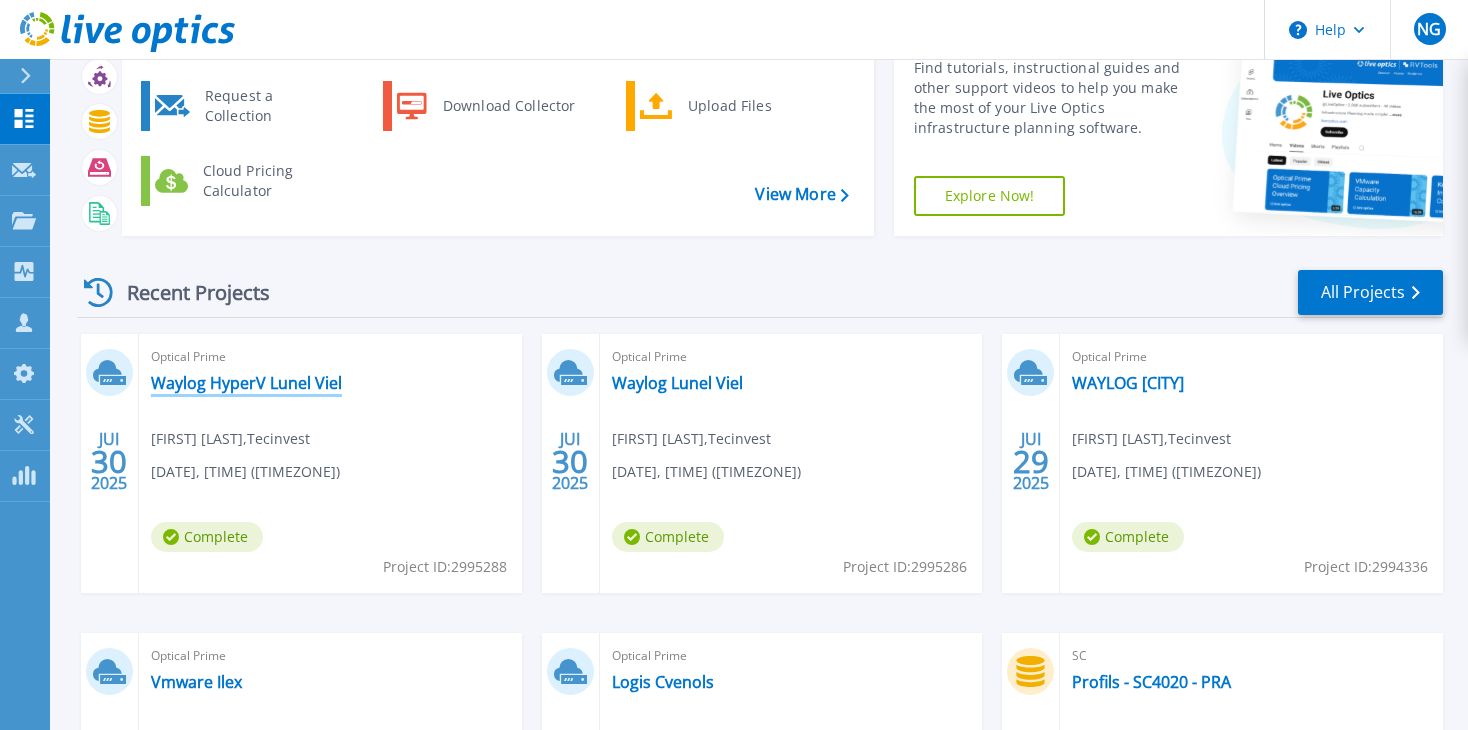 click on "Waylog HyperV Lunel Viel" at bounding box center [246, 383] 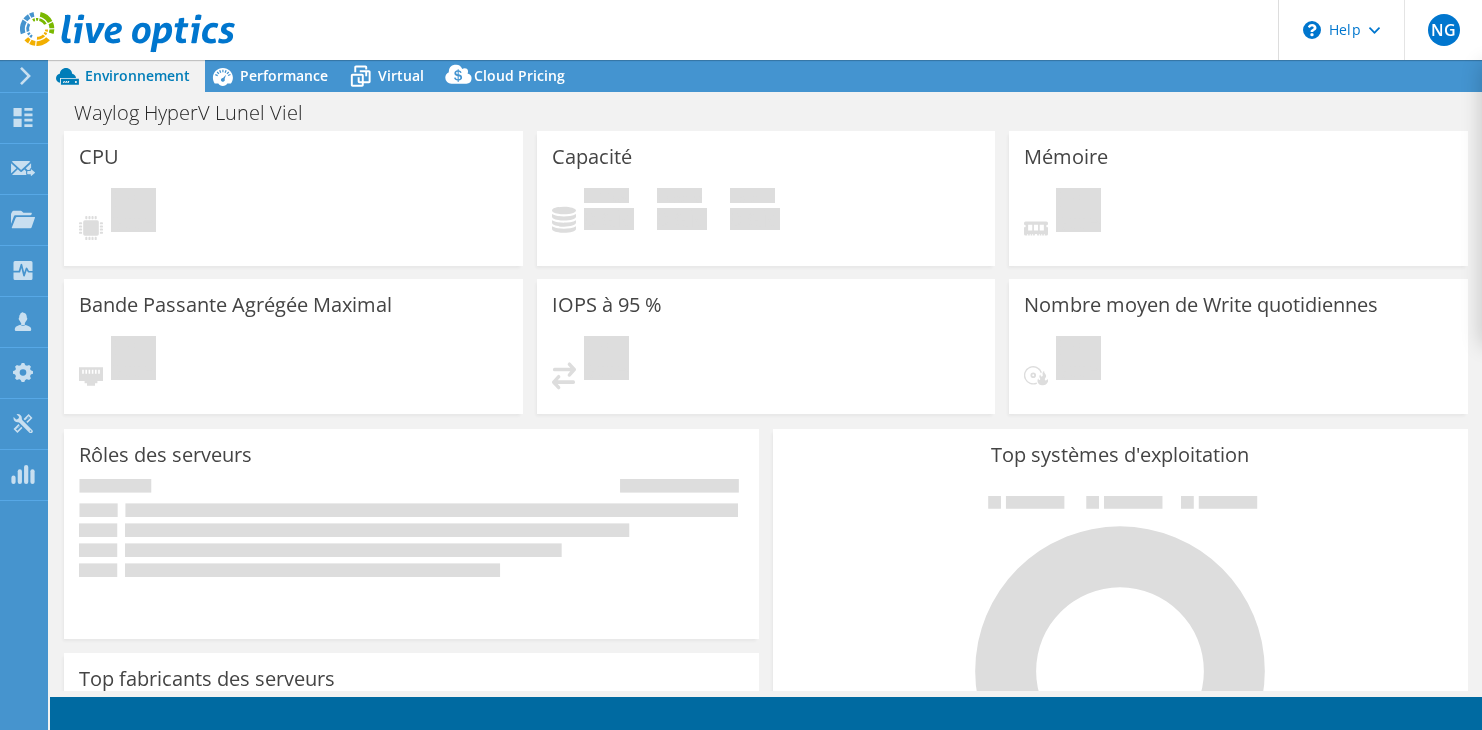 scroll, scrollTop: 0, scrollLeft: 0, axis: both 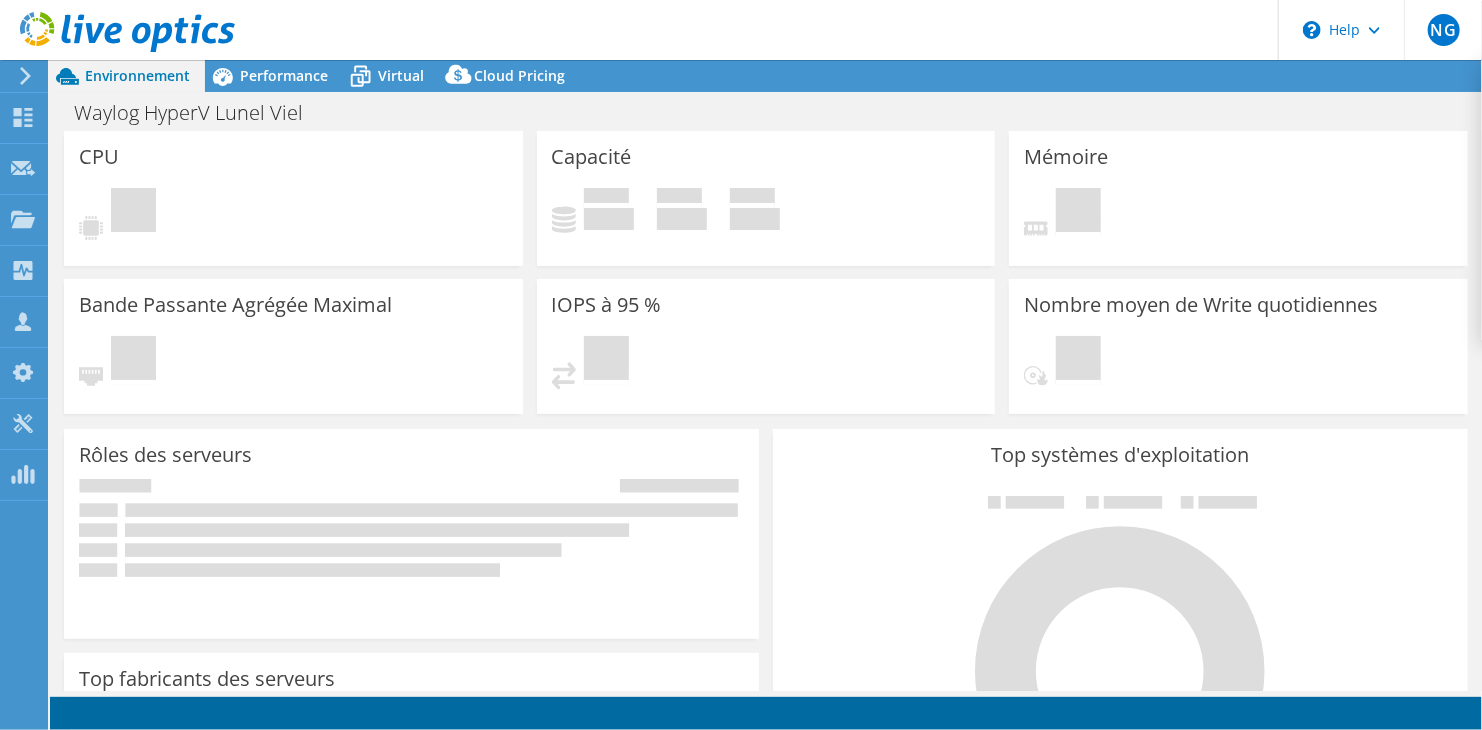 select on "USD" 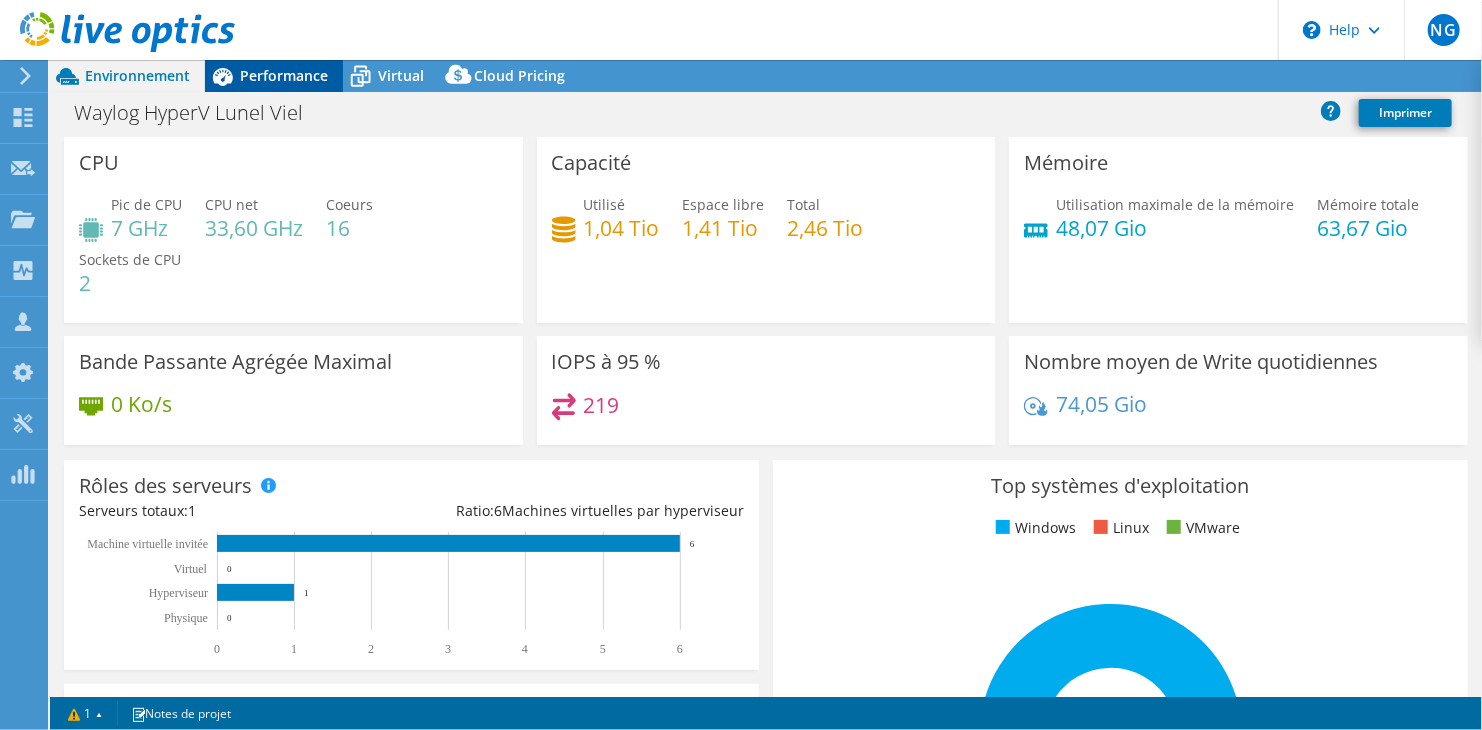 click on "Performance" at bounding box center (284, 75) 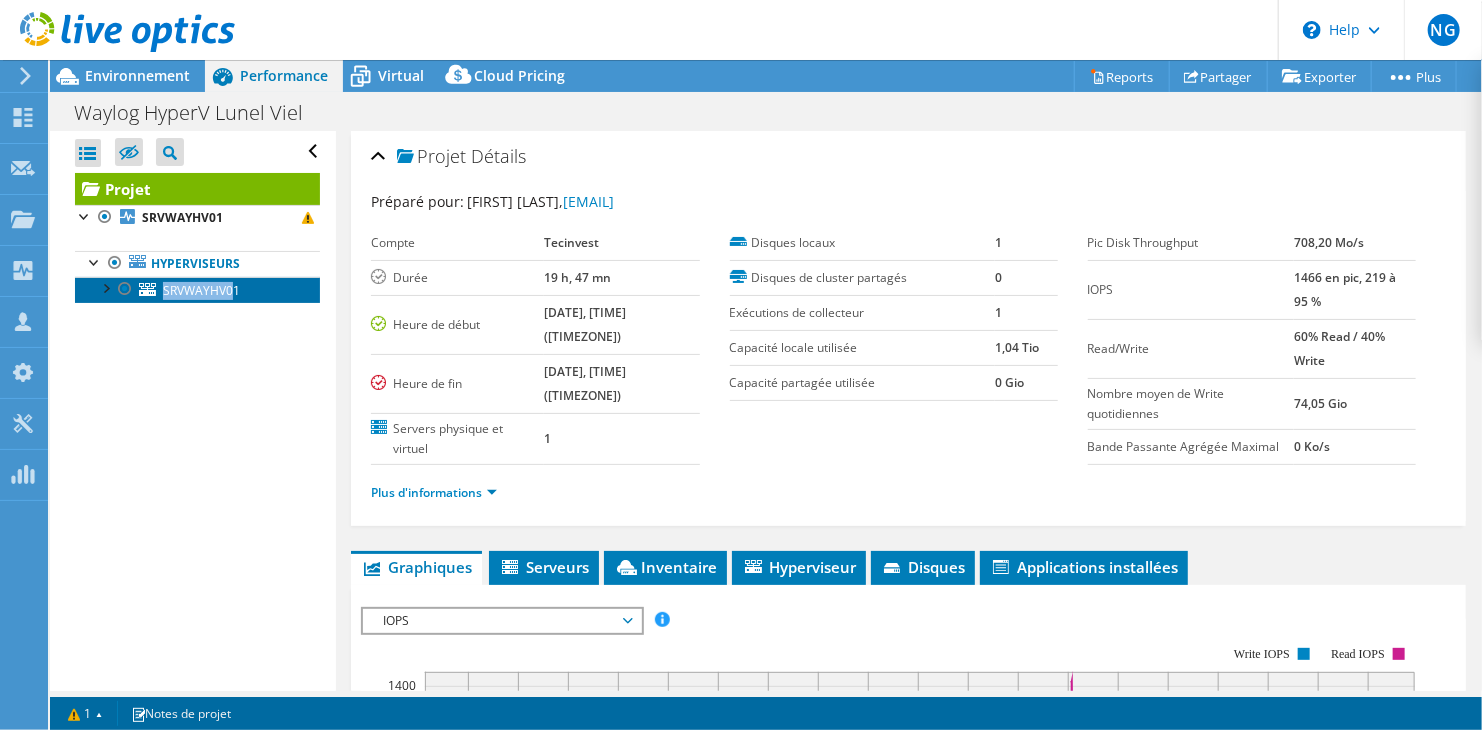 drag, startPoint x: 235, startPoint y: 291, endPoint x: 139, endPoint y: 286, distance: 96.13012 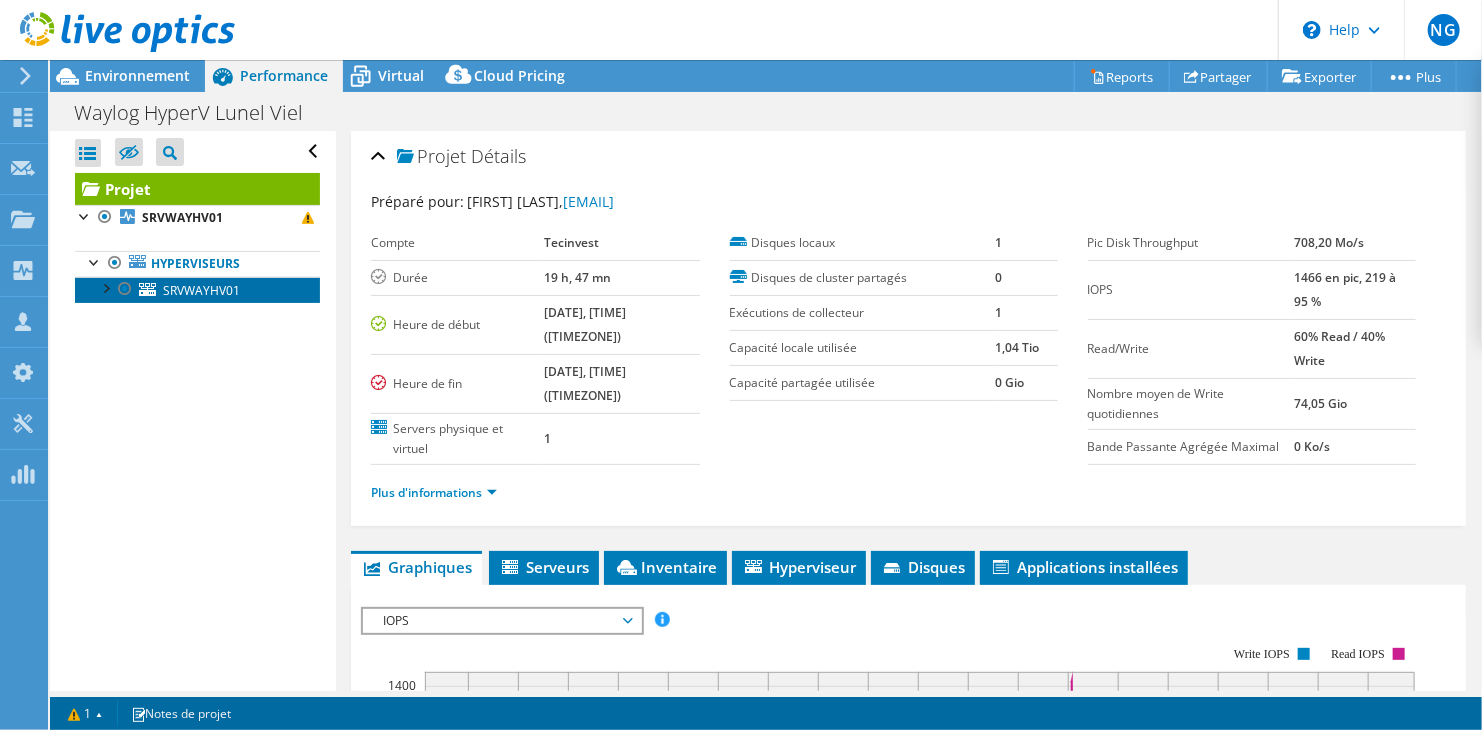 drag, startPoint x: 166, startPoint y: 288, endPoint x: 280, endPoint y: 302, distance: 114.85643 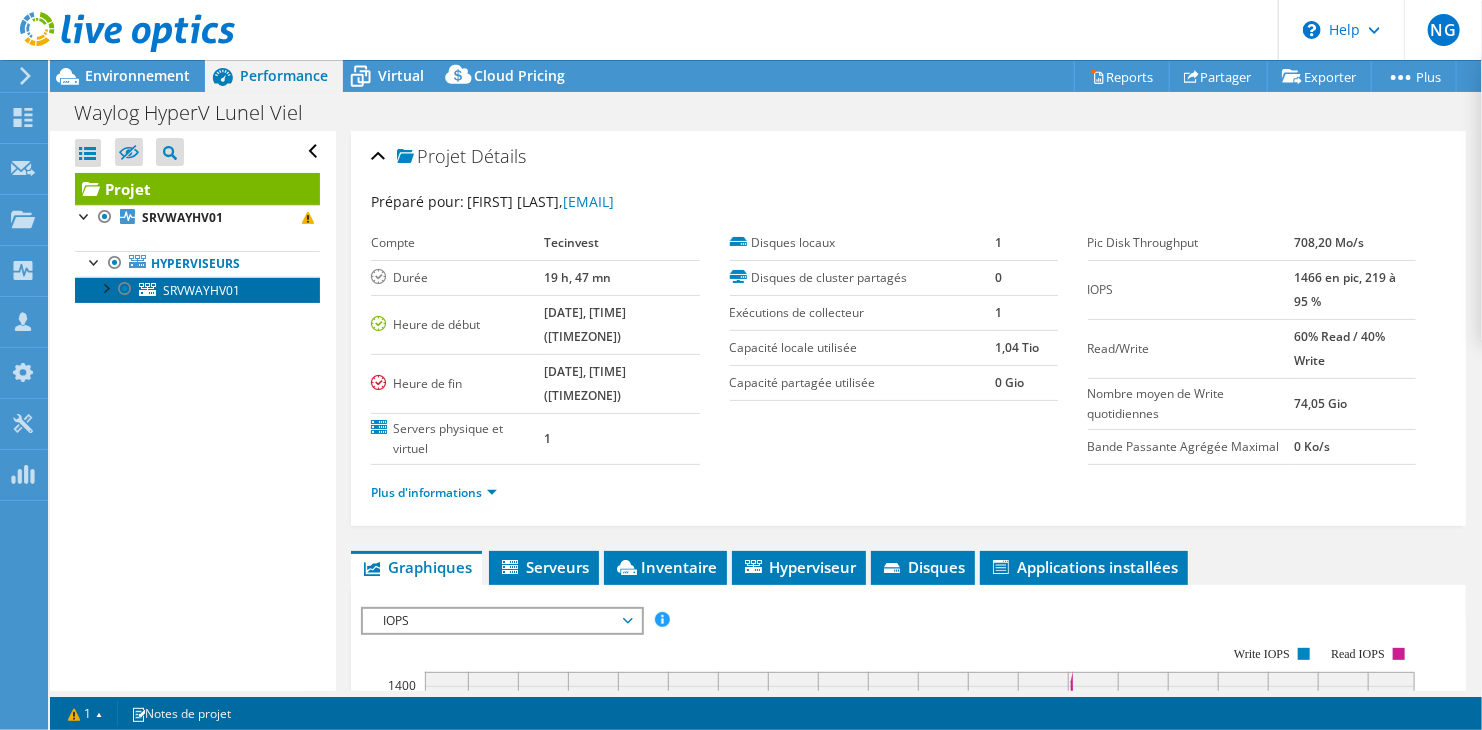 click on "SRVWAYHV01" at bounding box center [201, 290] 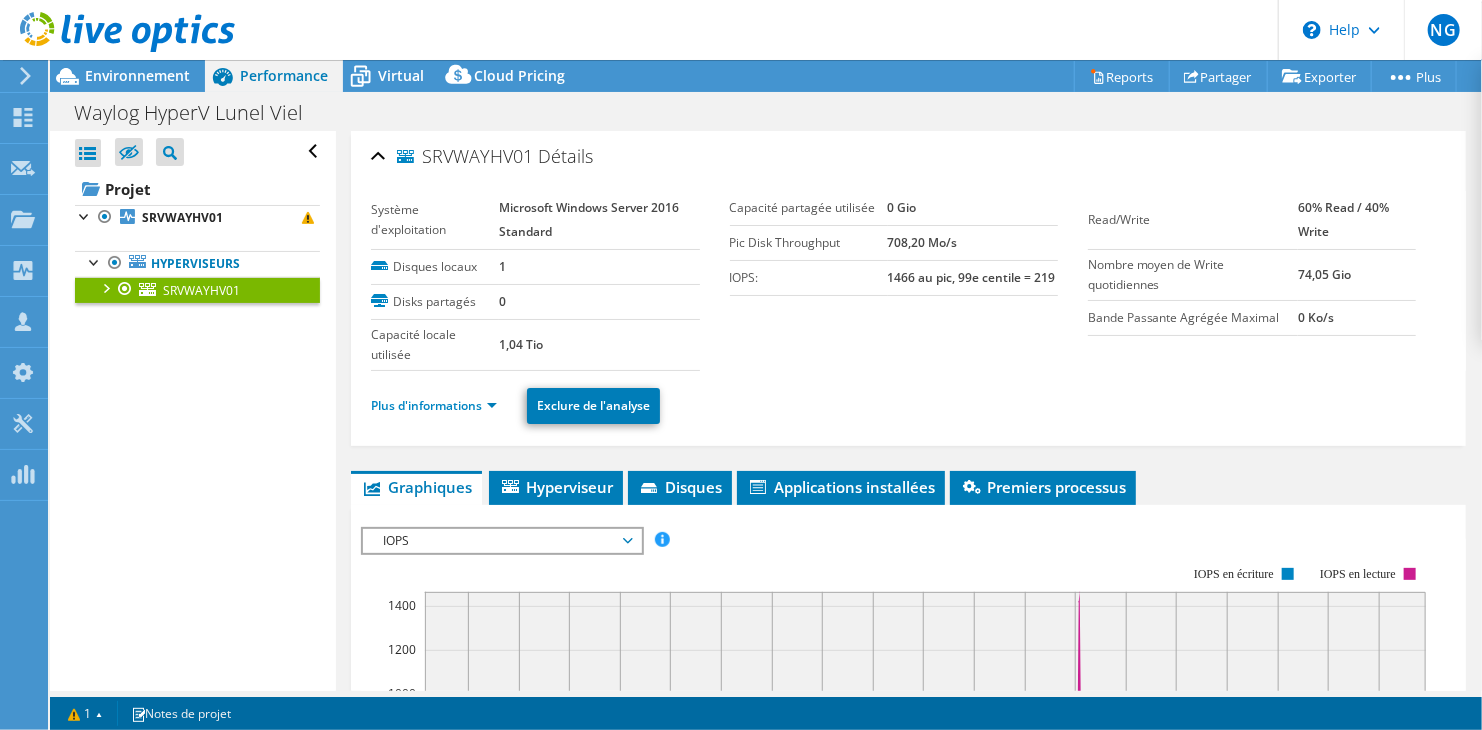 click on "SRVWAYHV01" at bounding box center [201, 290] 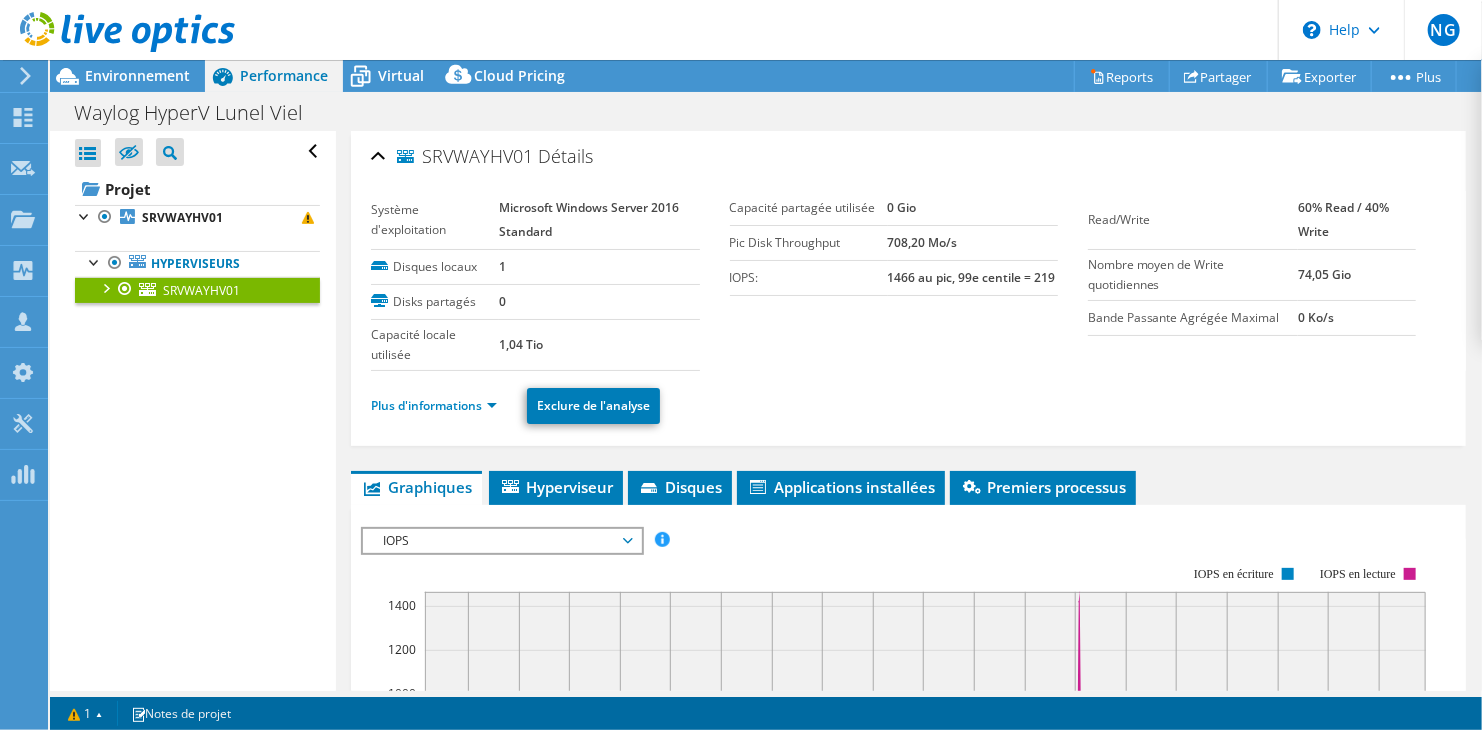 drag, startPoint x: 192, startPoint y: 290, endPoint x: 147, endPoint y: 317, distance: 52.478565 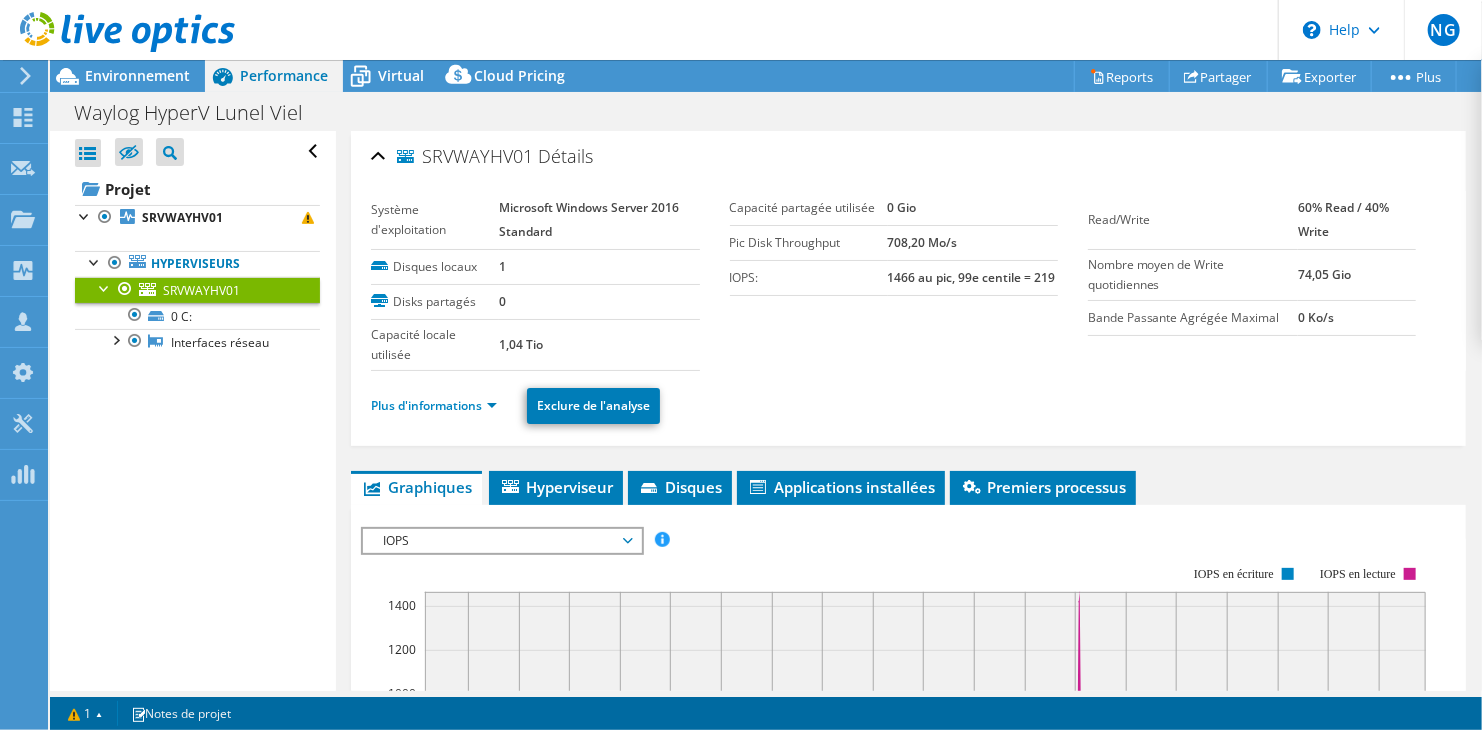 click at bounding box center (105, 287) 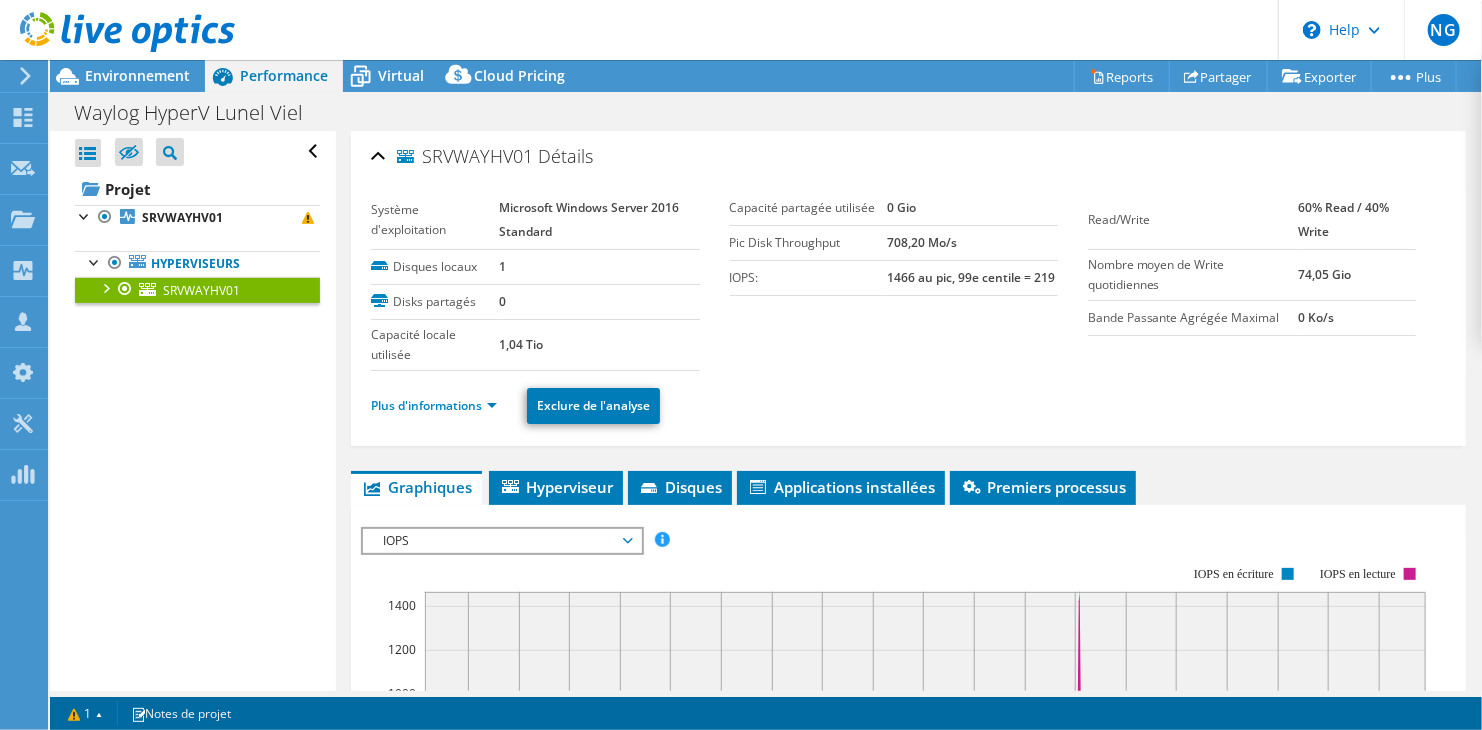 click on "SRVWAYHV01" at bounding box center (201, 290) 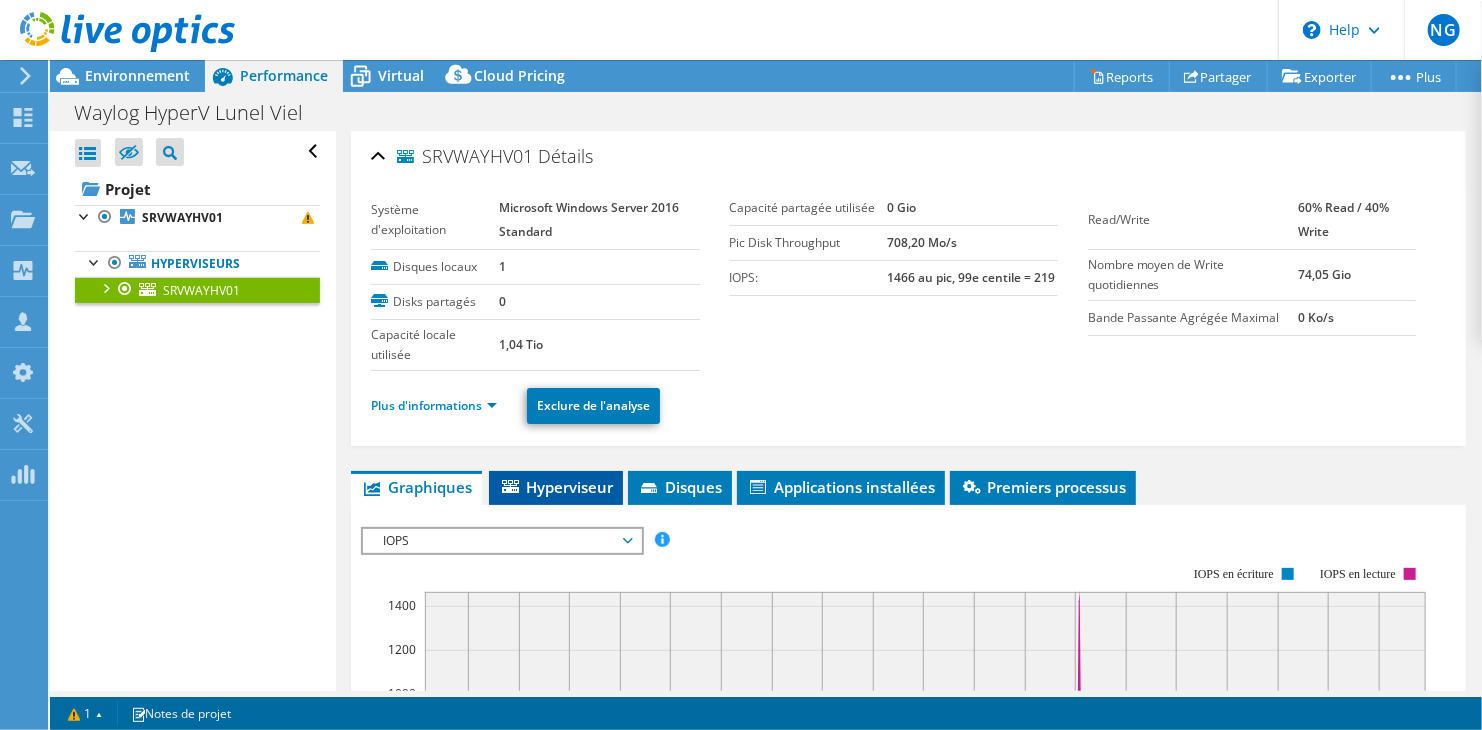 click on "Hyperviseur" at bounding box center [556, 487] 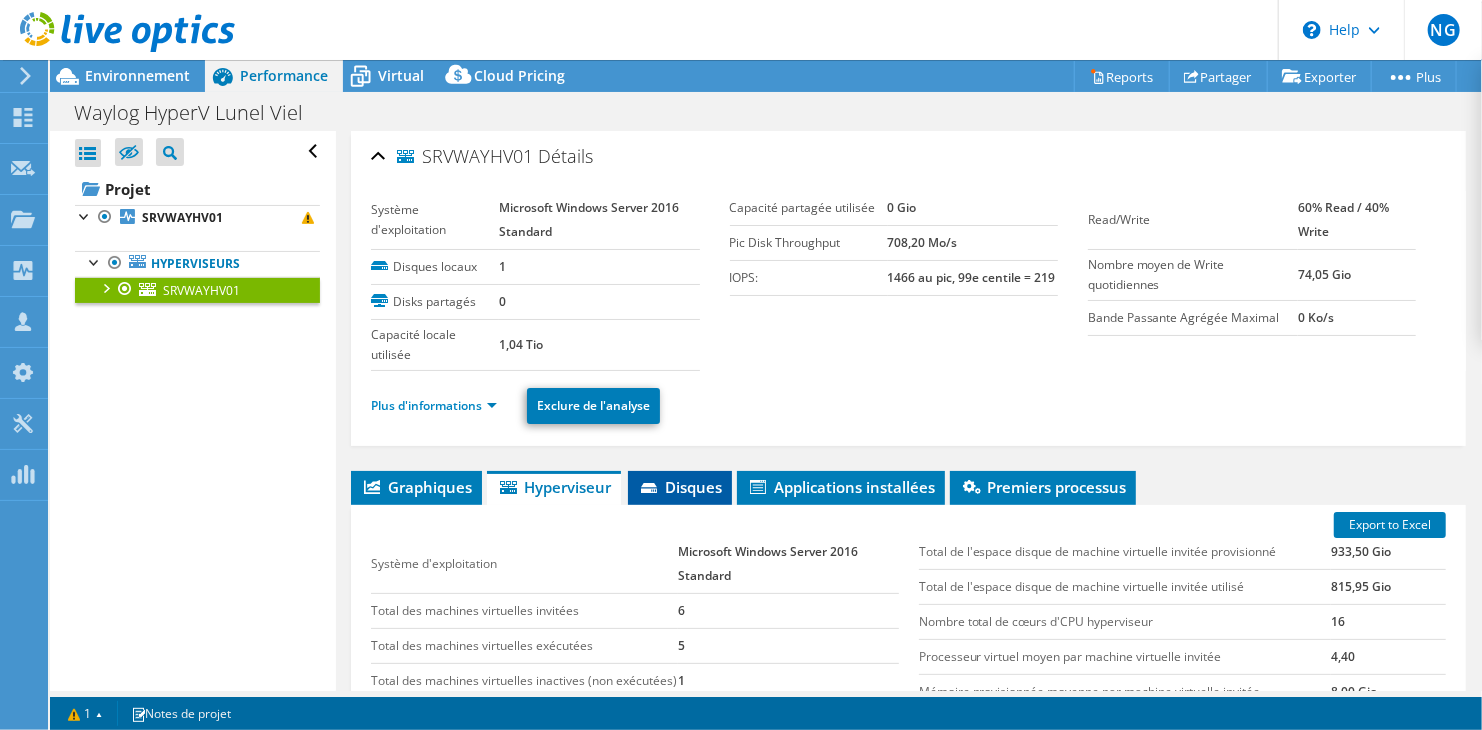 click on "Disques" at bounding box center [680, 487] 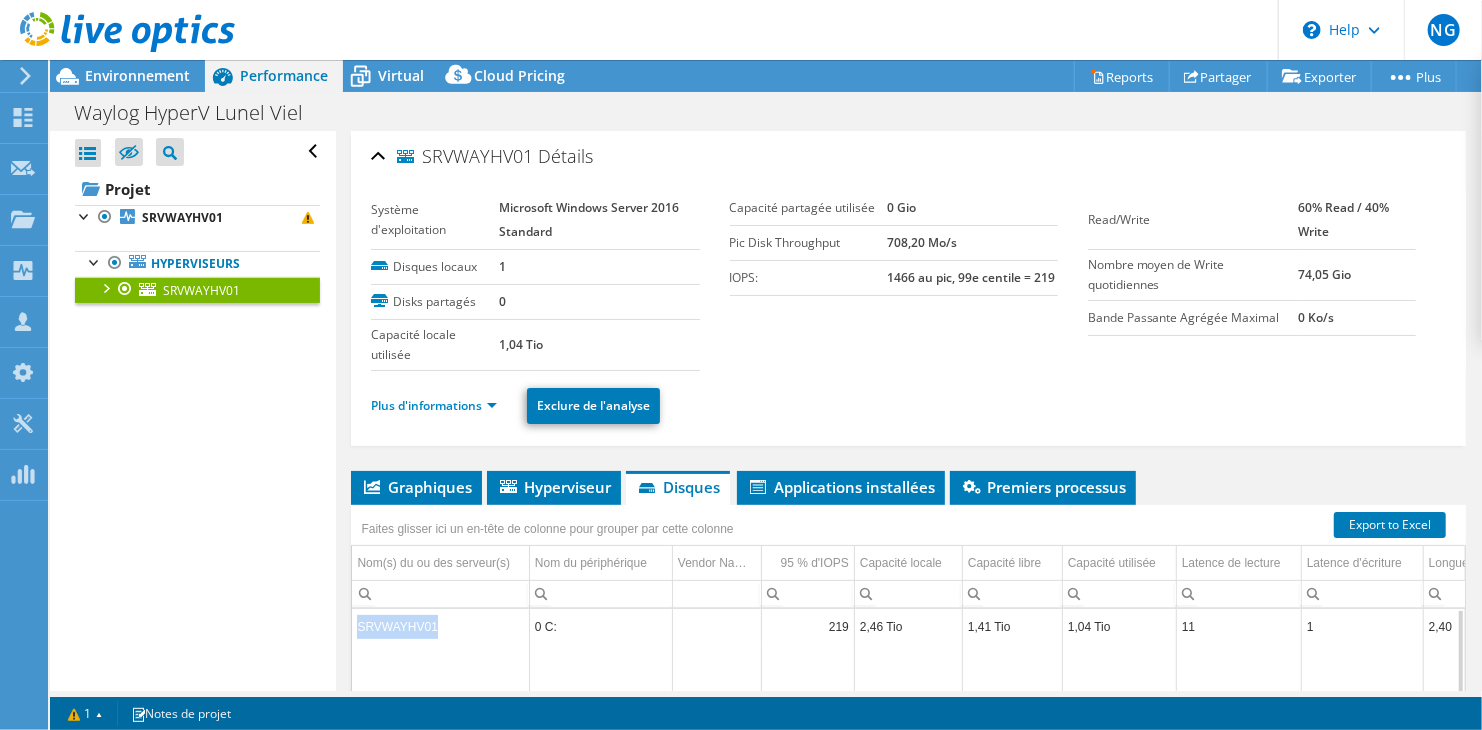 drag, startPoint x: 434, startPoint y: 627, endPoint x: 359, endPoint y: 616, distance: 75.802376 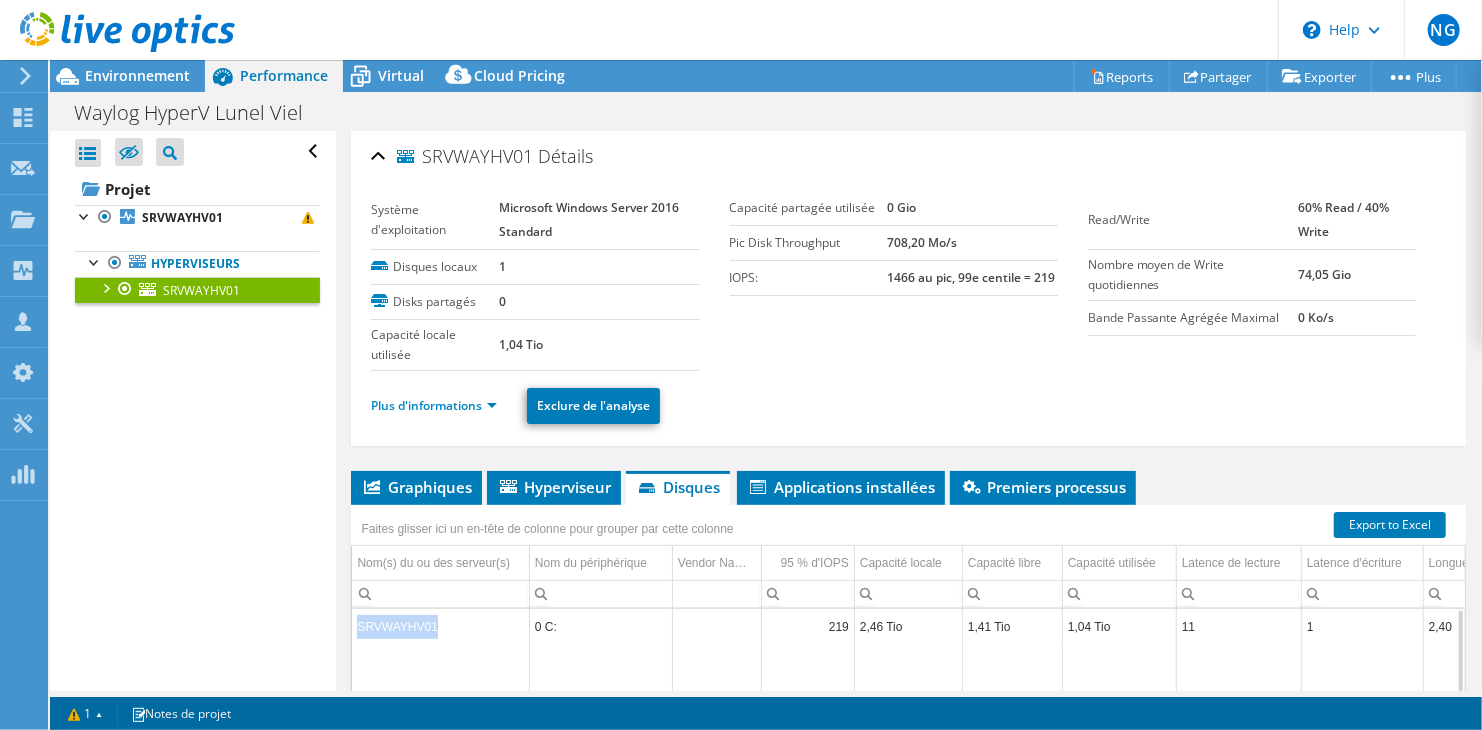 click at bounding box center [117, 33] 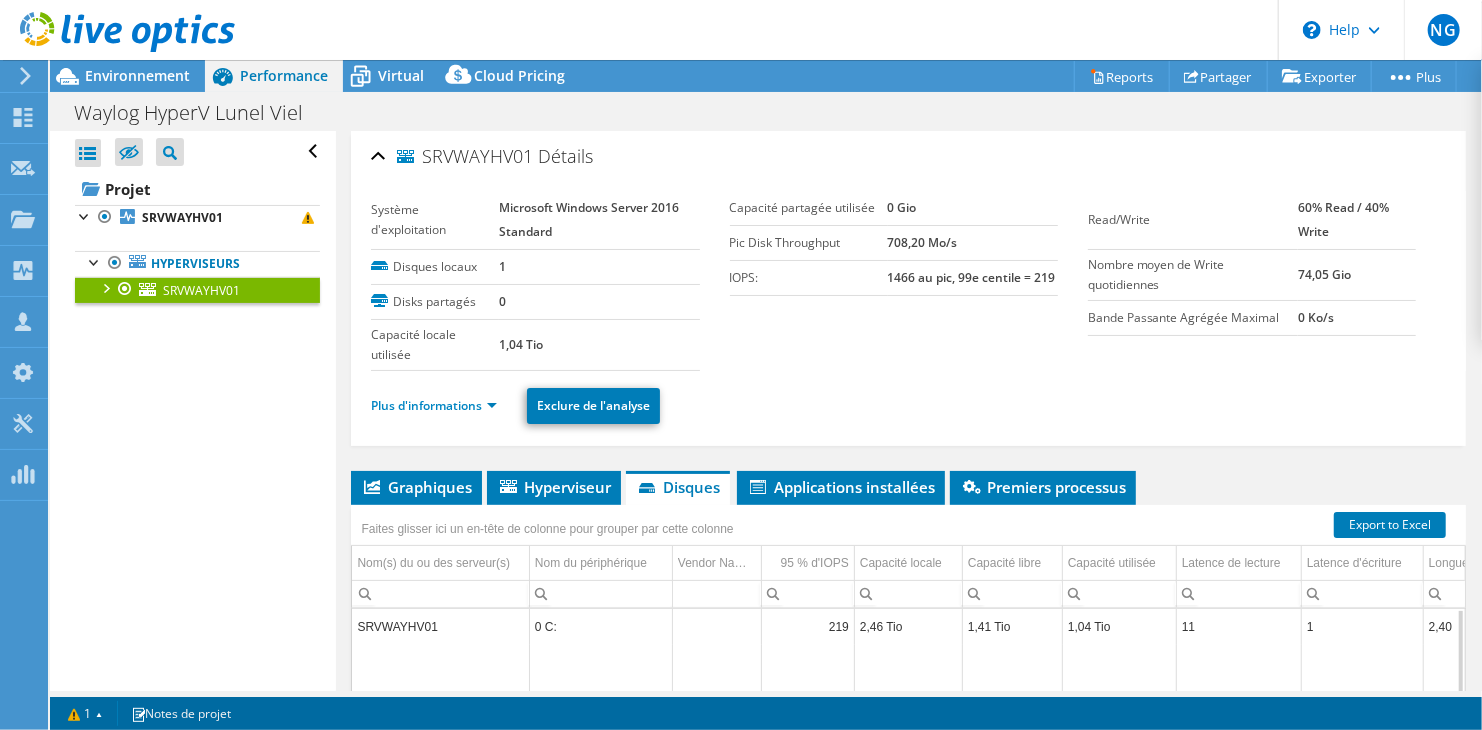 click 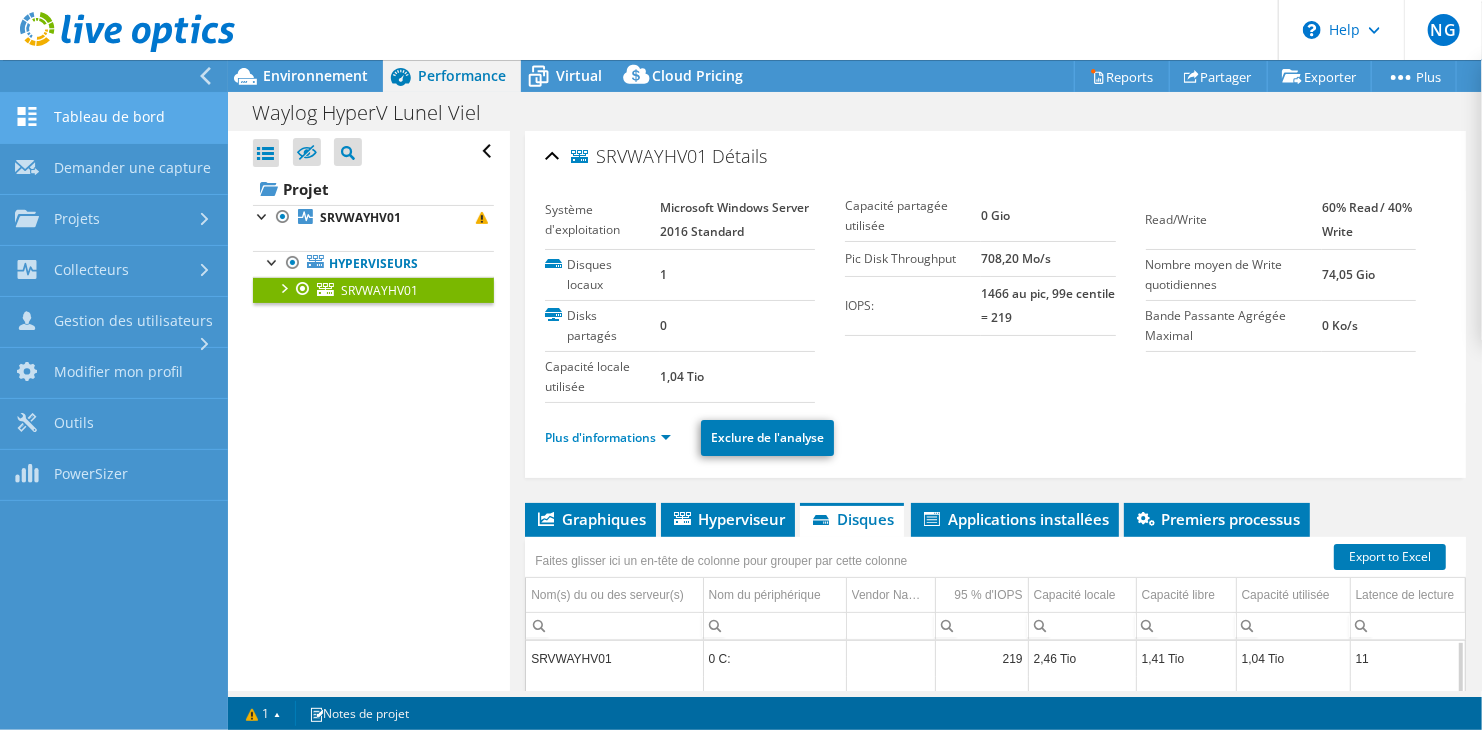 click on "Tableau de bord" at bounding box center (114, 118) 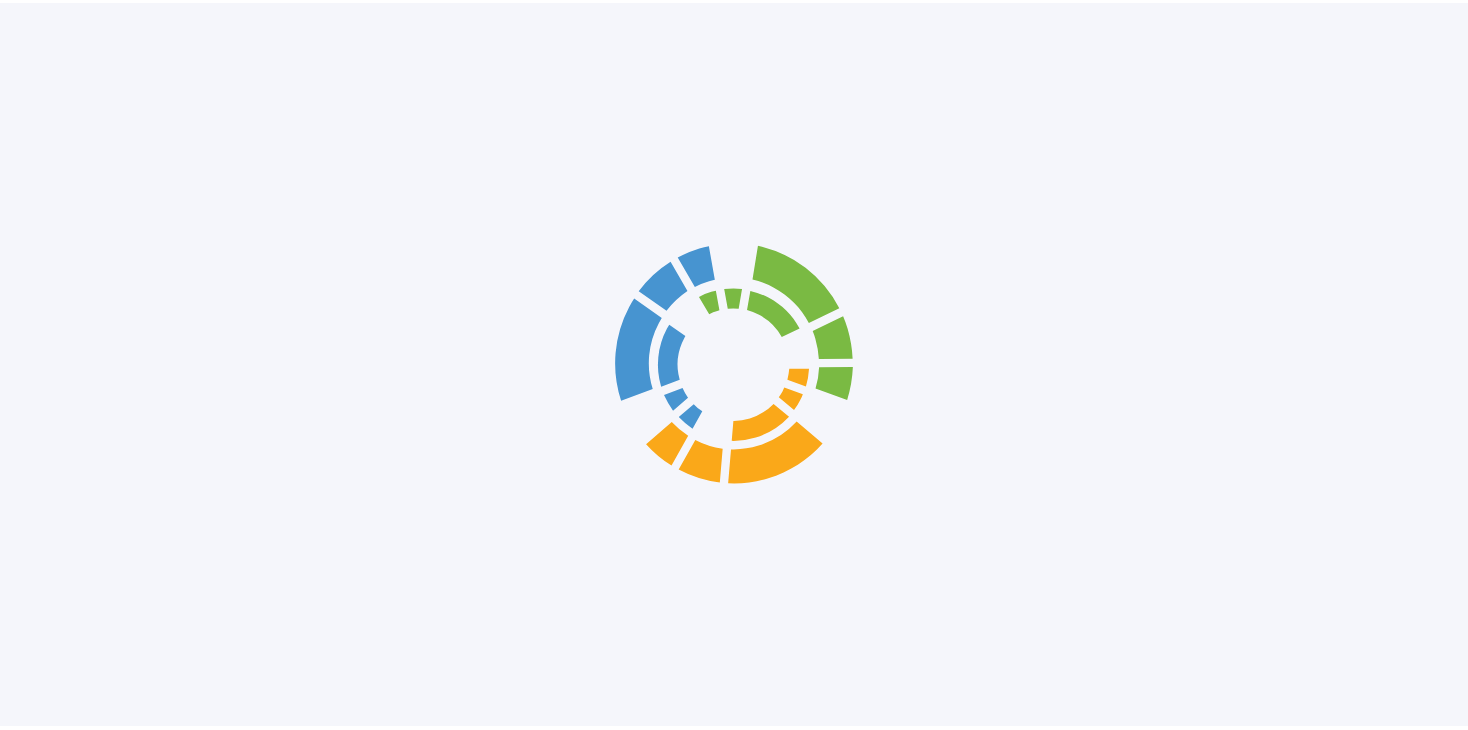 scroll, scrollTop: 0, scrollLeft: 0, axis: both 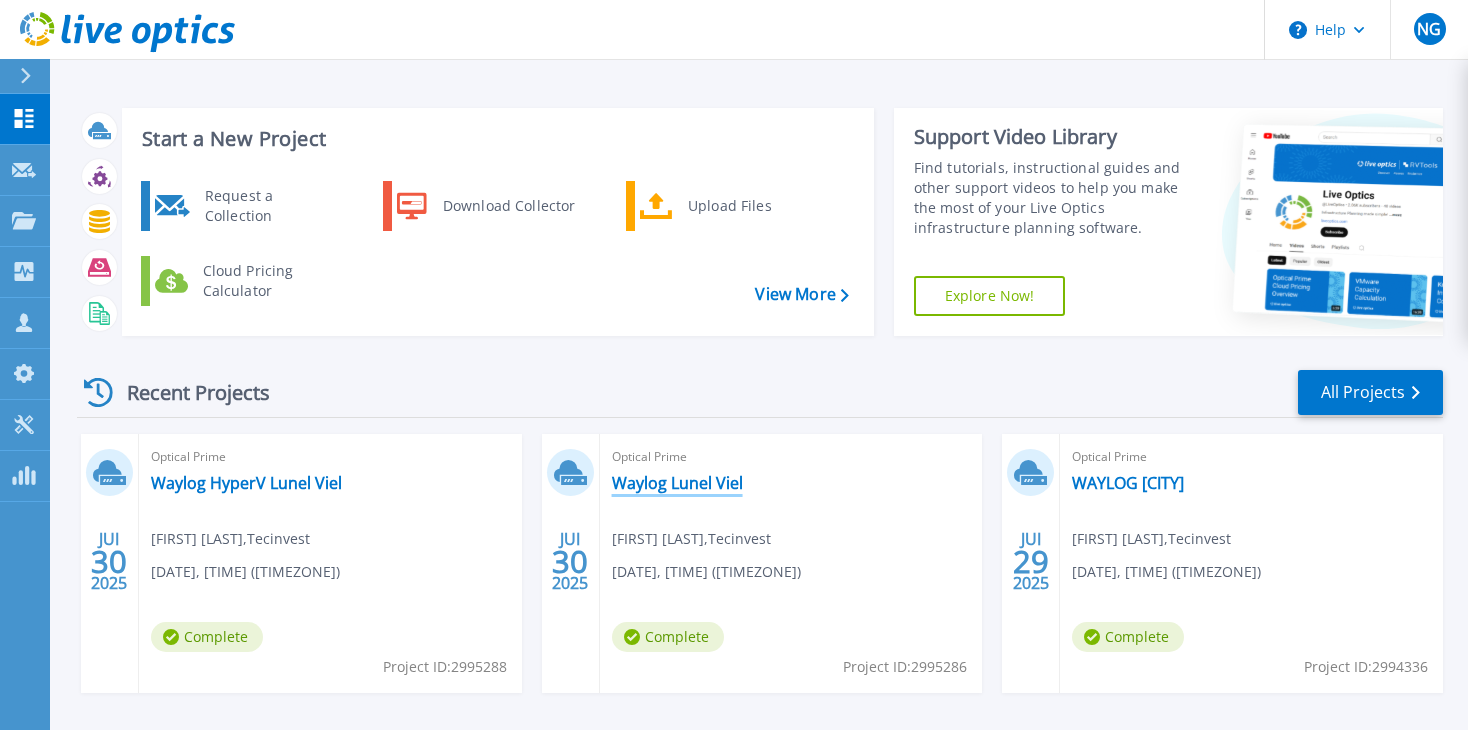 click on "Waylog Lunel Viel" at bounding box center (677, 483) 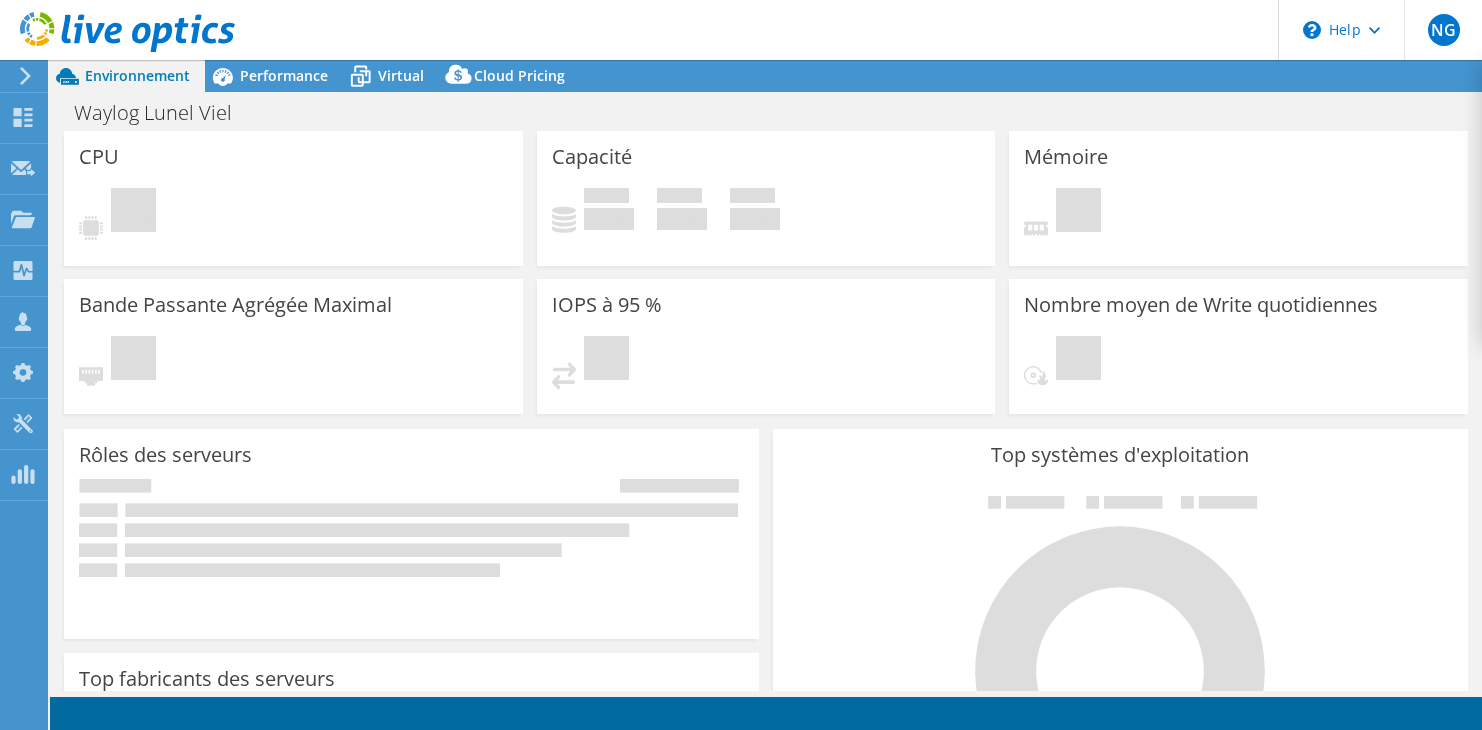 scroll, scrollTop: 0, scrollLeft: 0, axis: both 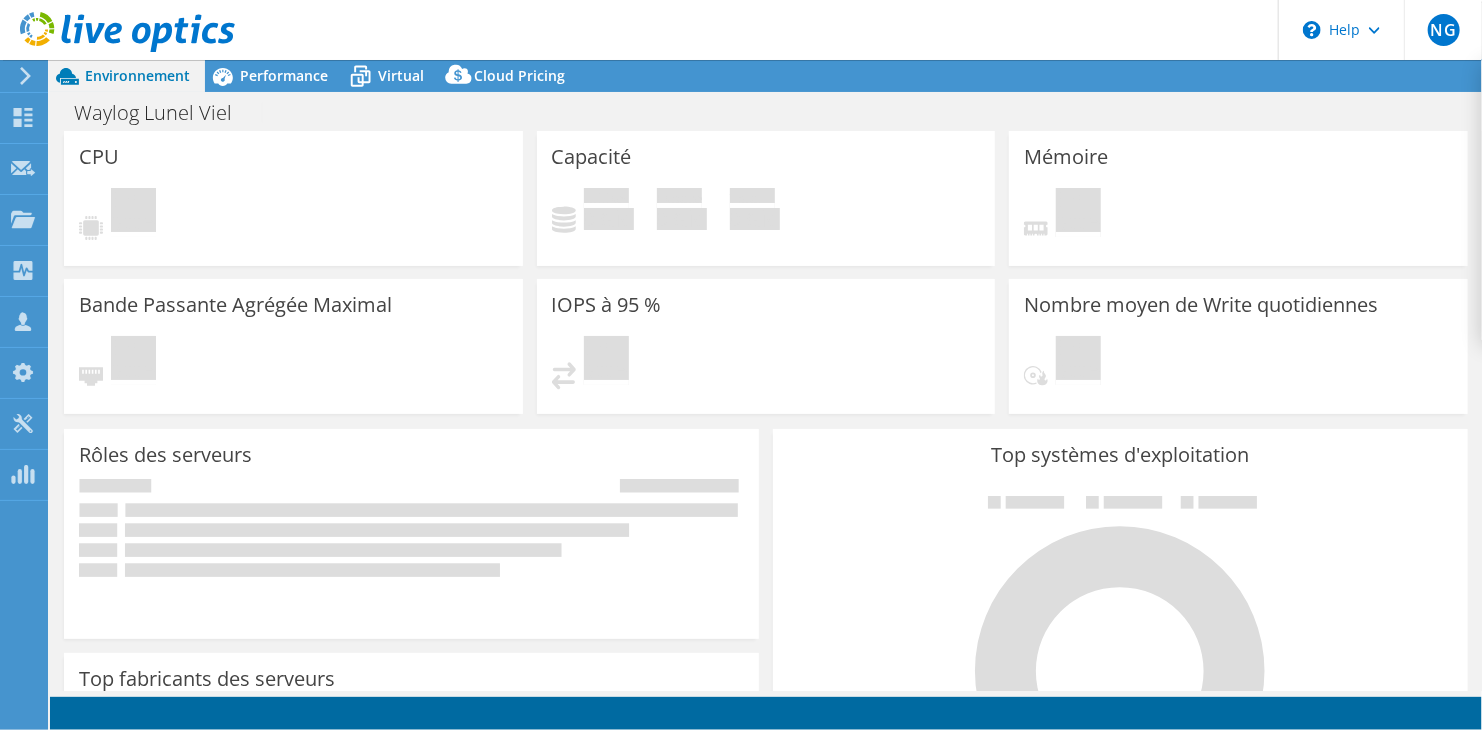 select on "EULondon" 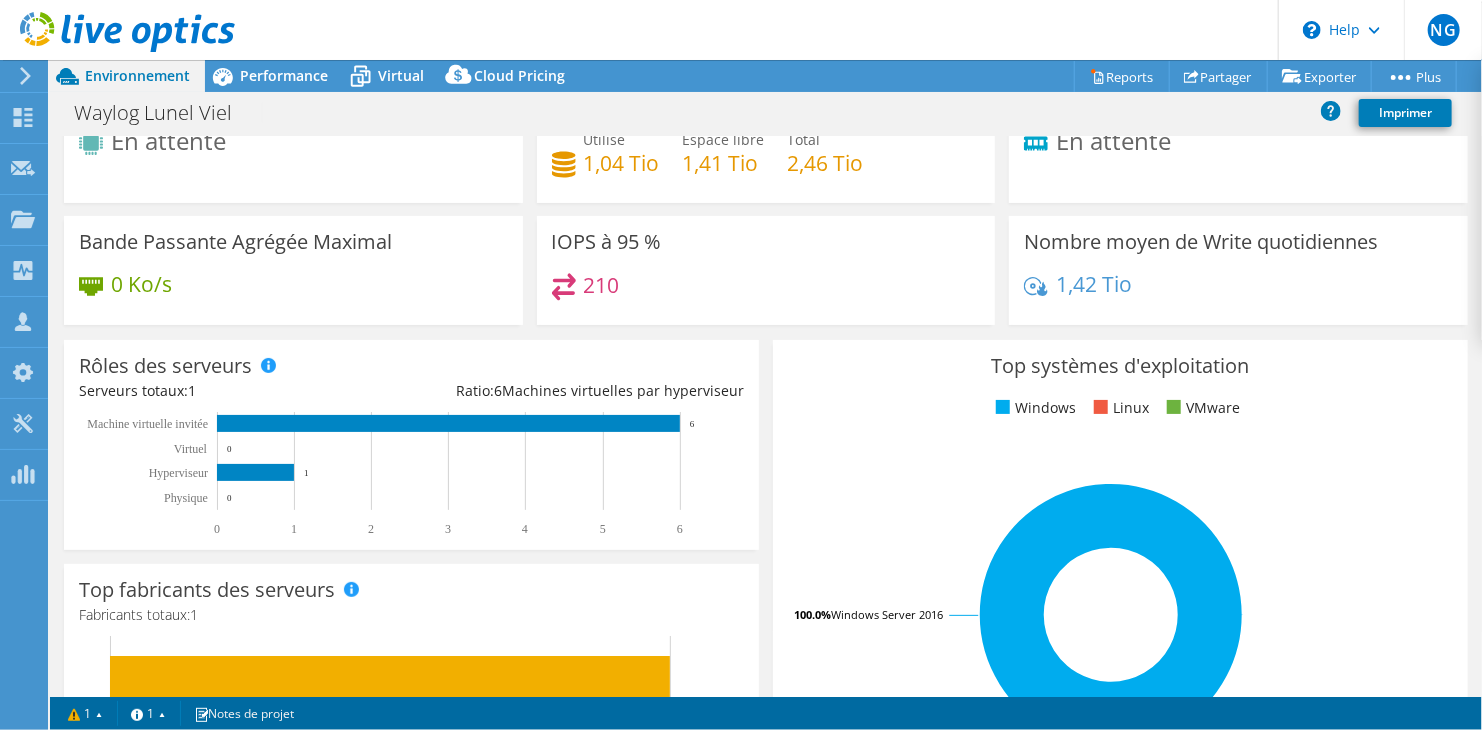 scroll, scrollTop: 100, scrollLeft: 0, axis: vertical 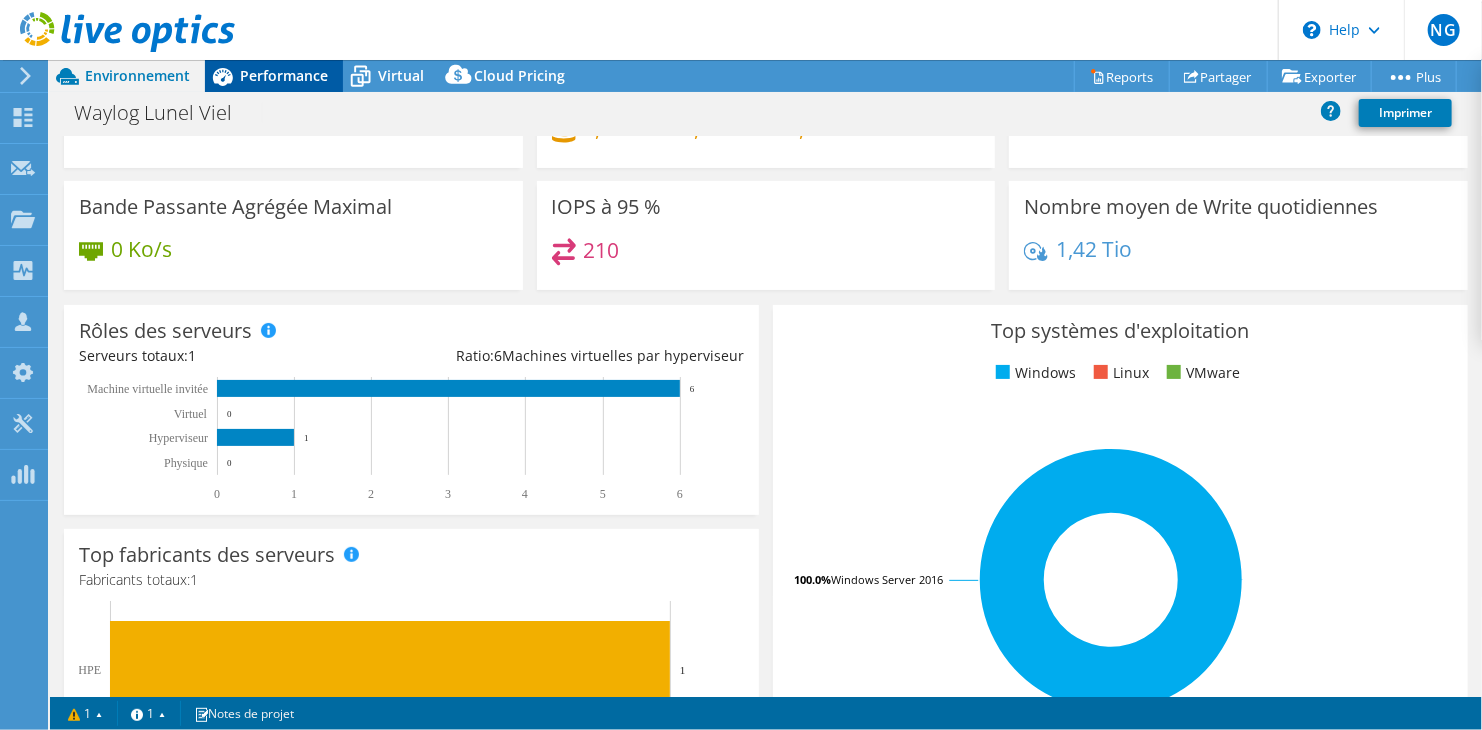 click on "Performance" at bounding box center (284, 75) 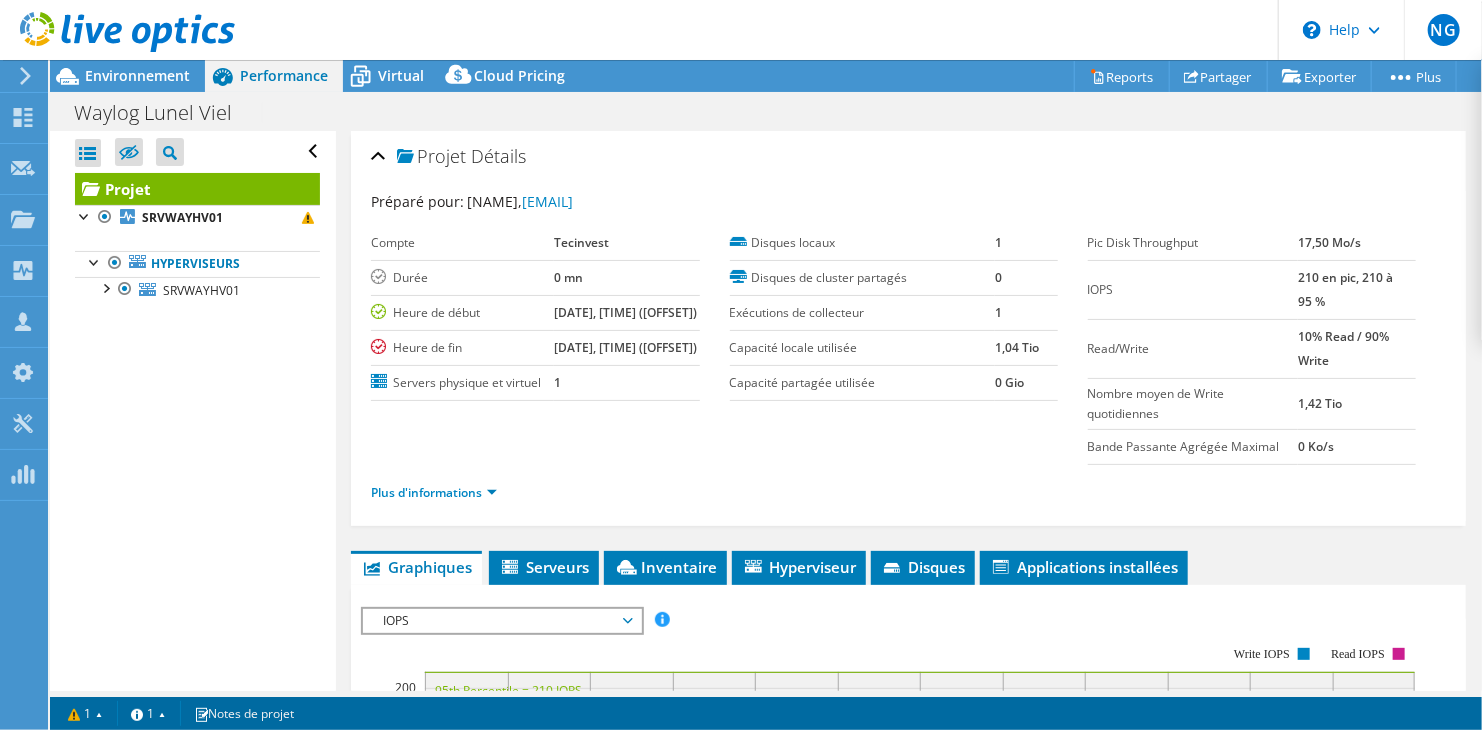 scroll, scrollTop: 0, scrollLeft: 0, axis: both 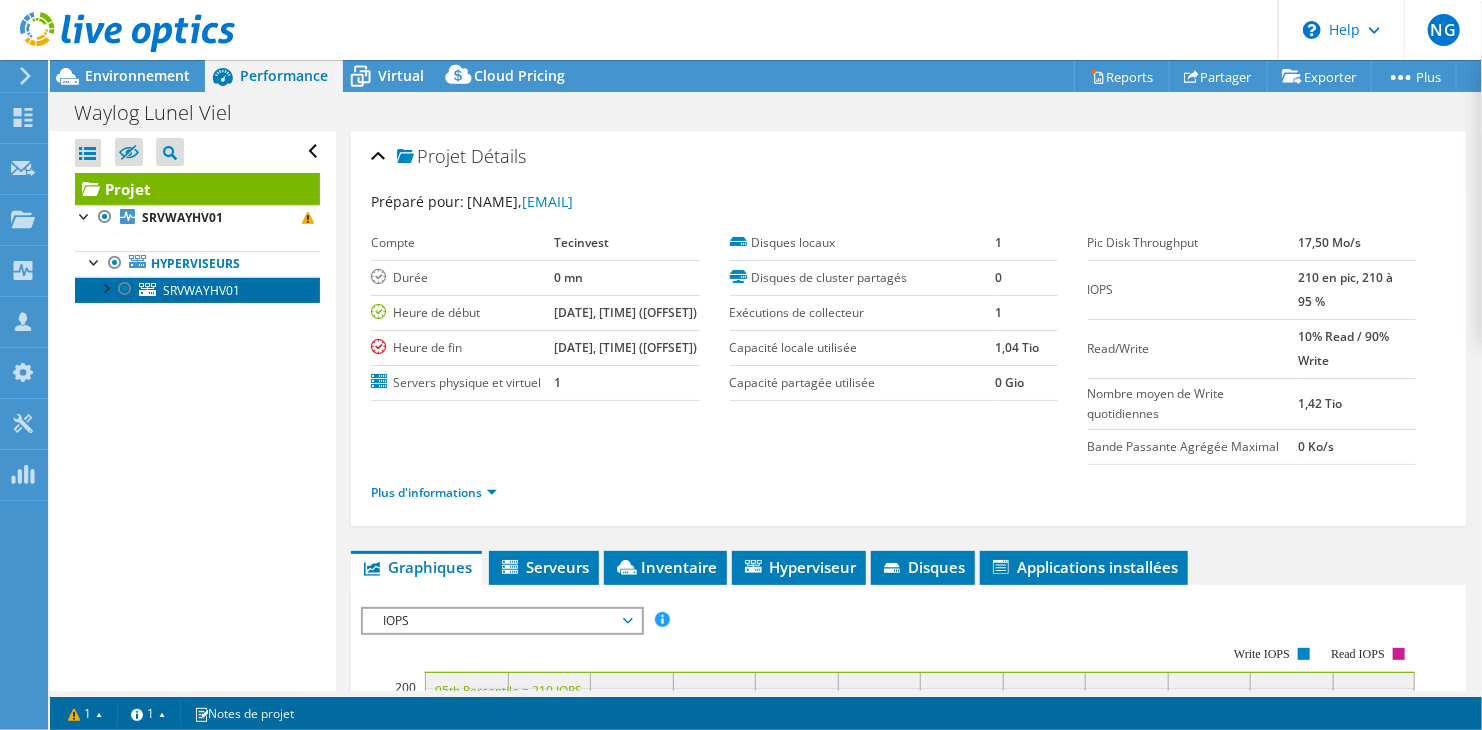 click on "SRVWAYHV01" at bounding box center (197, 290) 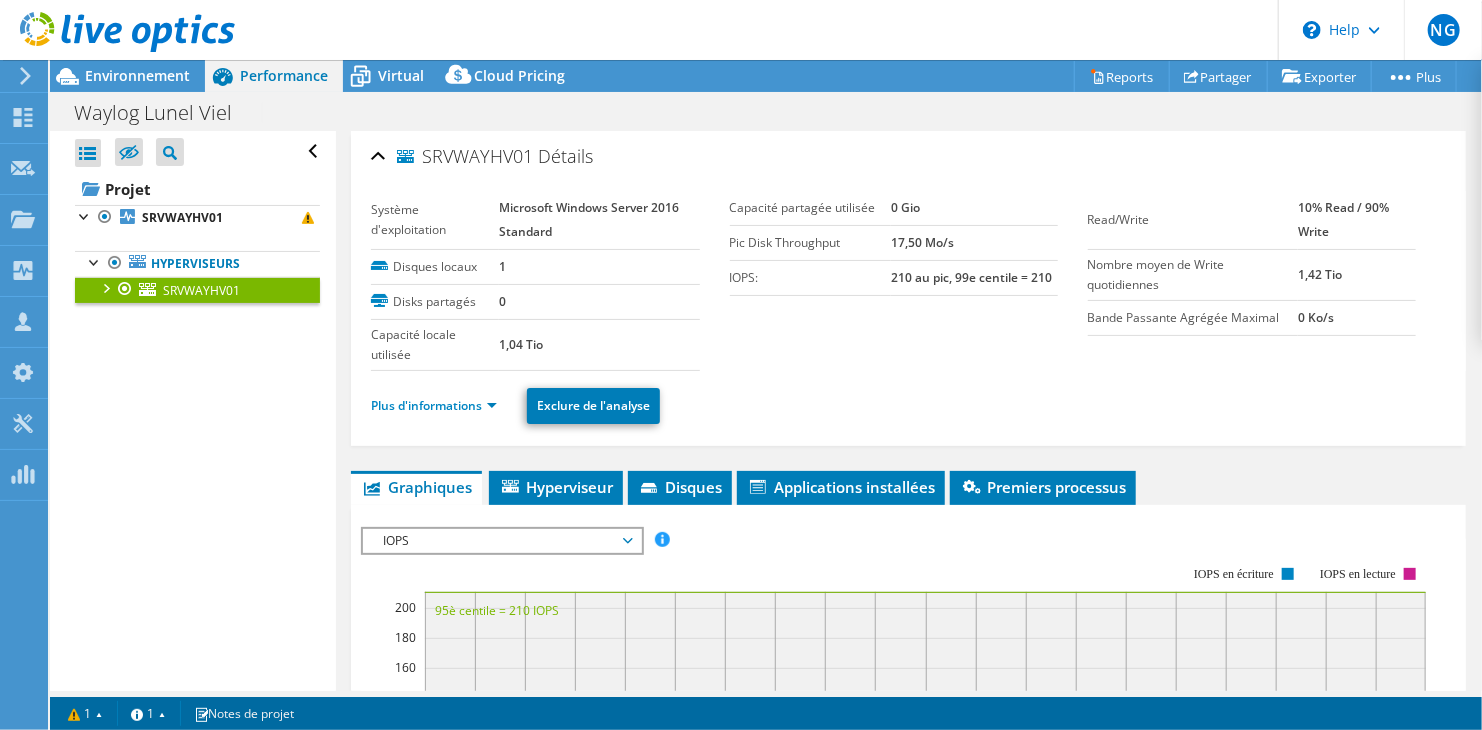 drag, startPoint x: 243, startPoint y: 288, endPoint x: 715, endPoint y: 441, distance: 496.1784 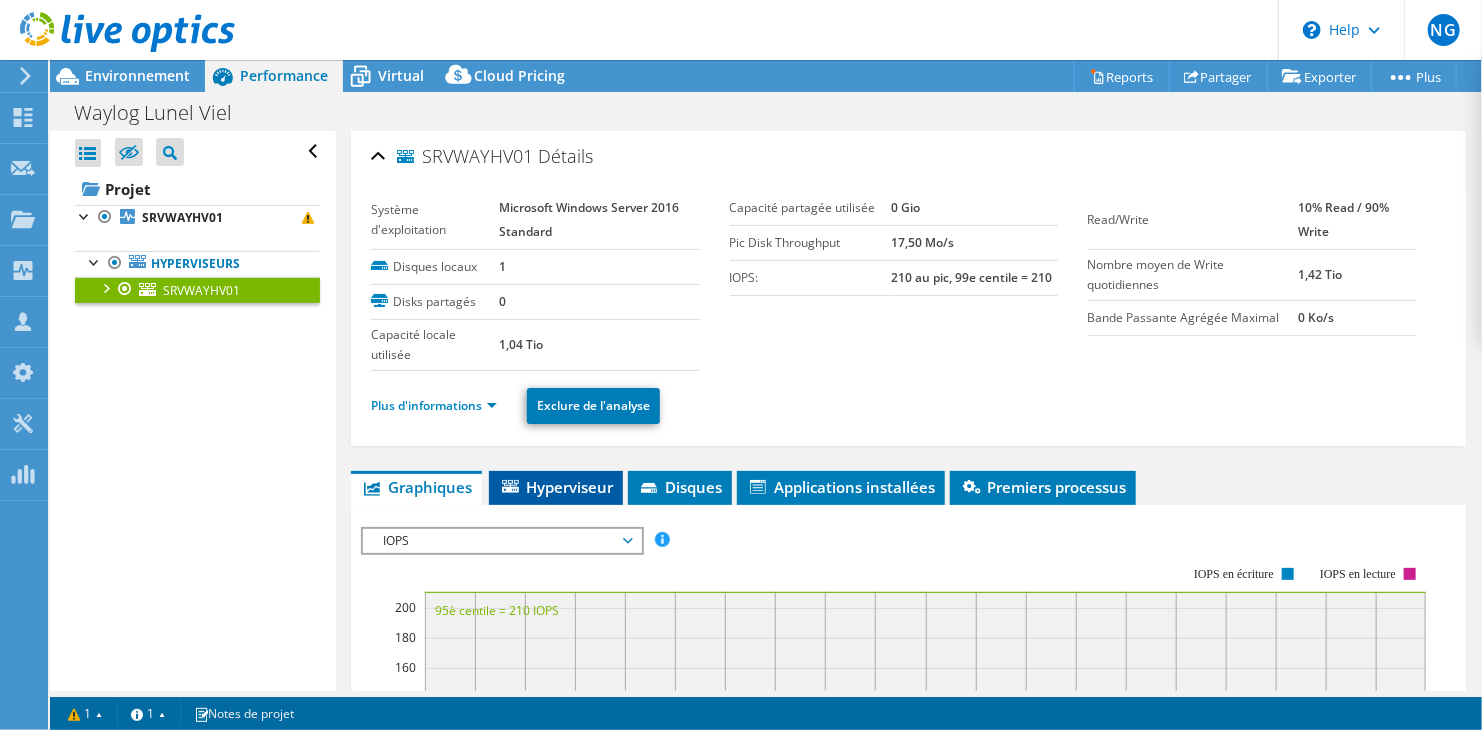 click on "Hyperviseur" at bounding box center (556, 487) 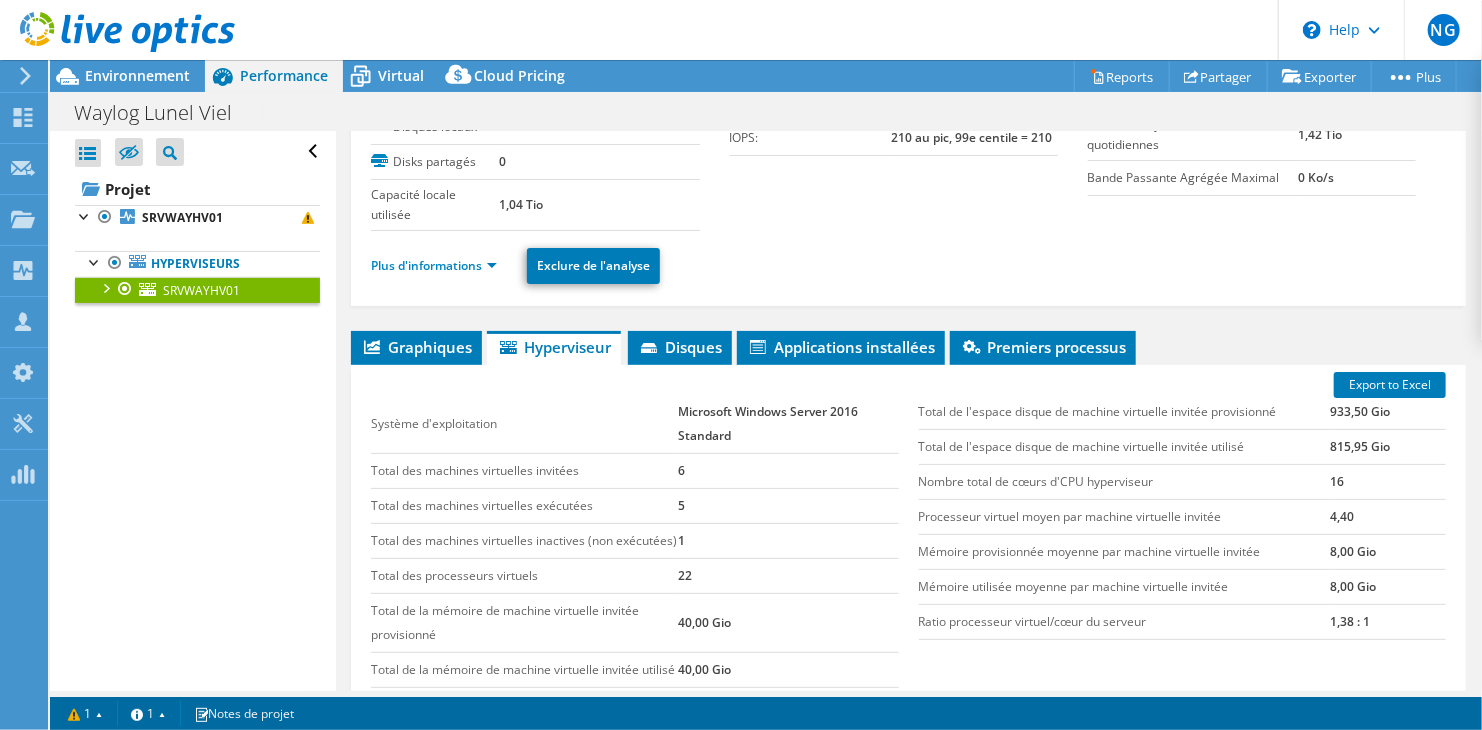scroll, scrollTop: 0, scrollLeft: 0, axis: both 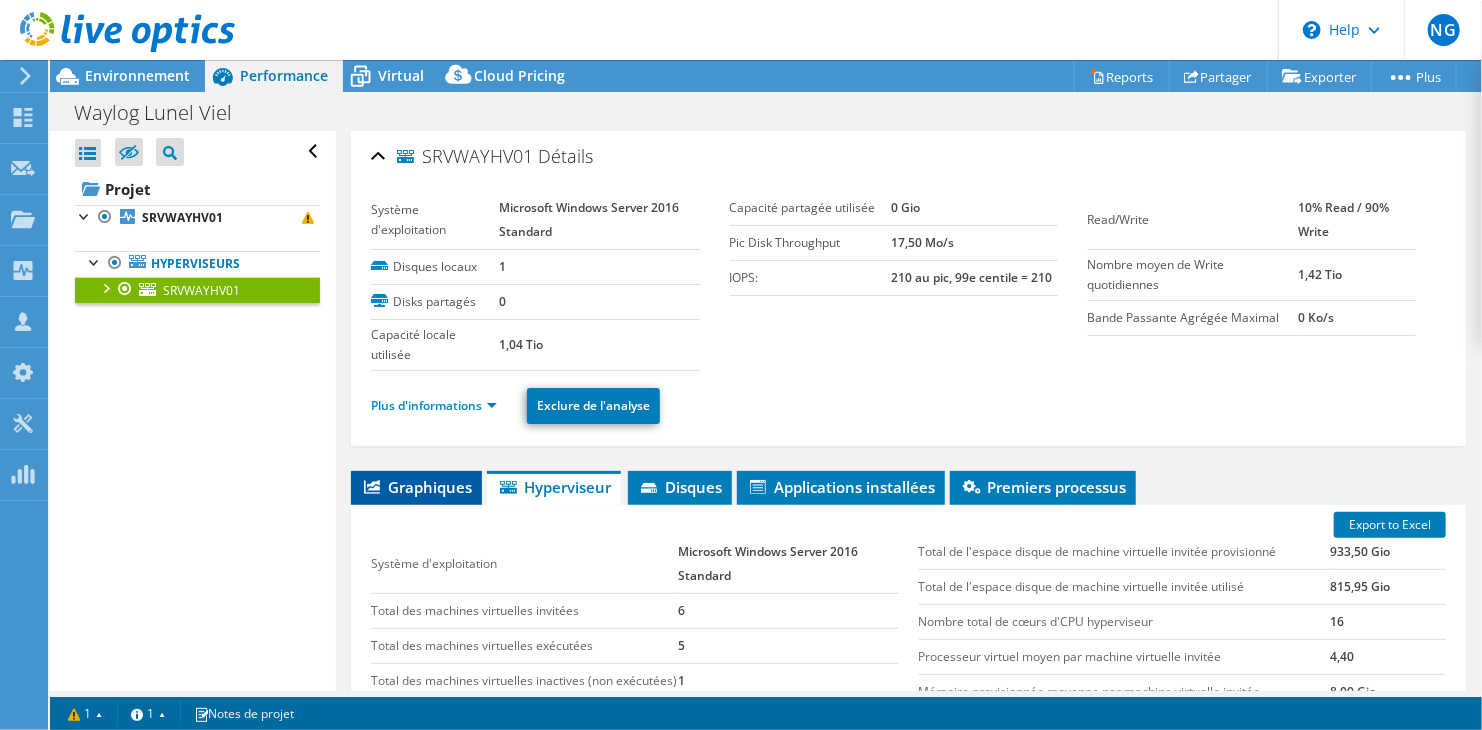 click on "Graphiques" at bounding box center (416, 488) 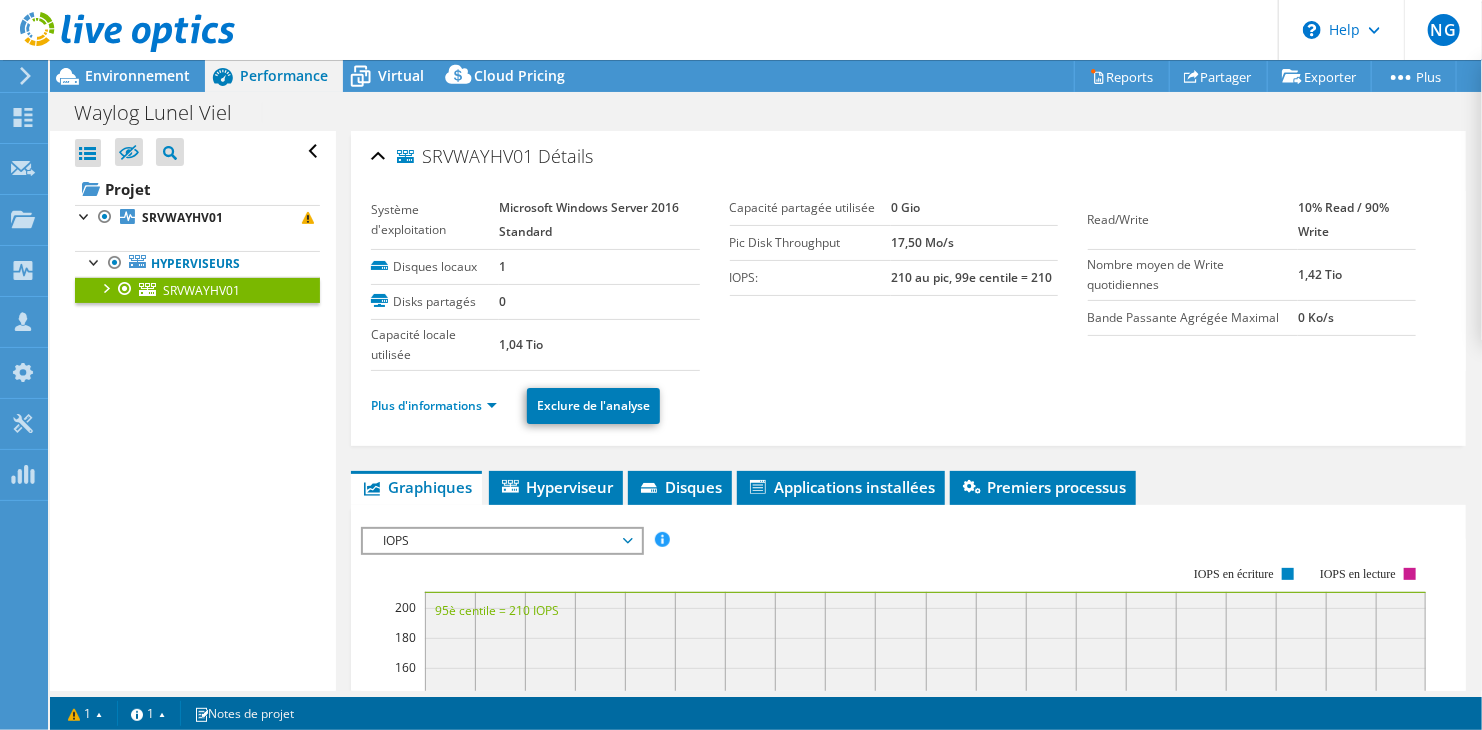click at bounding box center (105, 287) 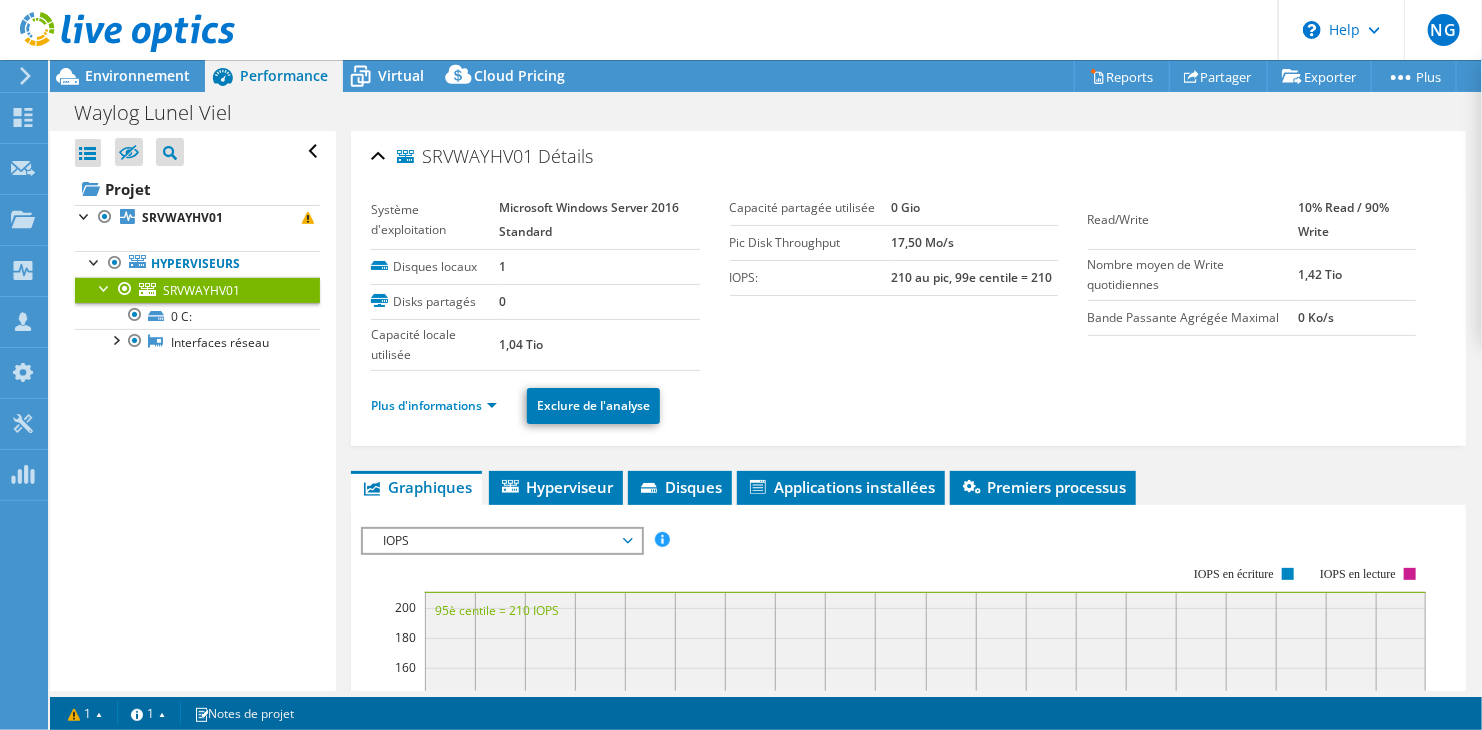 click on "SRVWAYHV01" at bounding box center (201, 290) 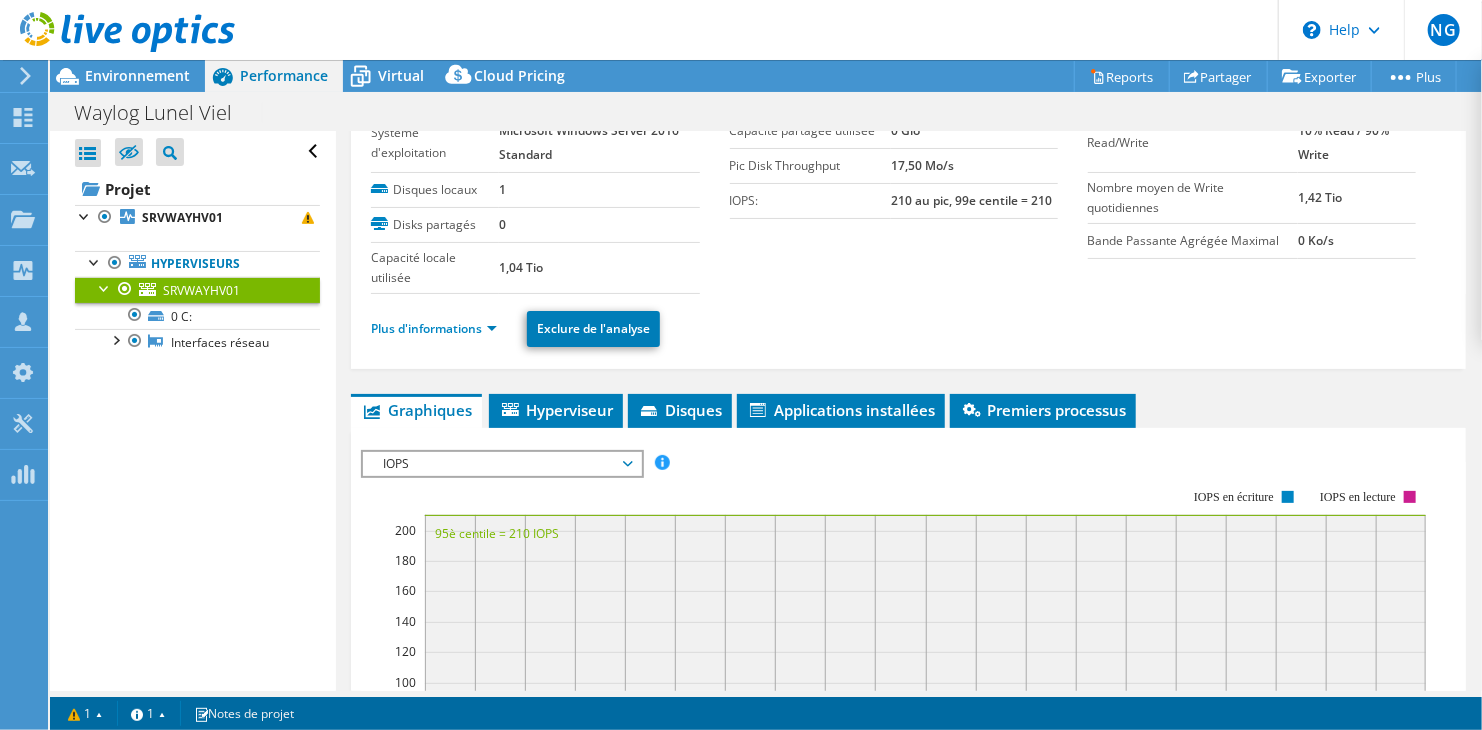 scroll, scrollTop: 0, scrollLeft: 0, axis: both 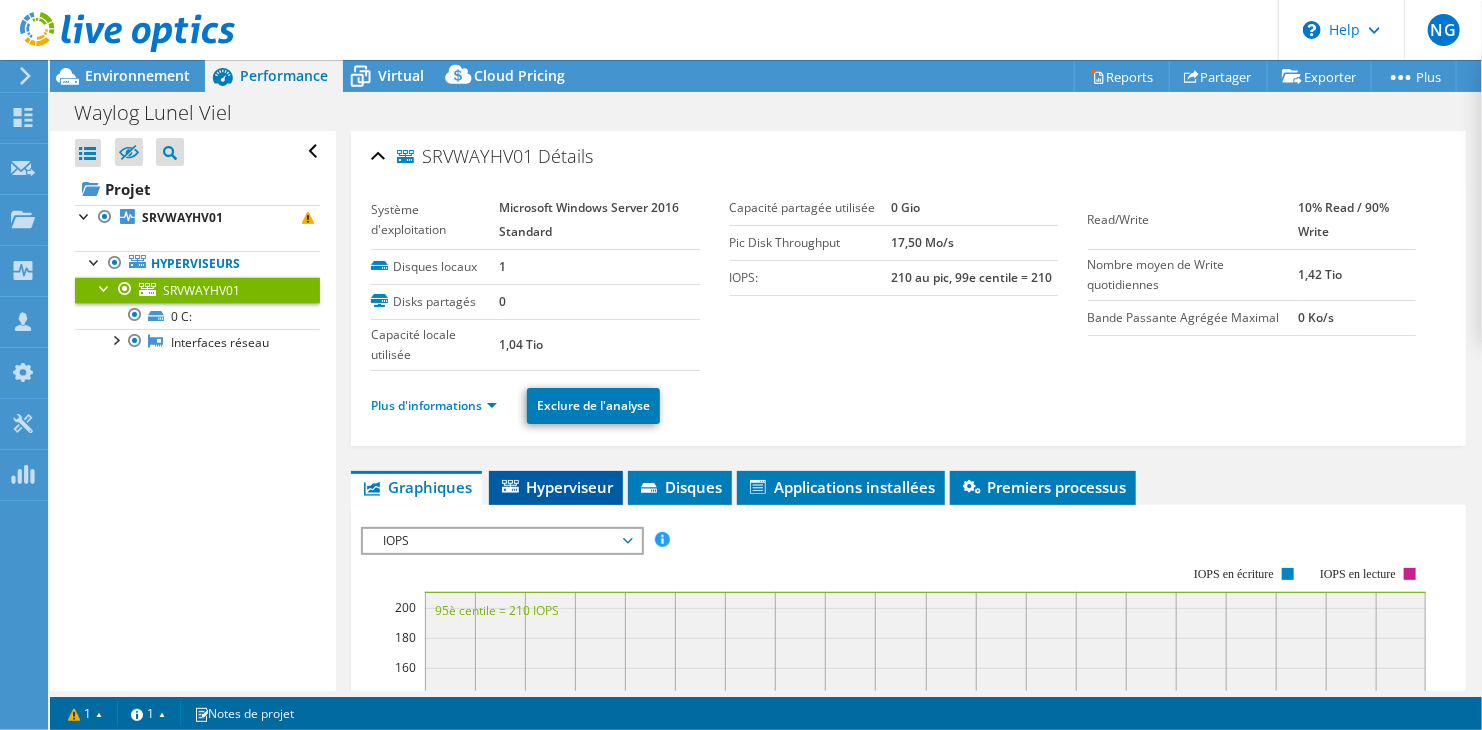 click on "Hyperviseur" at bounding box center (556, 487) 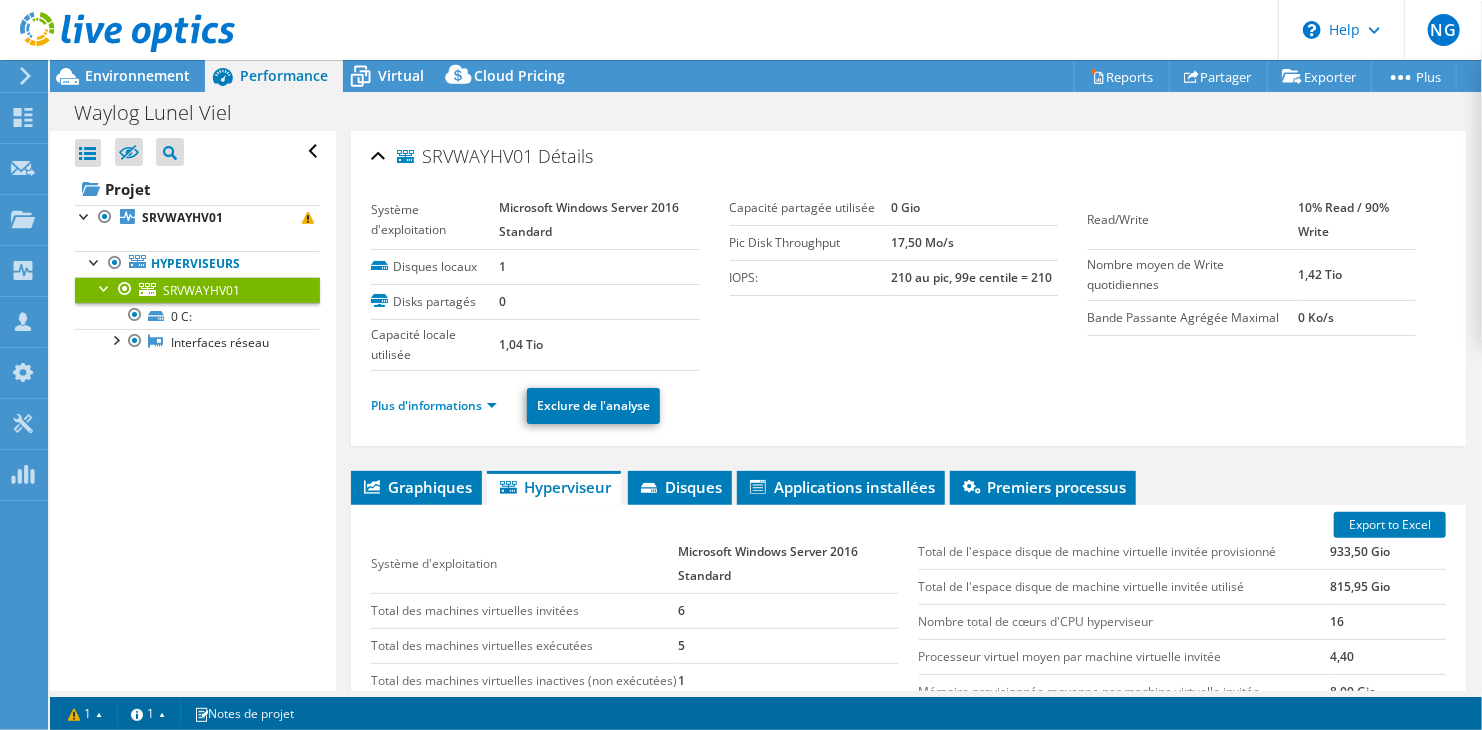 drag, startPoint x: 216, startPoint y: 291, endPoint x: 149, endPoint y: 417, distance: 142.706 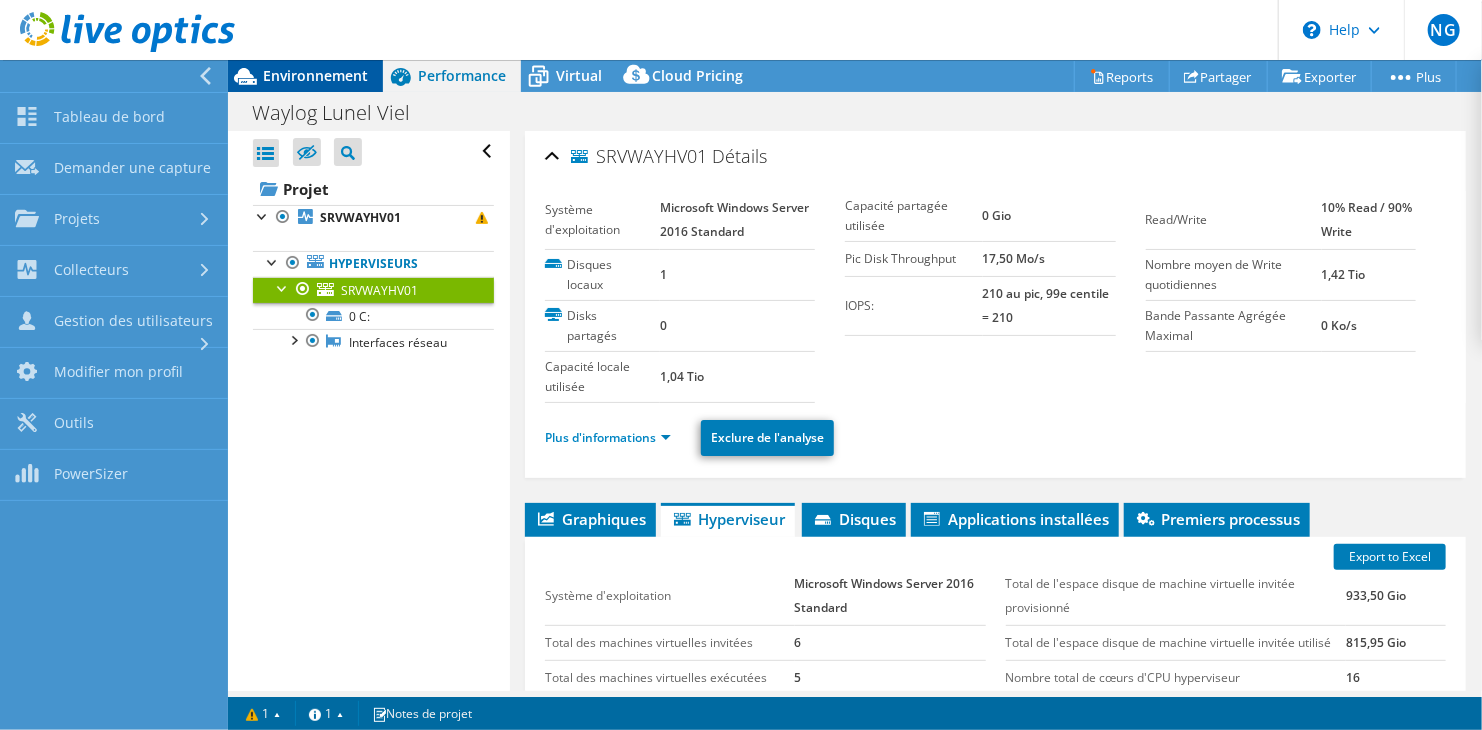 click on "Environnement" at bounding box center (315, 75) 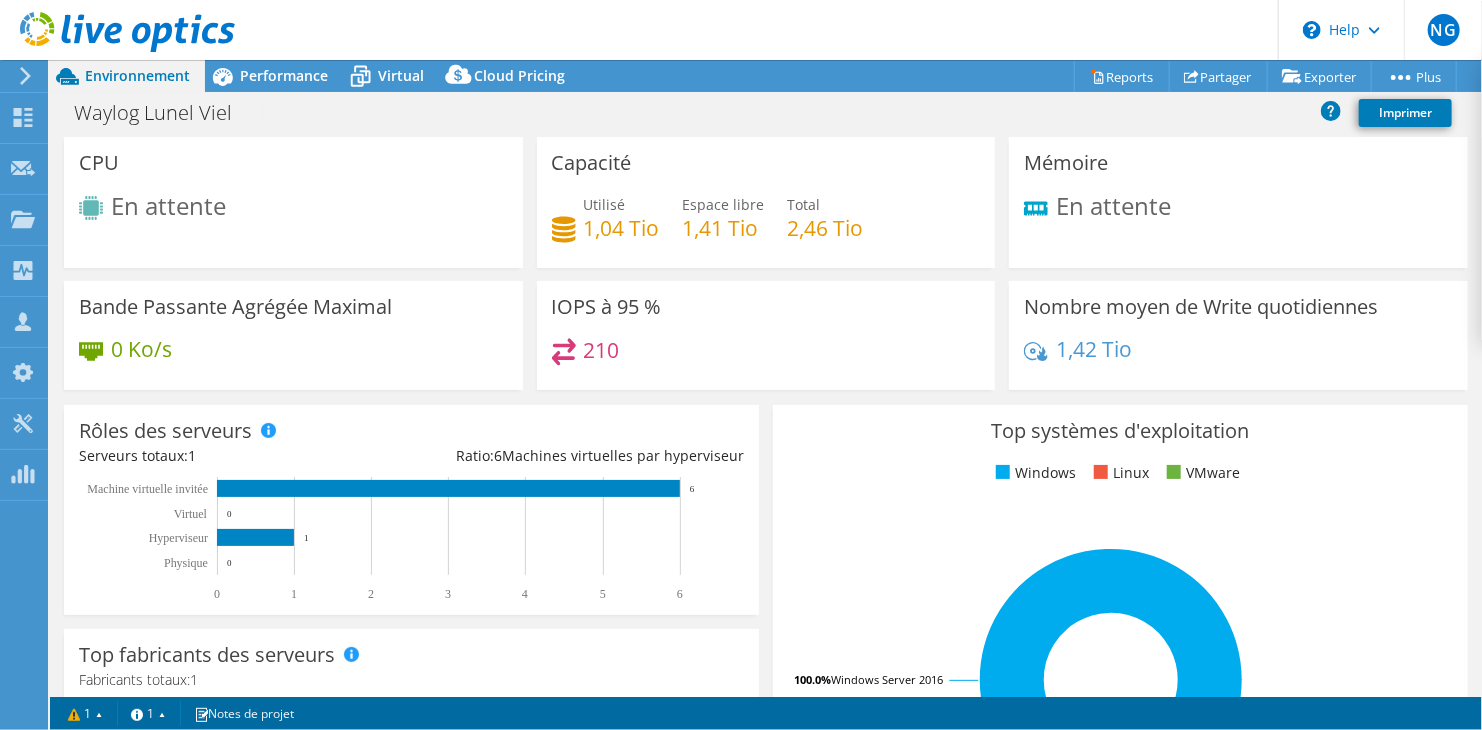 click on "Performance" at bounding box center [284, 75] 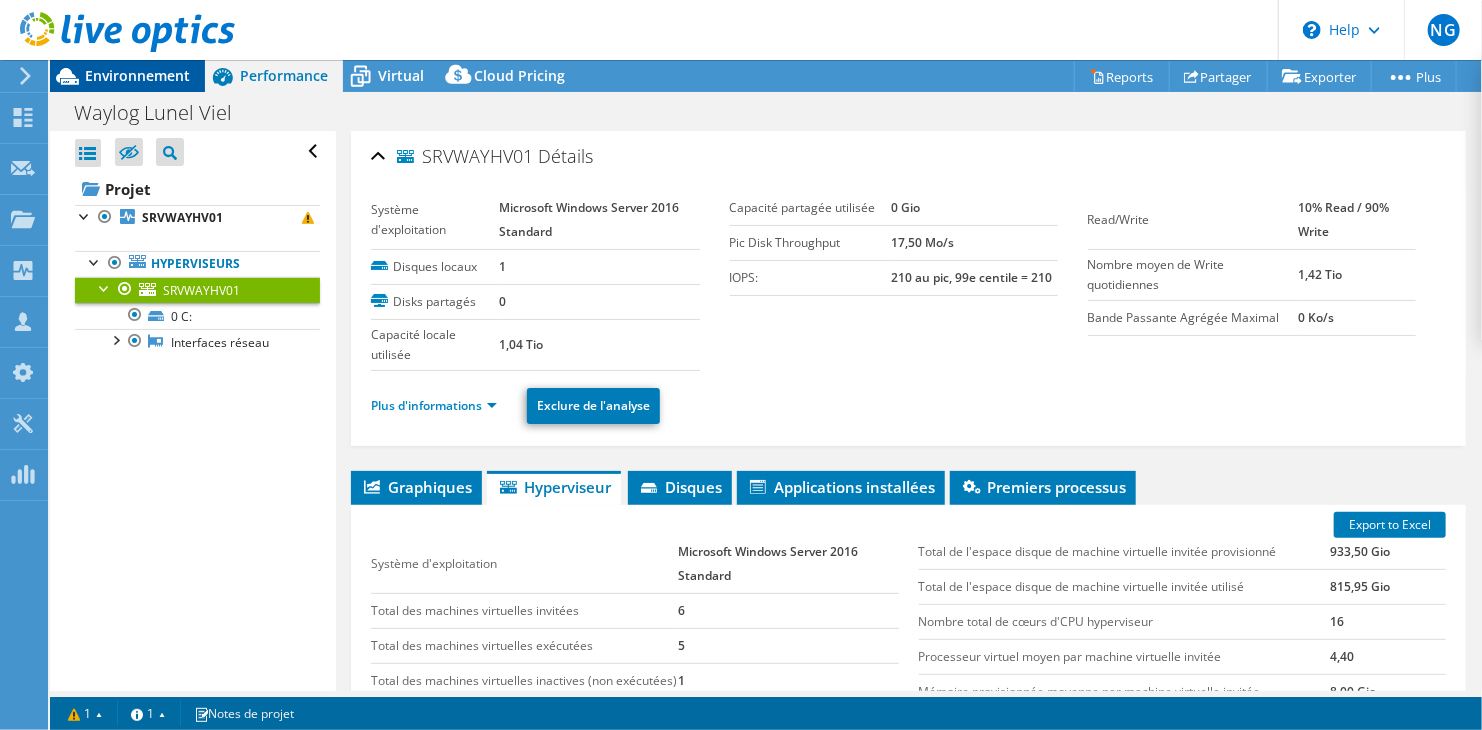 click on "Environnement" at bounding box center (137, 75) 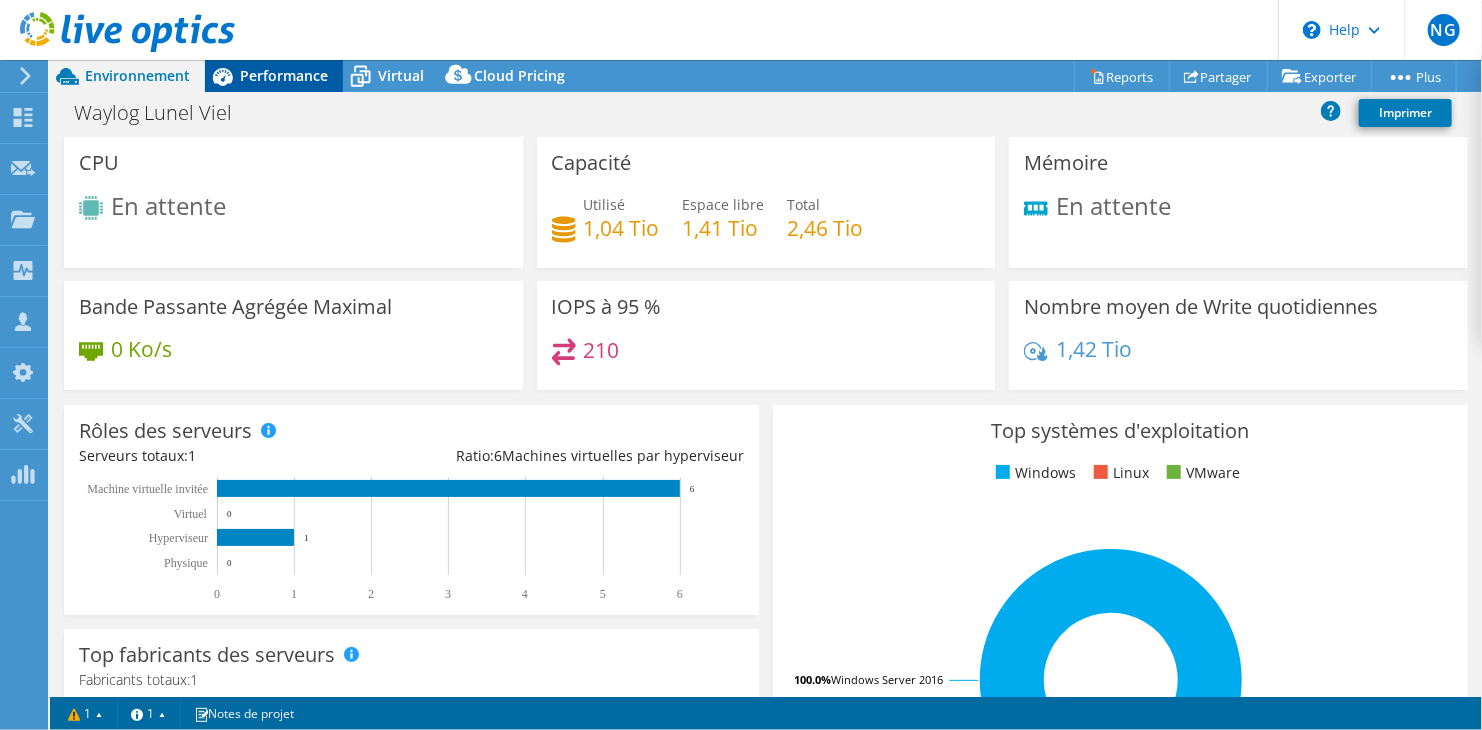 click on "Performance" at bounding box center (274, 76) 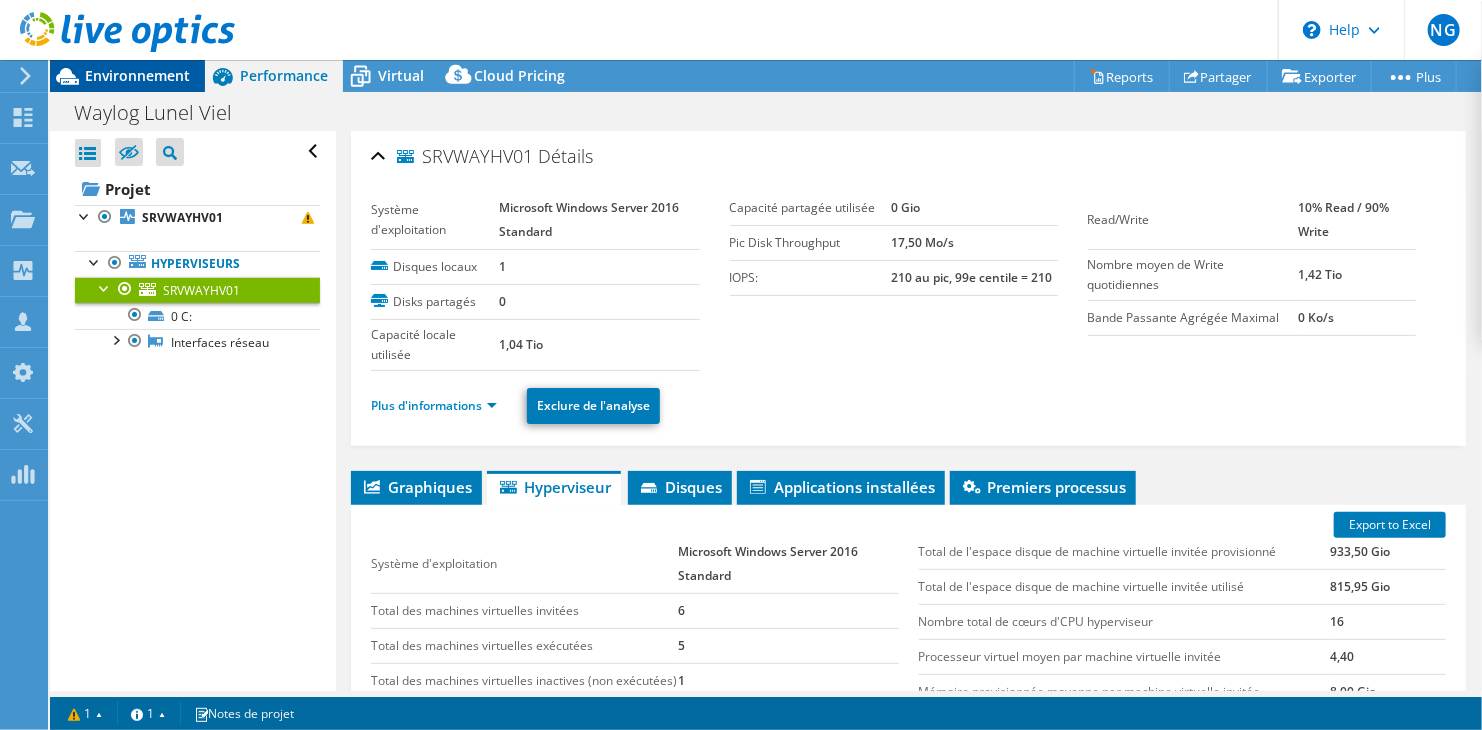 click on "Environnement" at bounding box center [137, 75] 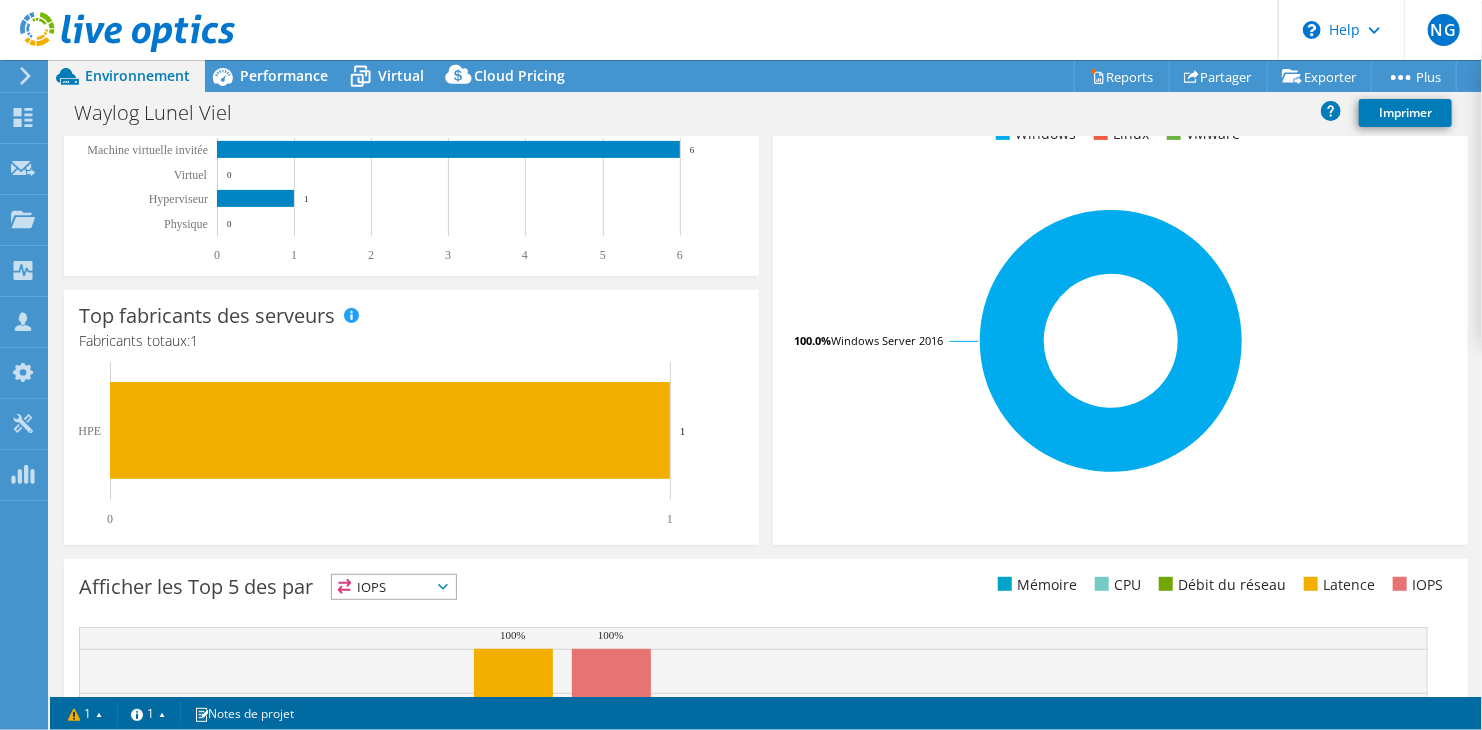 scroll, scrollTop: 4, scrollLeft: 0, axis: vertical 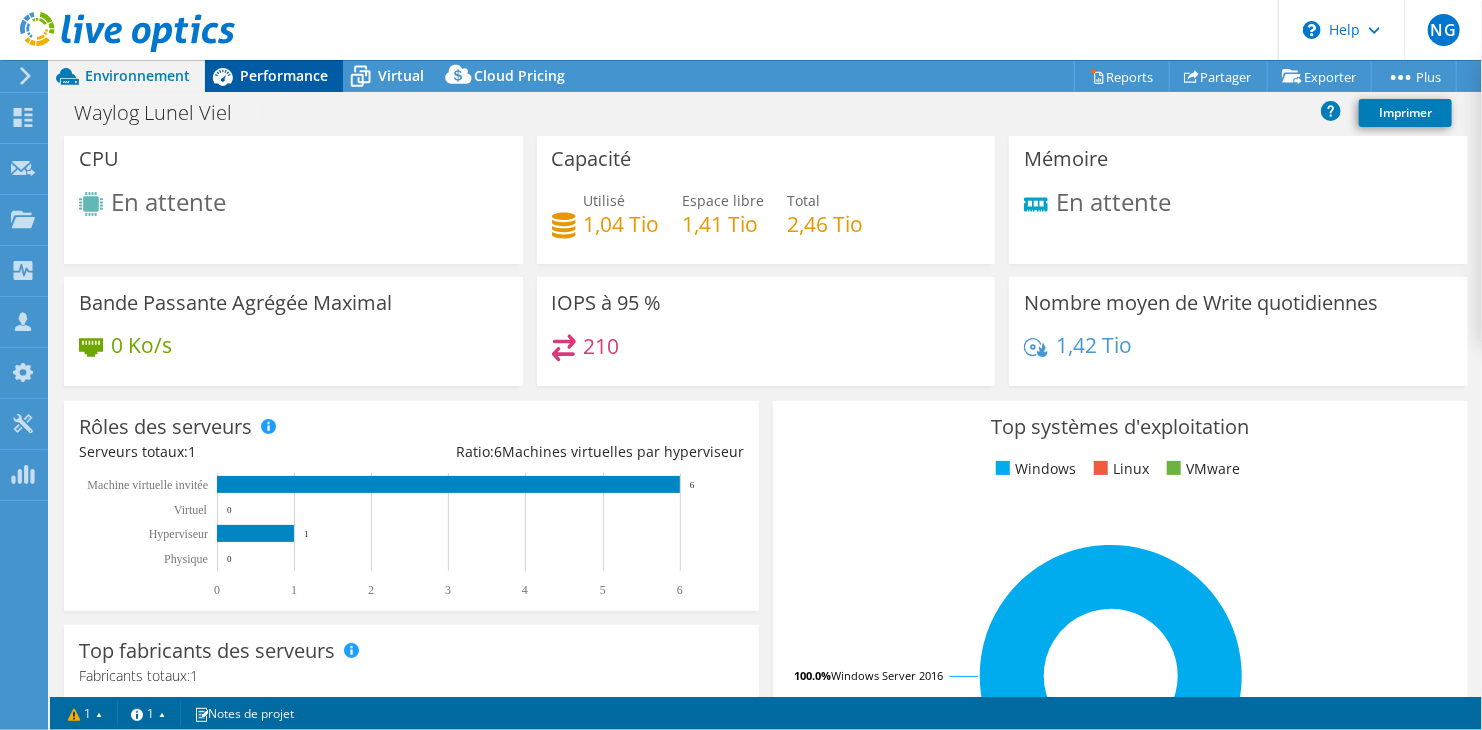 click on "Performance" at bounding box center [284, 75] 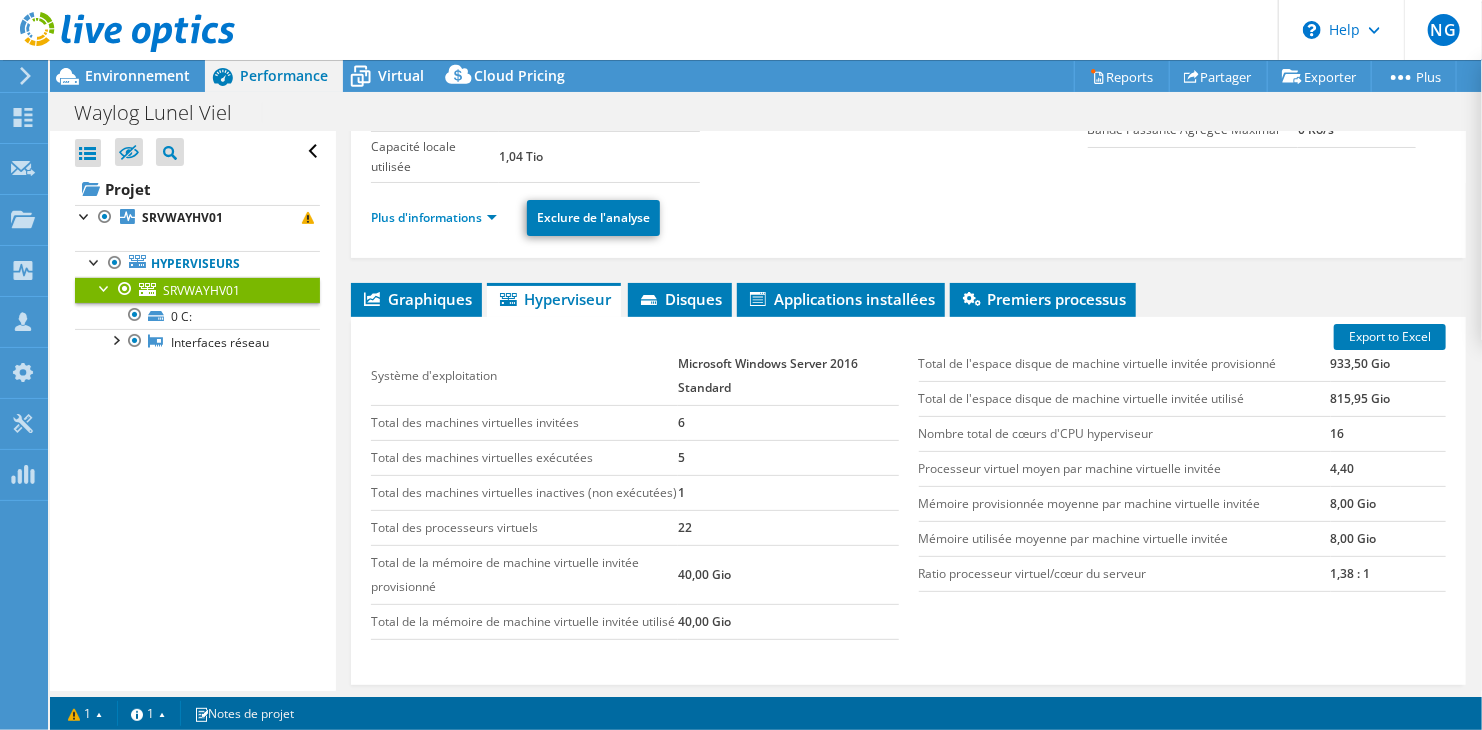 scroll, scrollTop: 12, scrollLeft: 0, axis: vertical 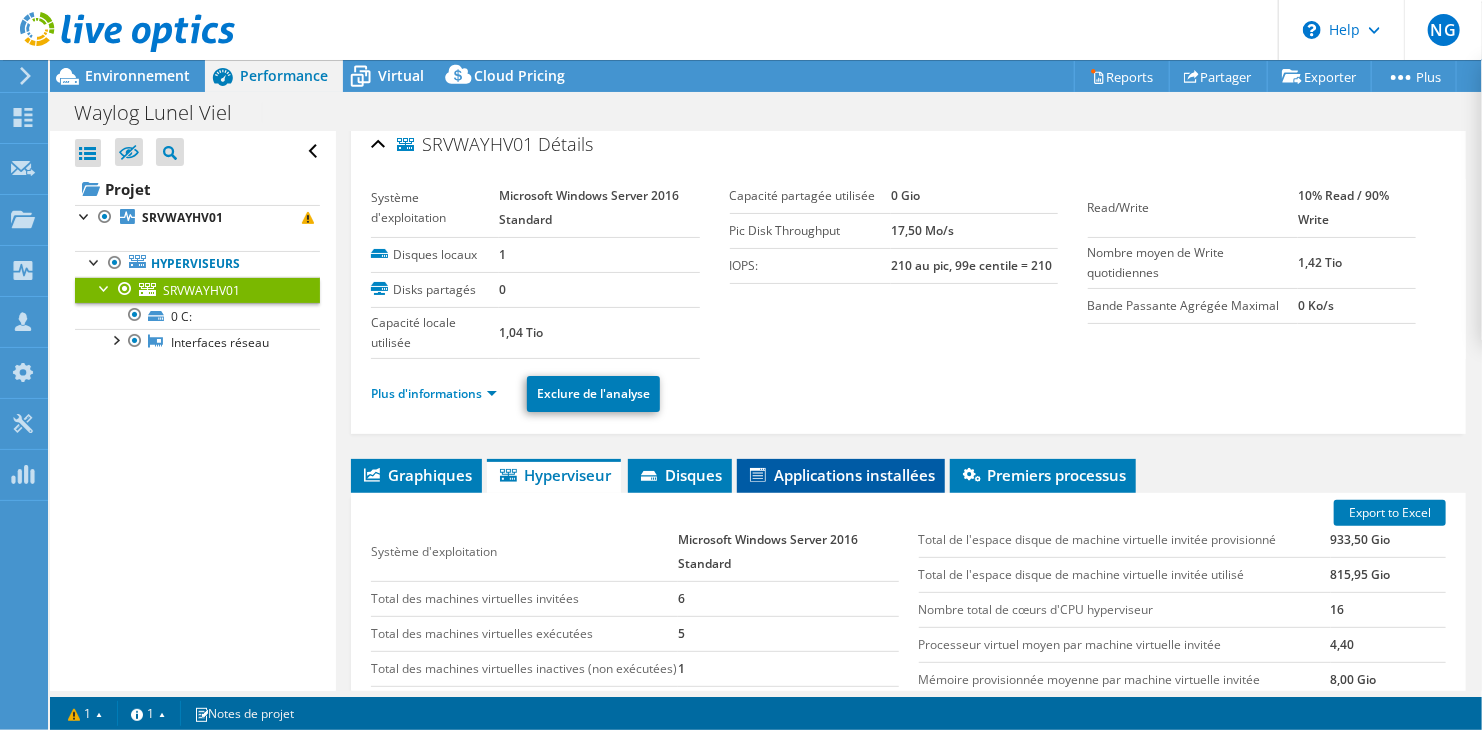 click on "Applications installées" at bounding box center [841, 475] 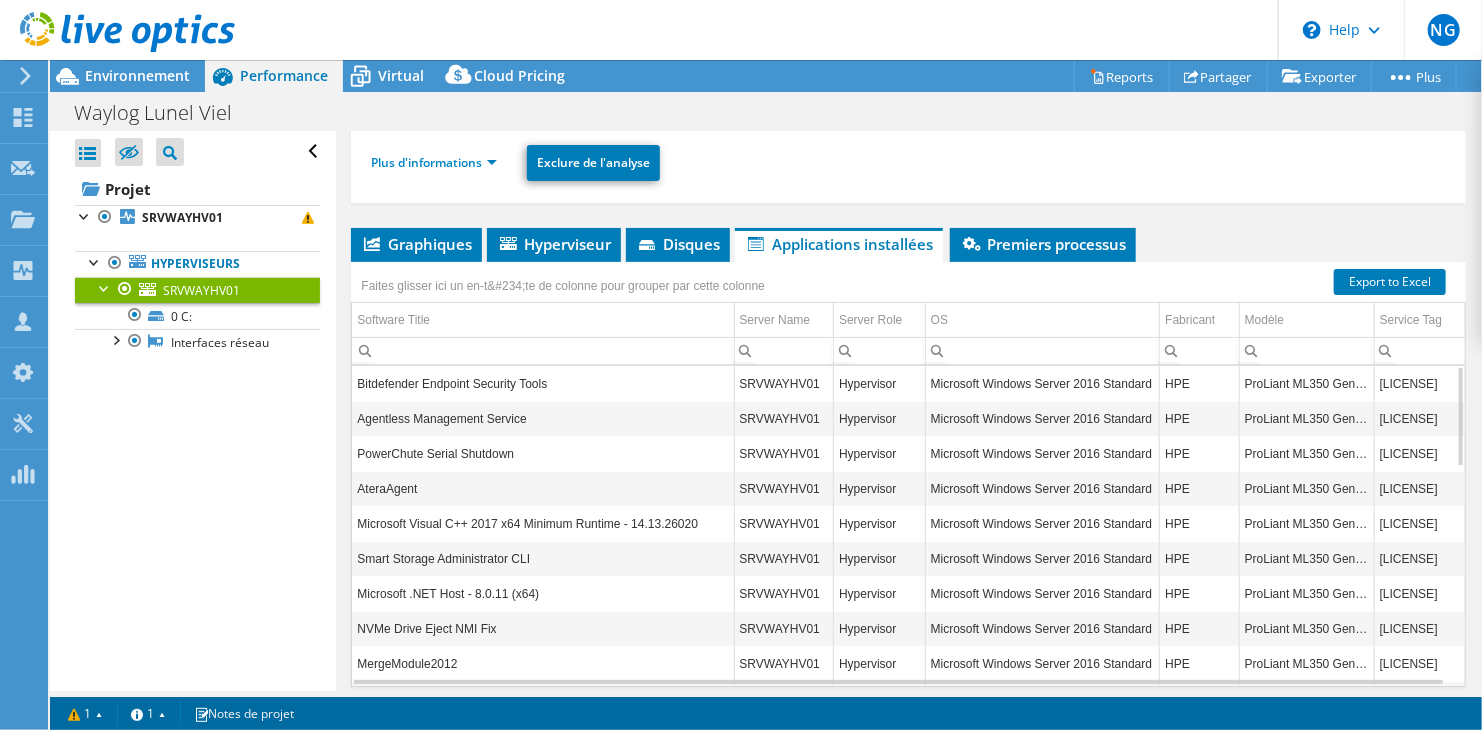 scroll, scrollTop: 212, scrollLeft: 0, axis: vertical 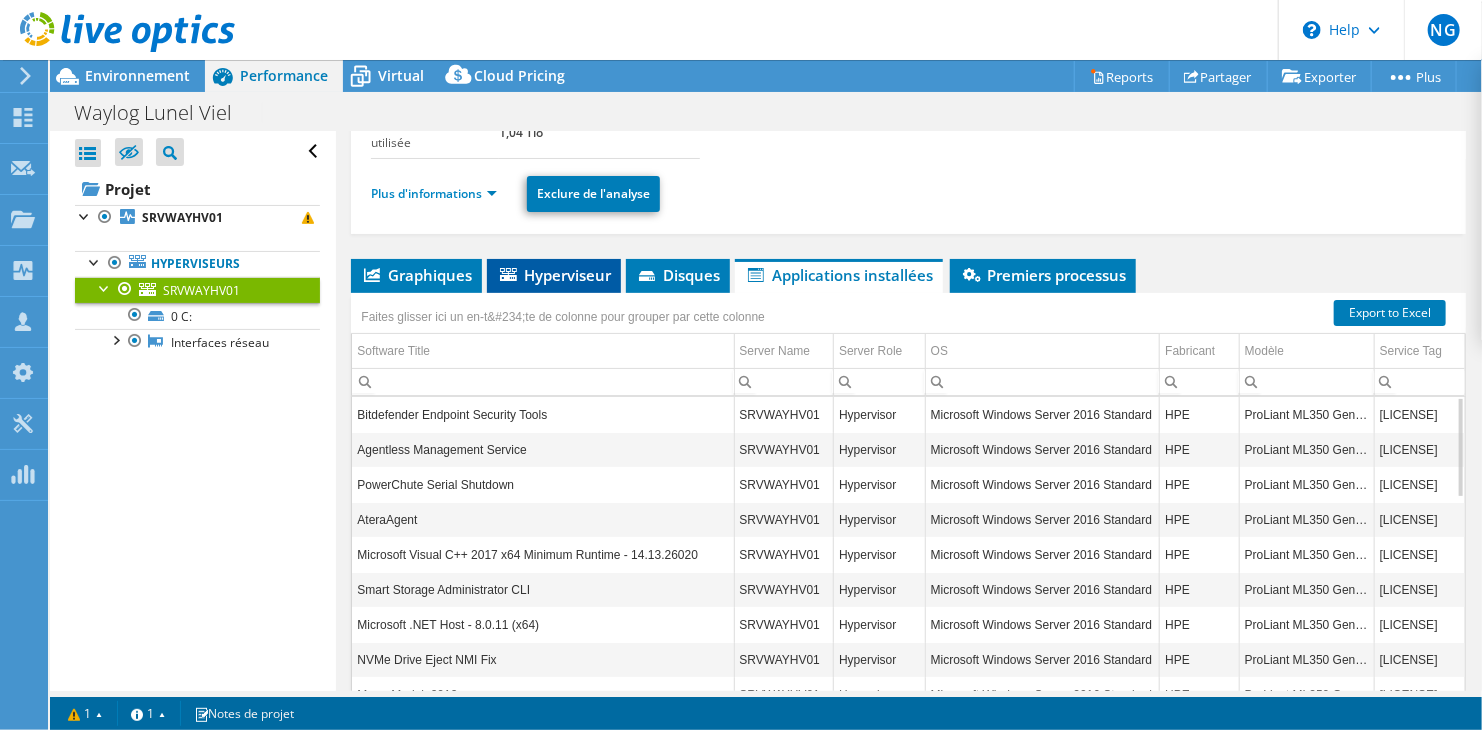 click on "Hyperviseur" at bounding box center (554, 275) 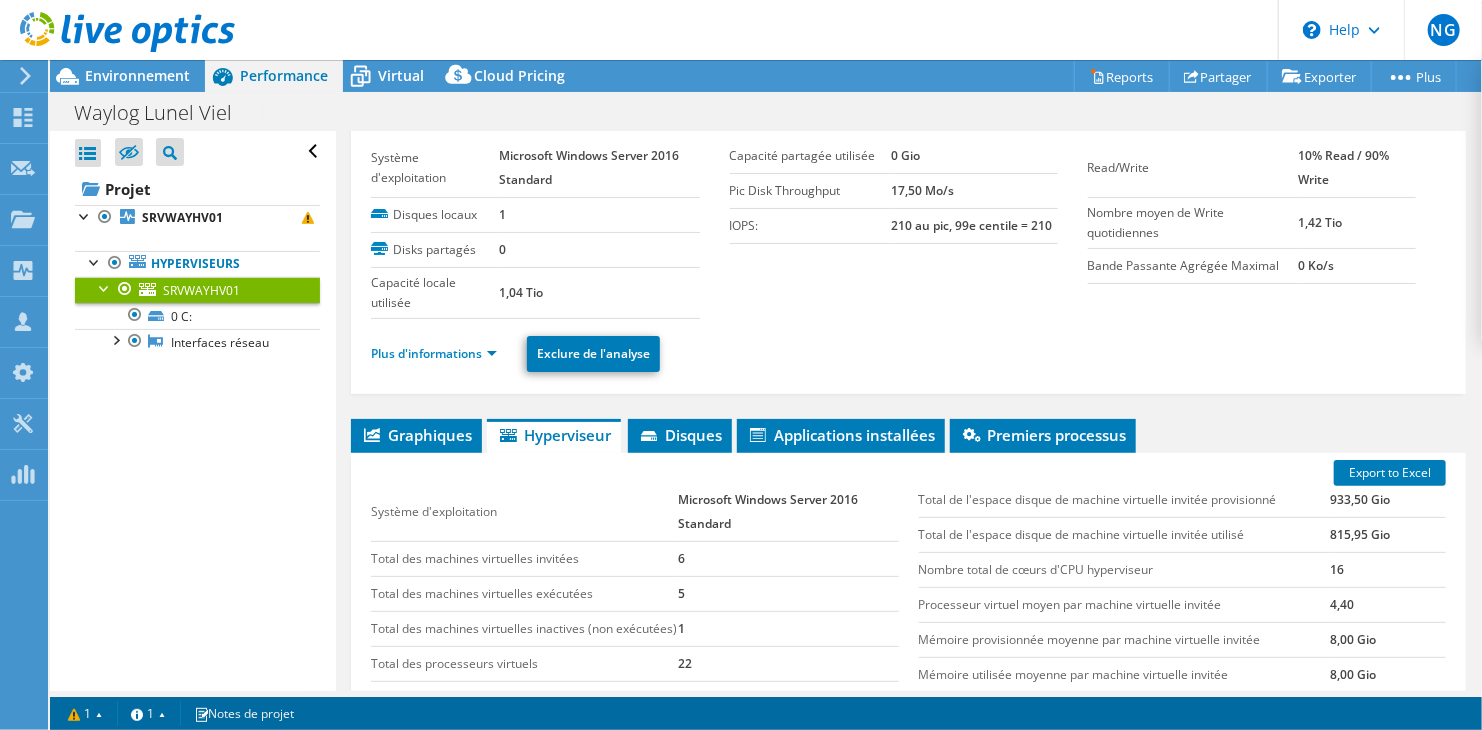 scroll, scrollTop: 0, scrollLeft: 0, axis: both 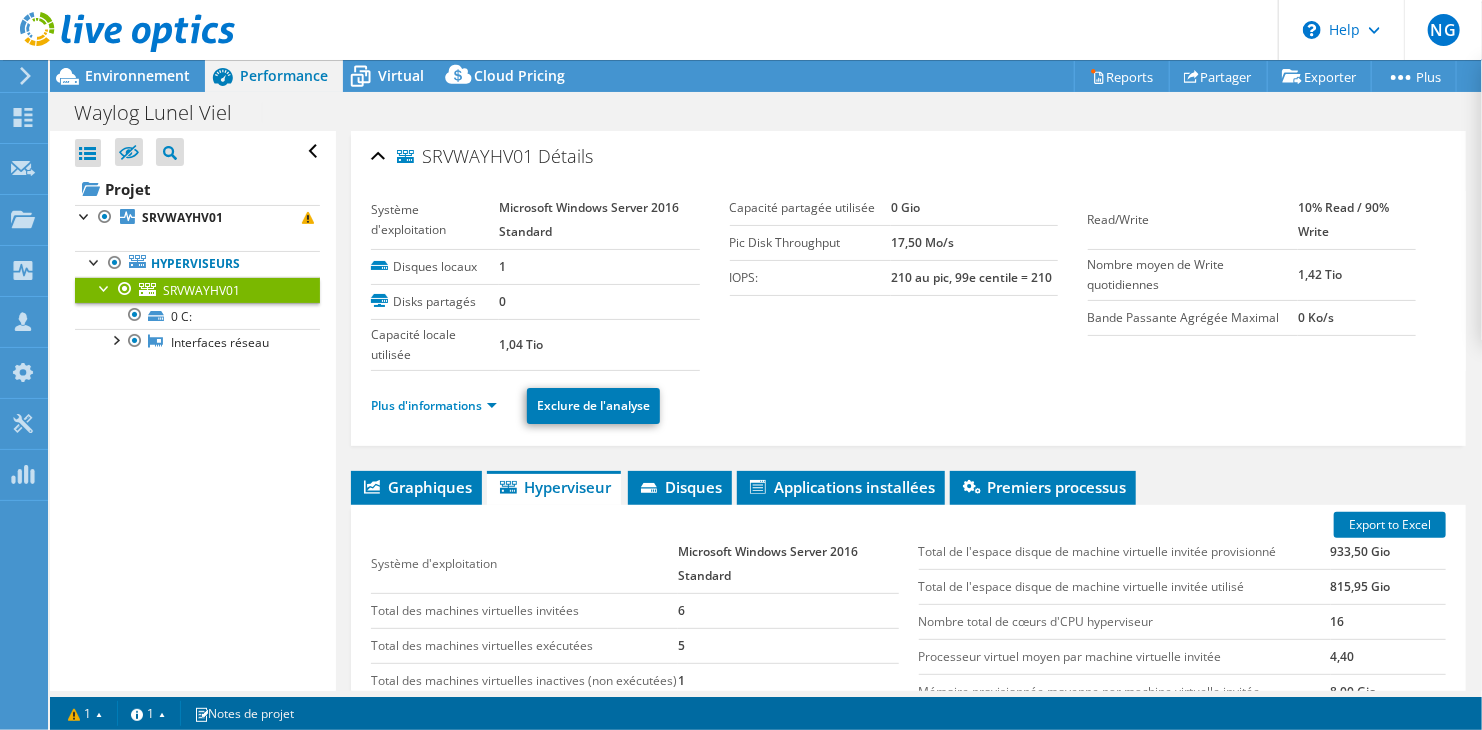 click at bounding box center (117, 33) 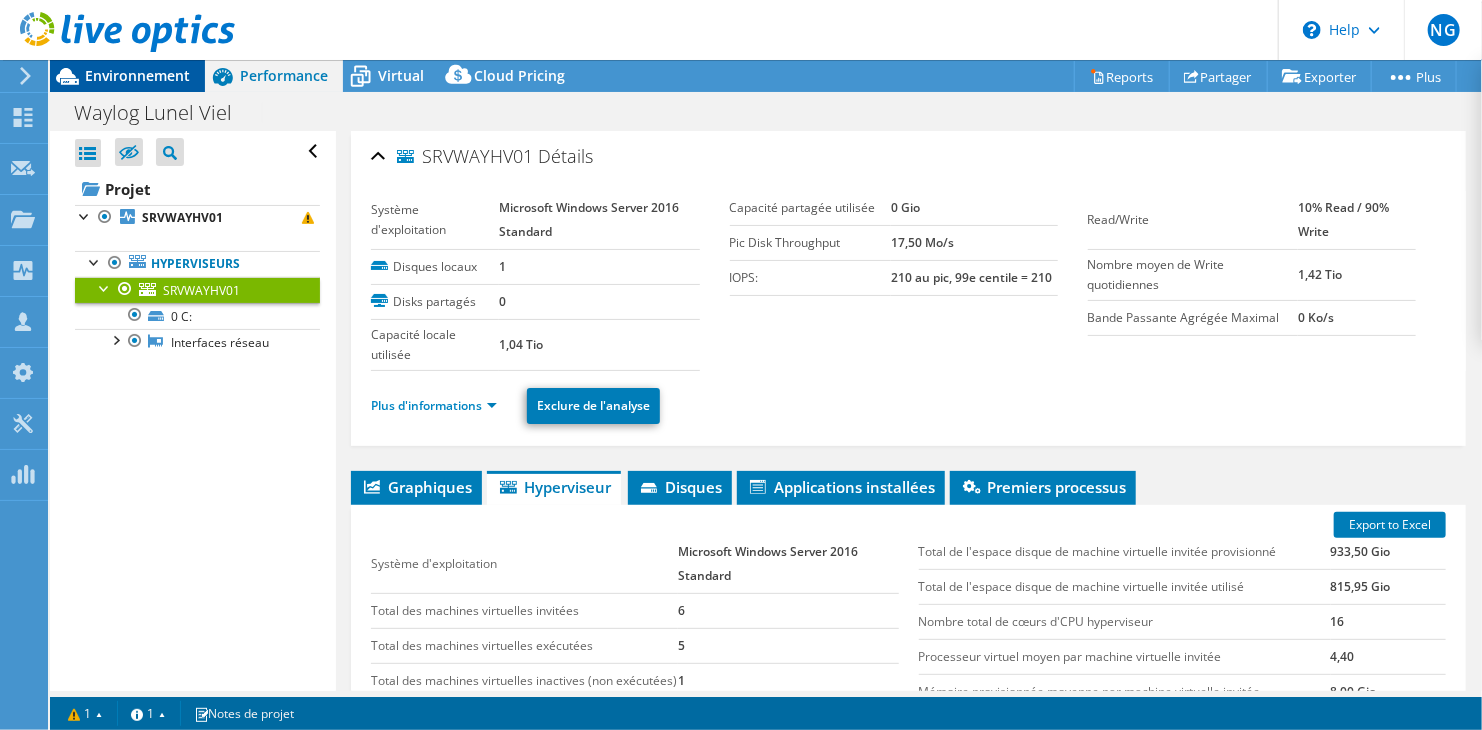 click on "Environnement" at bounding box center (127, 76) 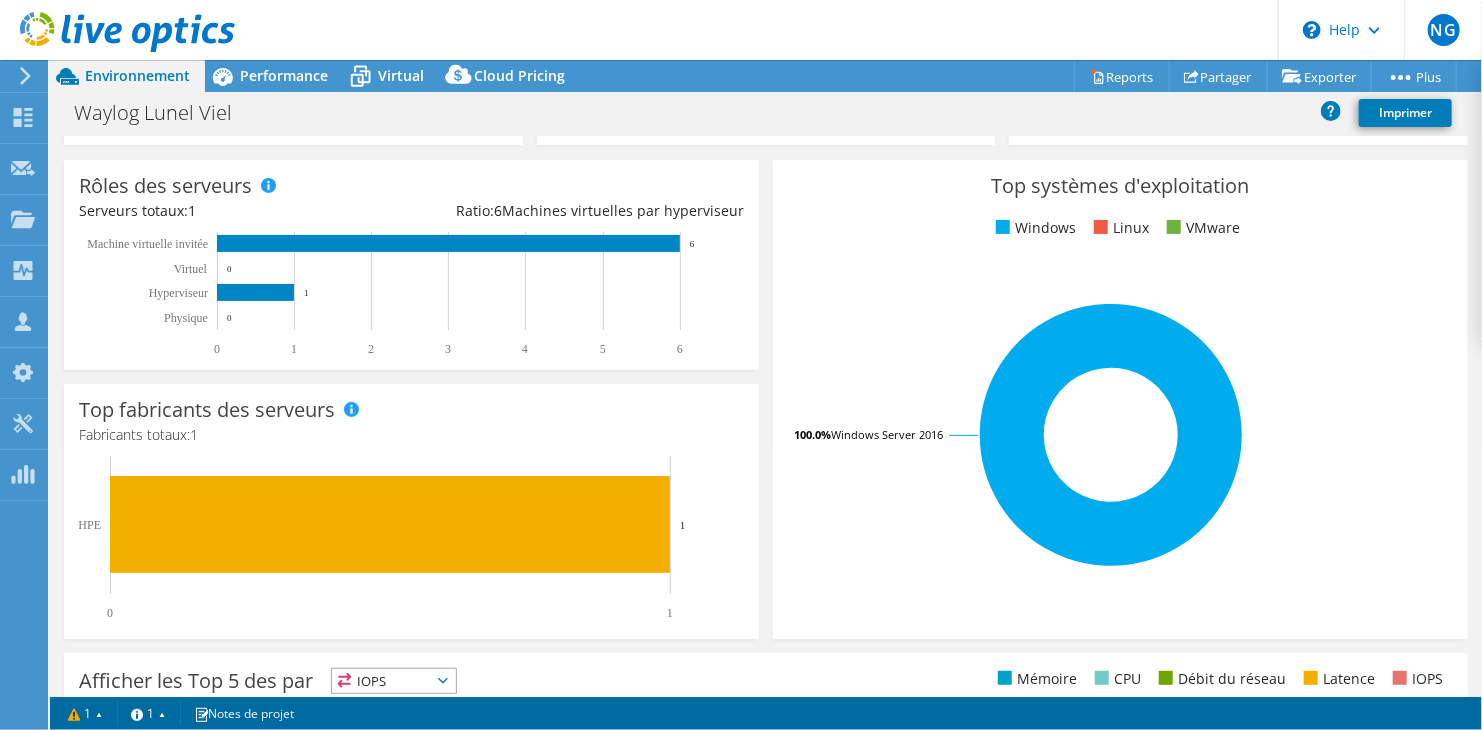 scroll, scrollTop: 100, scrollLeft: 0, axis: vertical 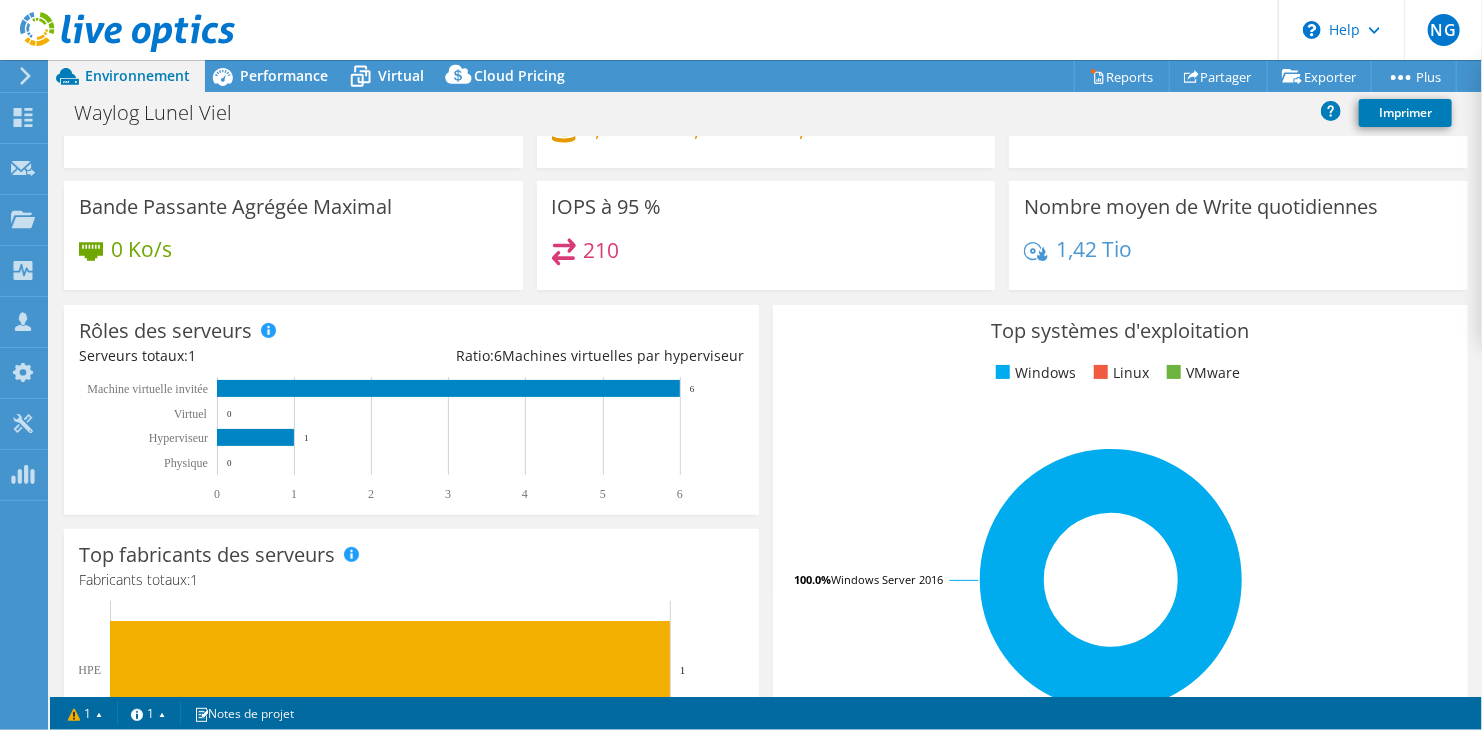 click 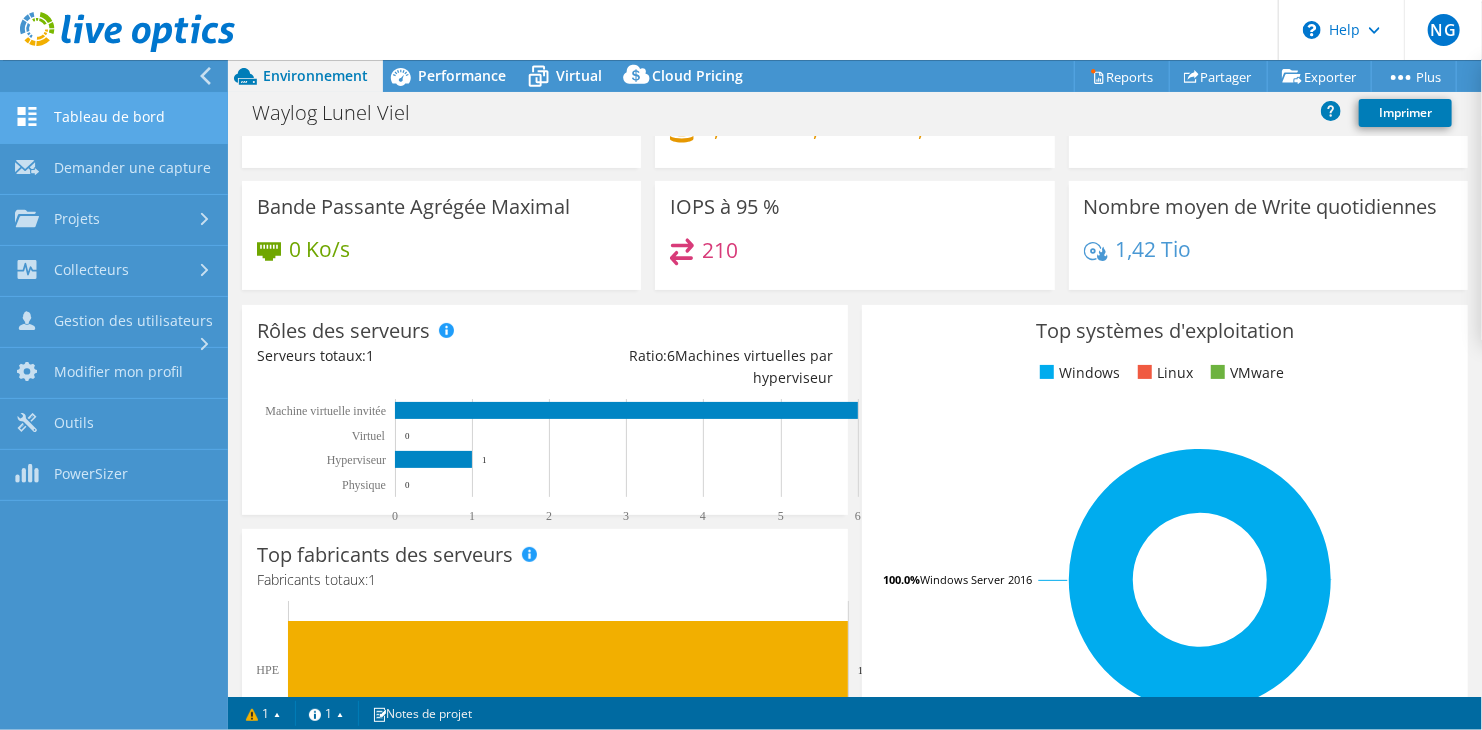 click on "Tableau de bord" at bounding box center [114, 118] 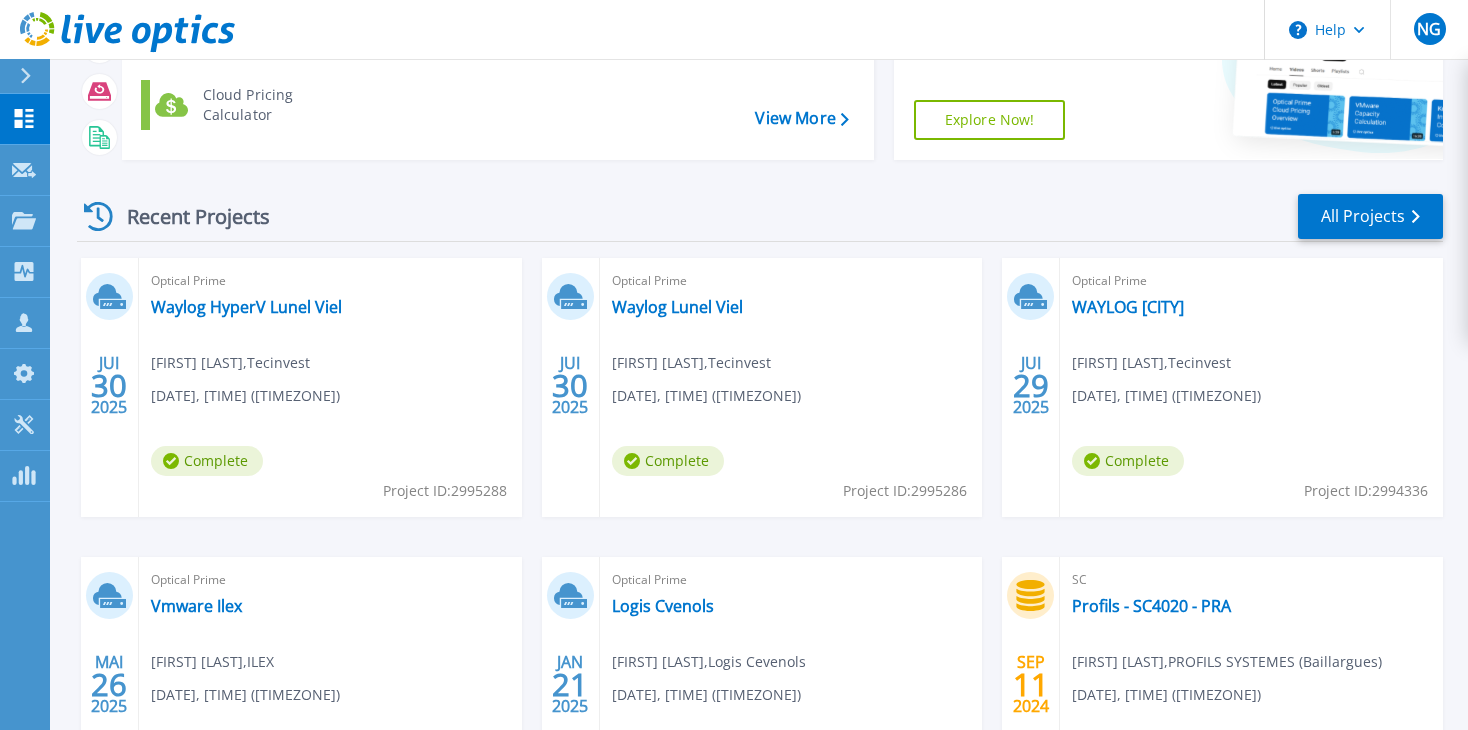 scroll, scrollTop: 200, scrollLeft: 0, axis: vertical 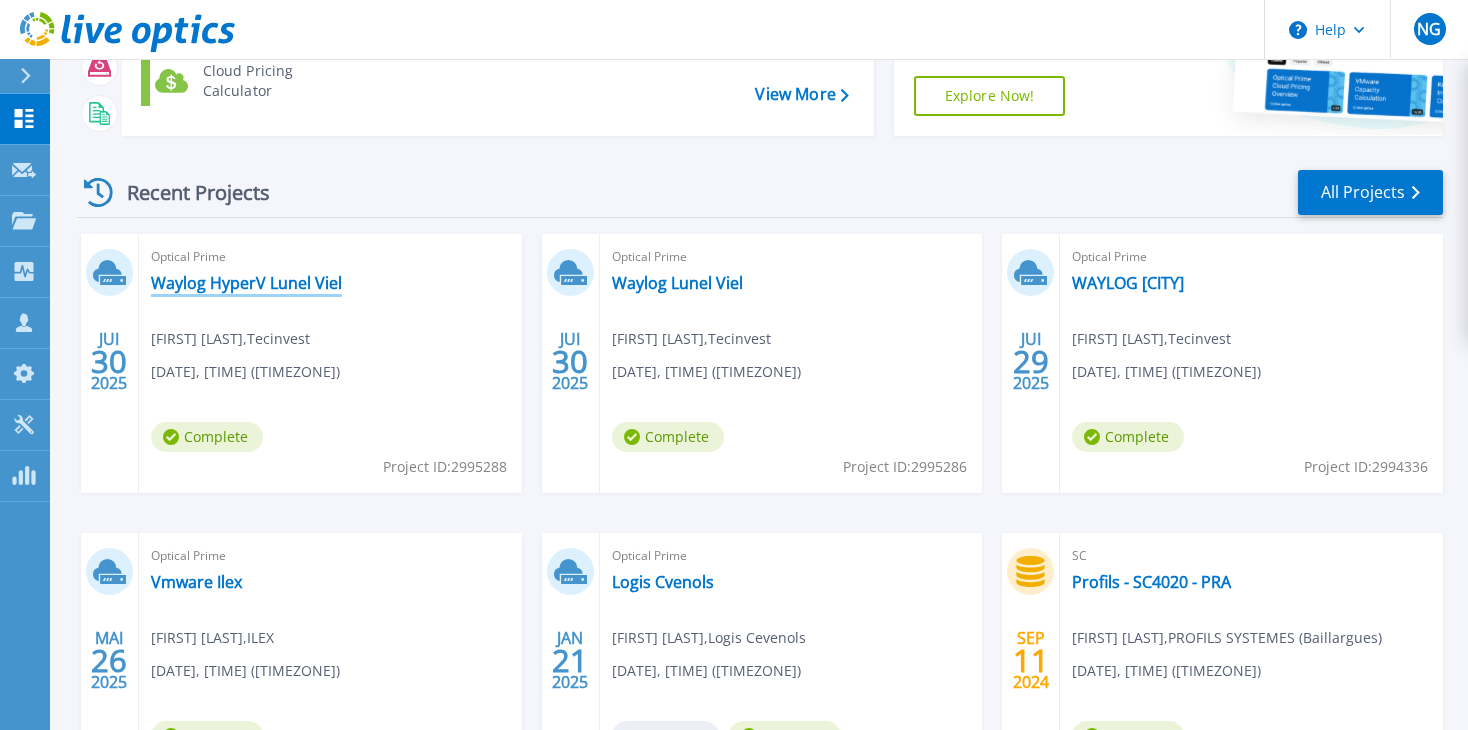 click on "Waylog HyperV Lunel Viel" at bounding box center [246, 283] 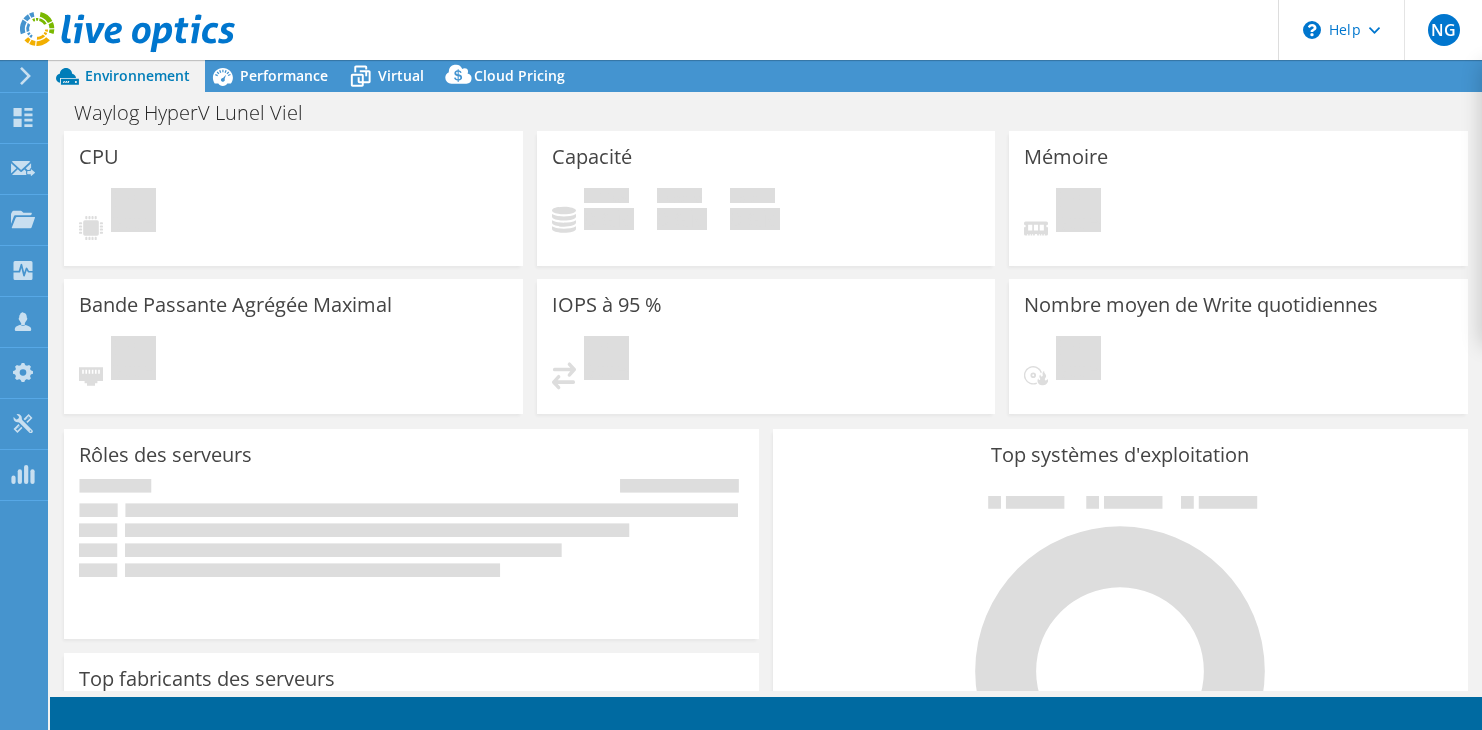 scroll, scrollTop: 0, scrollLeft: 0, axis: both 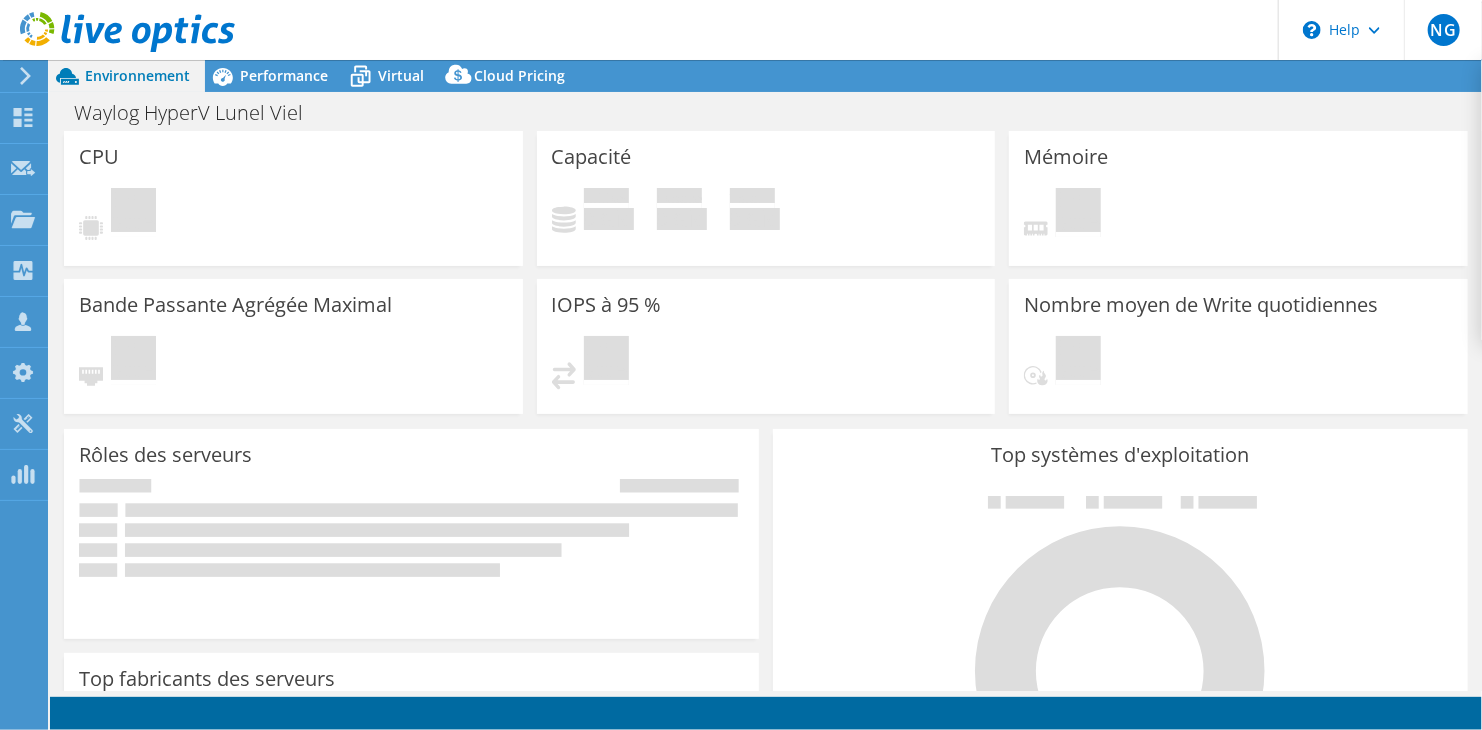 select on "USD" 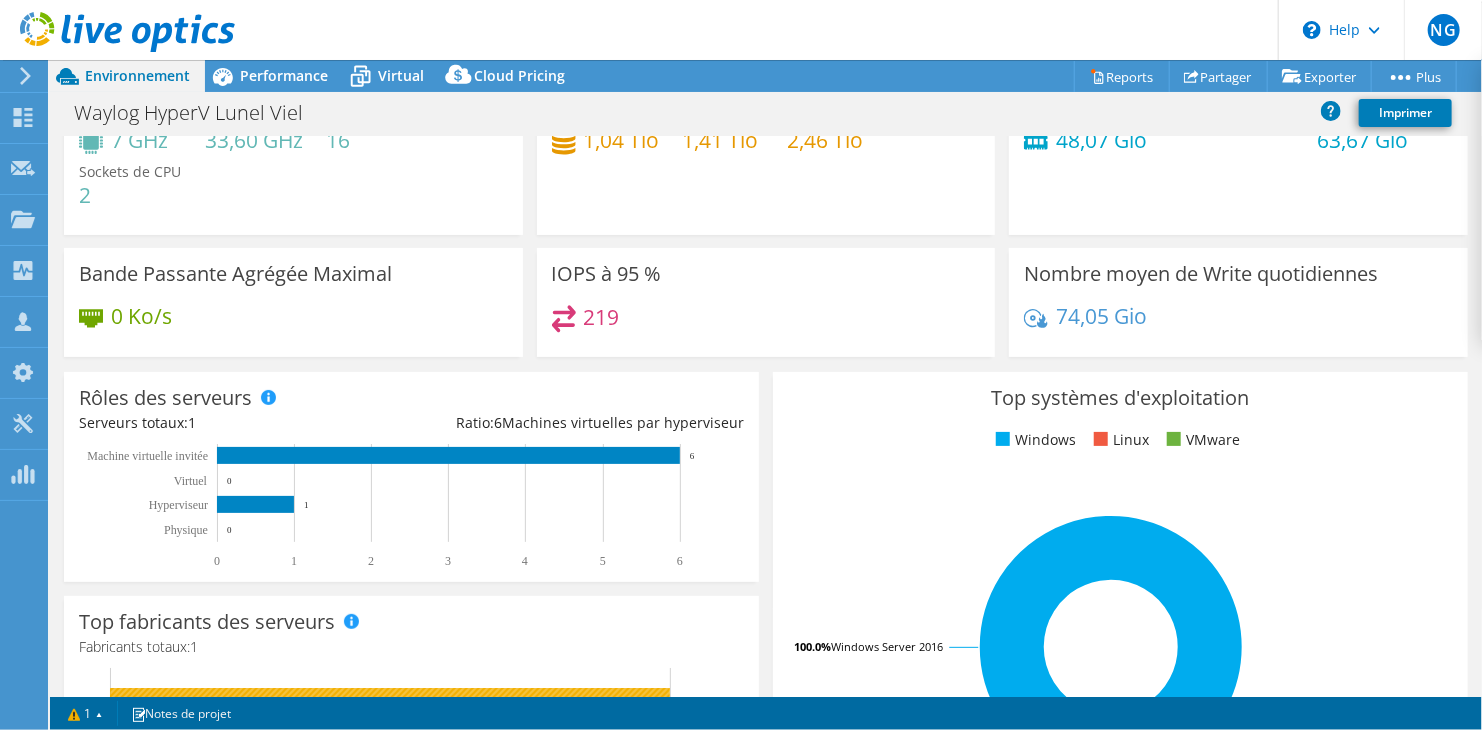 scroll, scrollTop: 0, scrollLeft: 0, axis: both 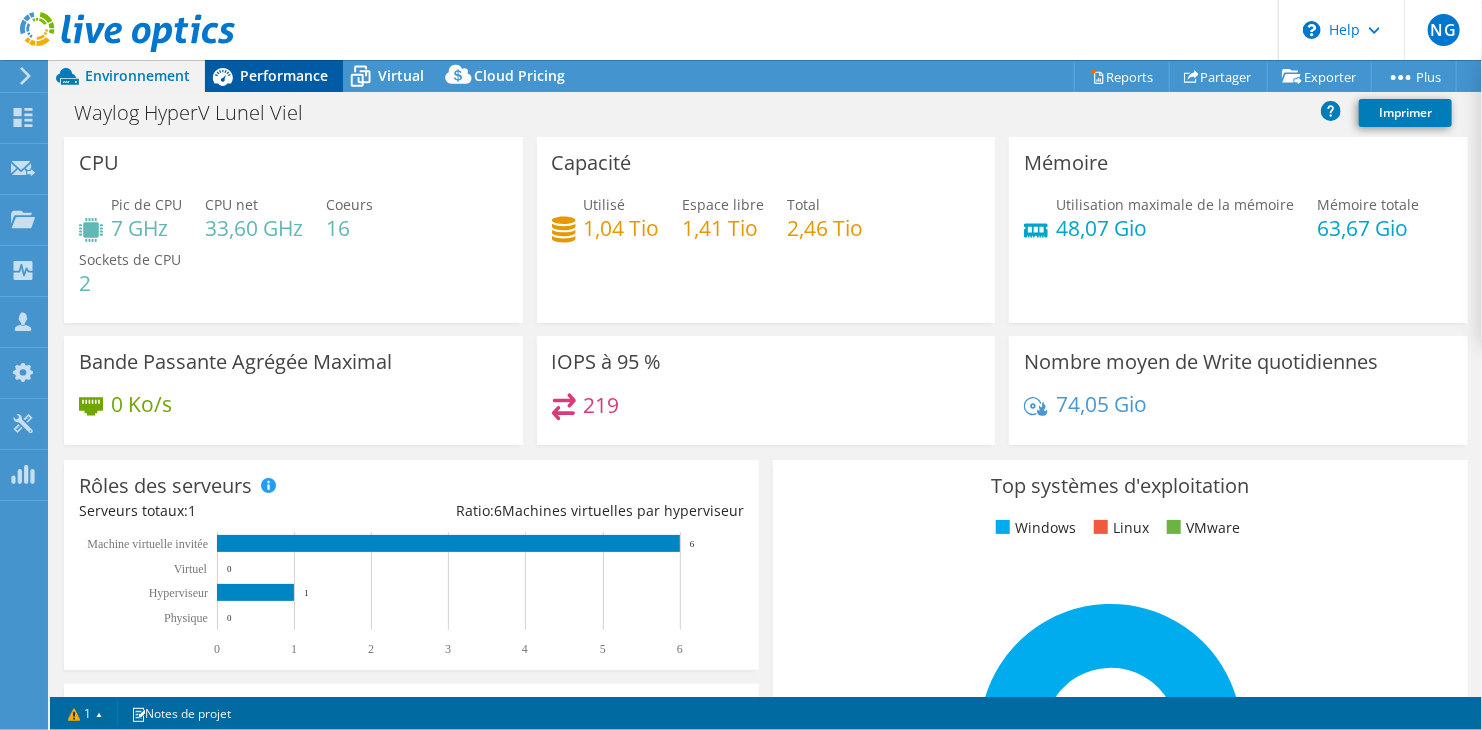 click on "Performance" at bounding box center (284, 75) 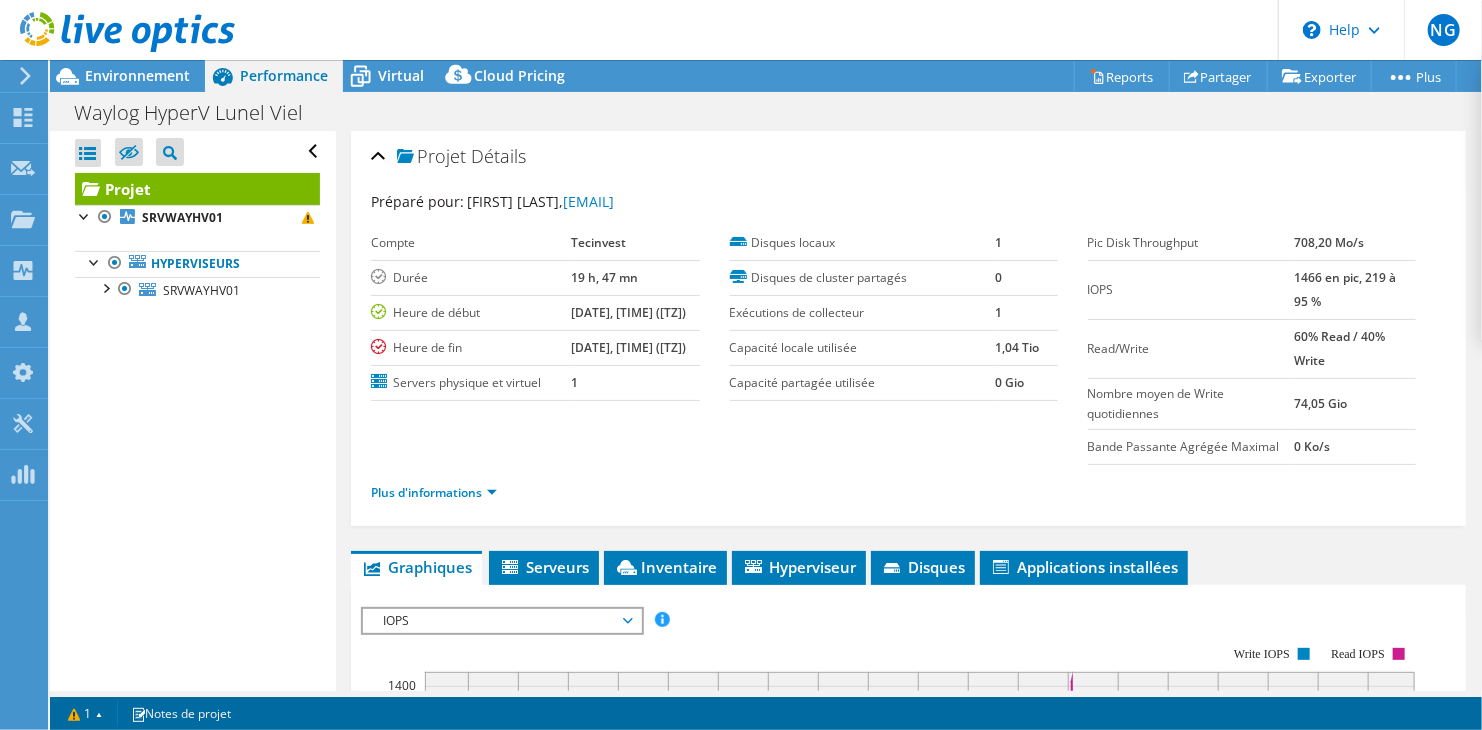 click on "NG
Partenaire
[FIRST] [LAST]
[EMAIL]
EDIPOLES
My Profile
Log Out
Help
Explore Helpful Articles
Contact Support" at bounding box center (741, 30) 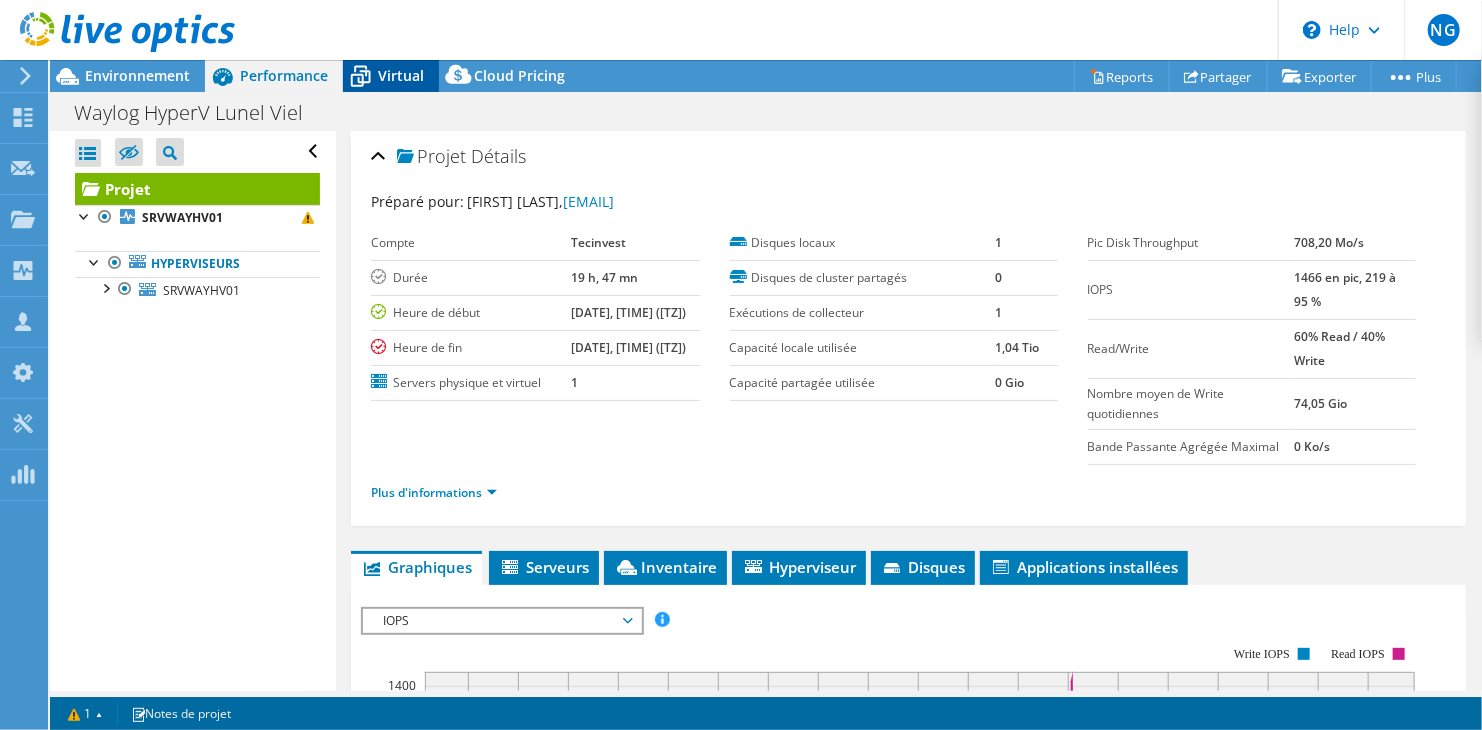 click on "Virtual" at bounding box center (401, 75) 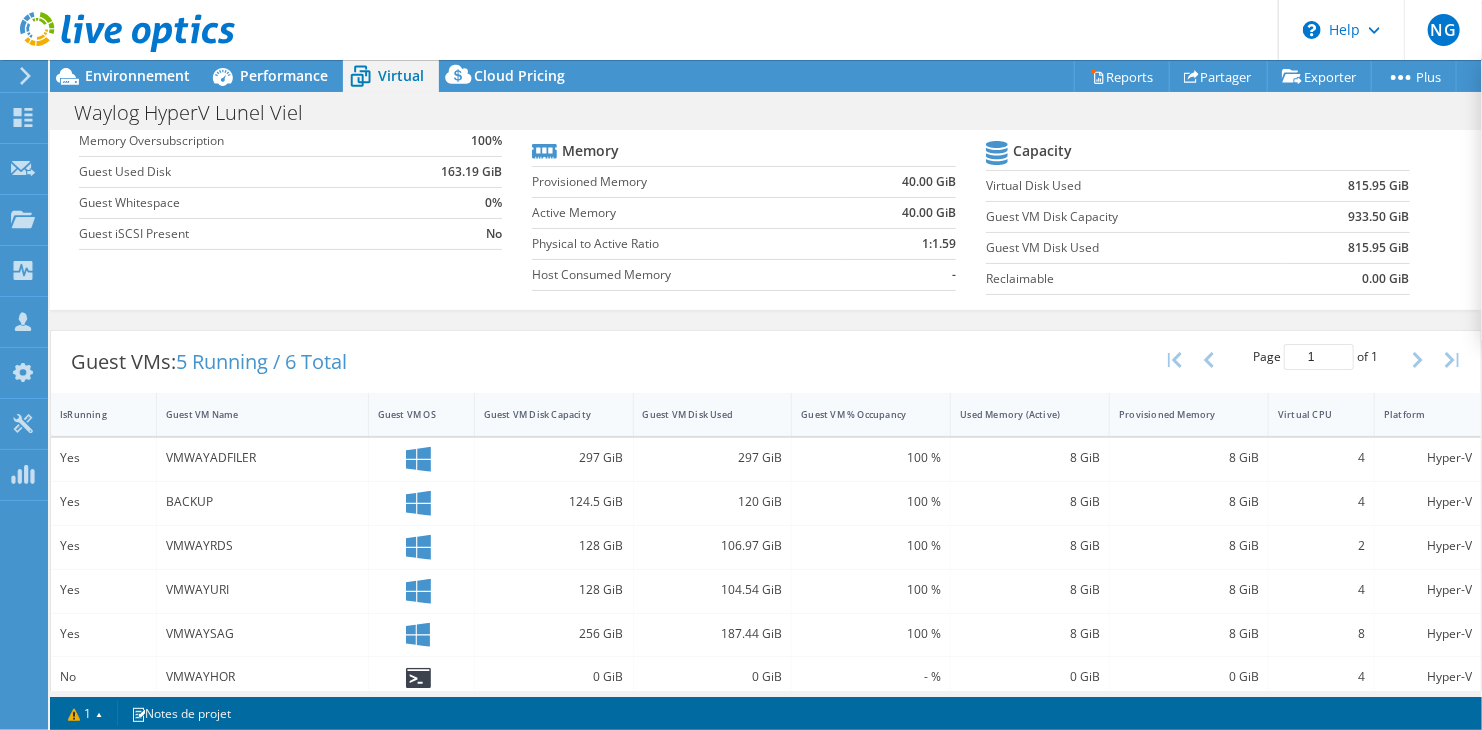 scroll, scrollTop: 206, scrollLeft: 0, axis: vertical 